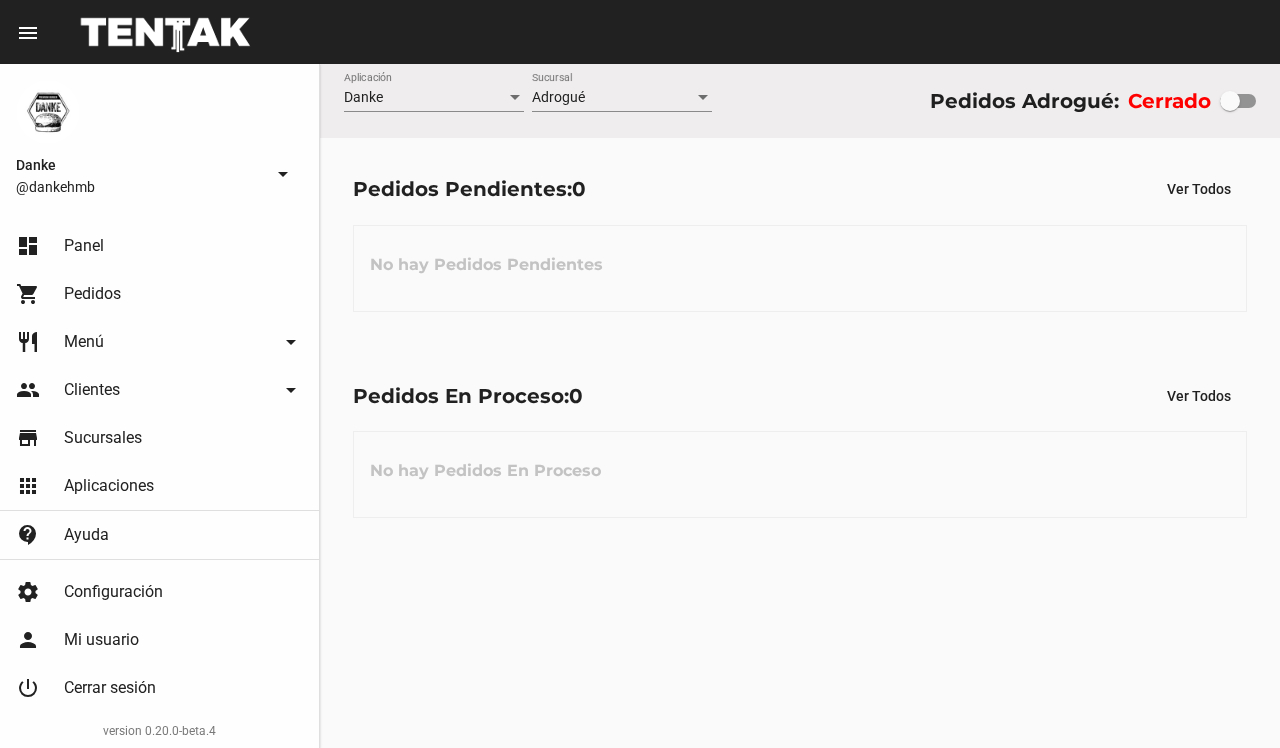 scroll, scrollTop: 0, scrollLeft: 0, axis: both 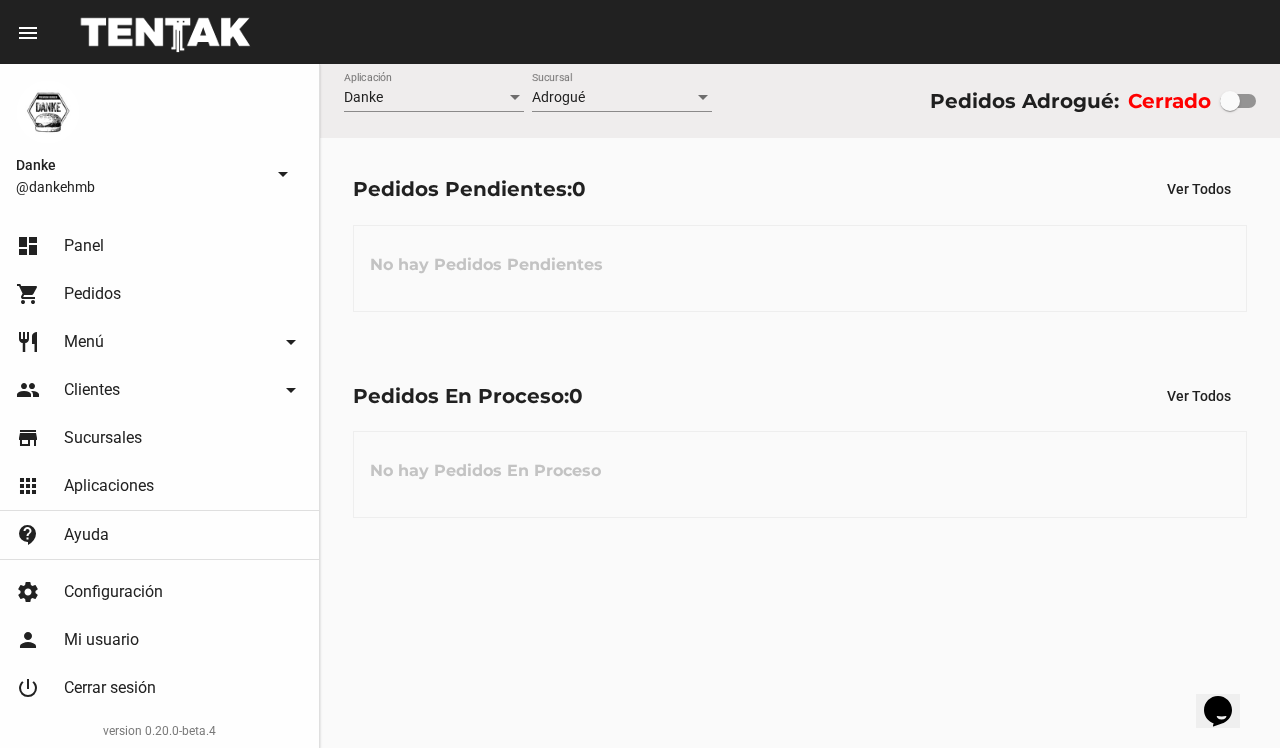 click at bounding box center [1230, 101] 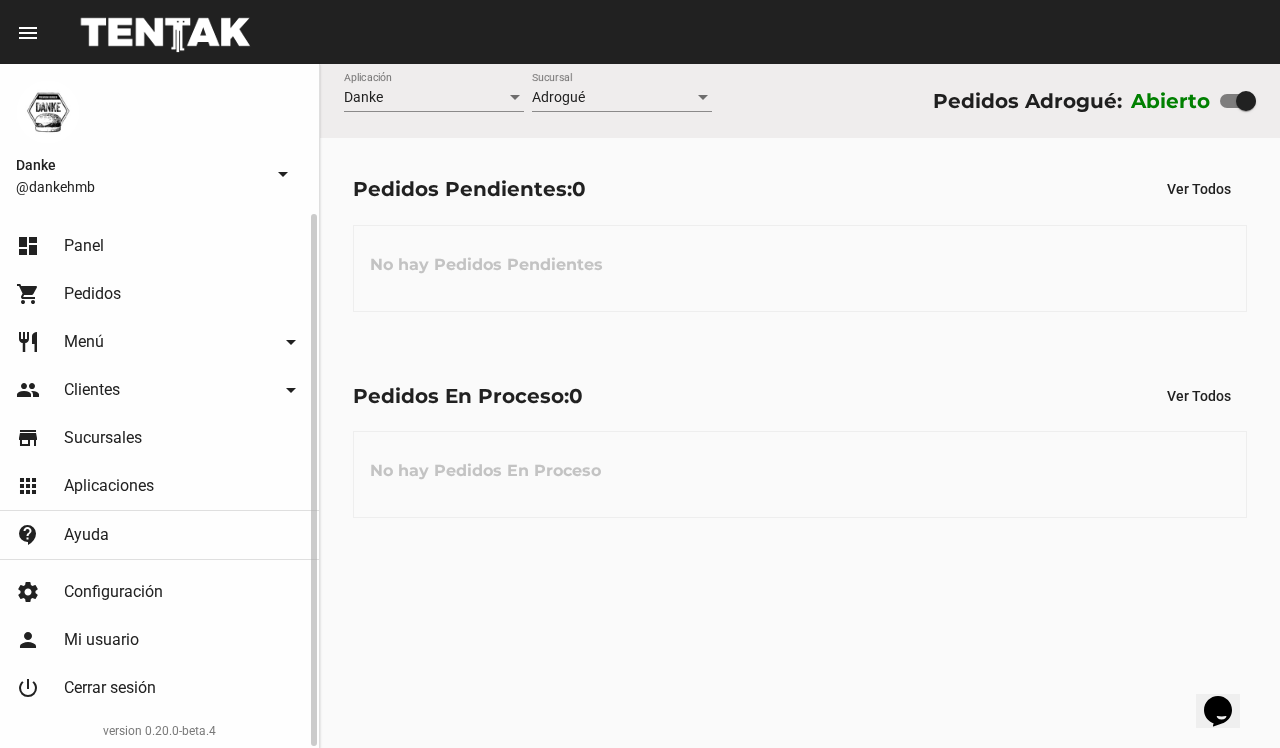 click on "Menú" 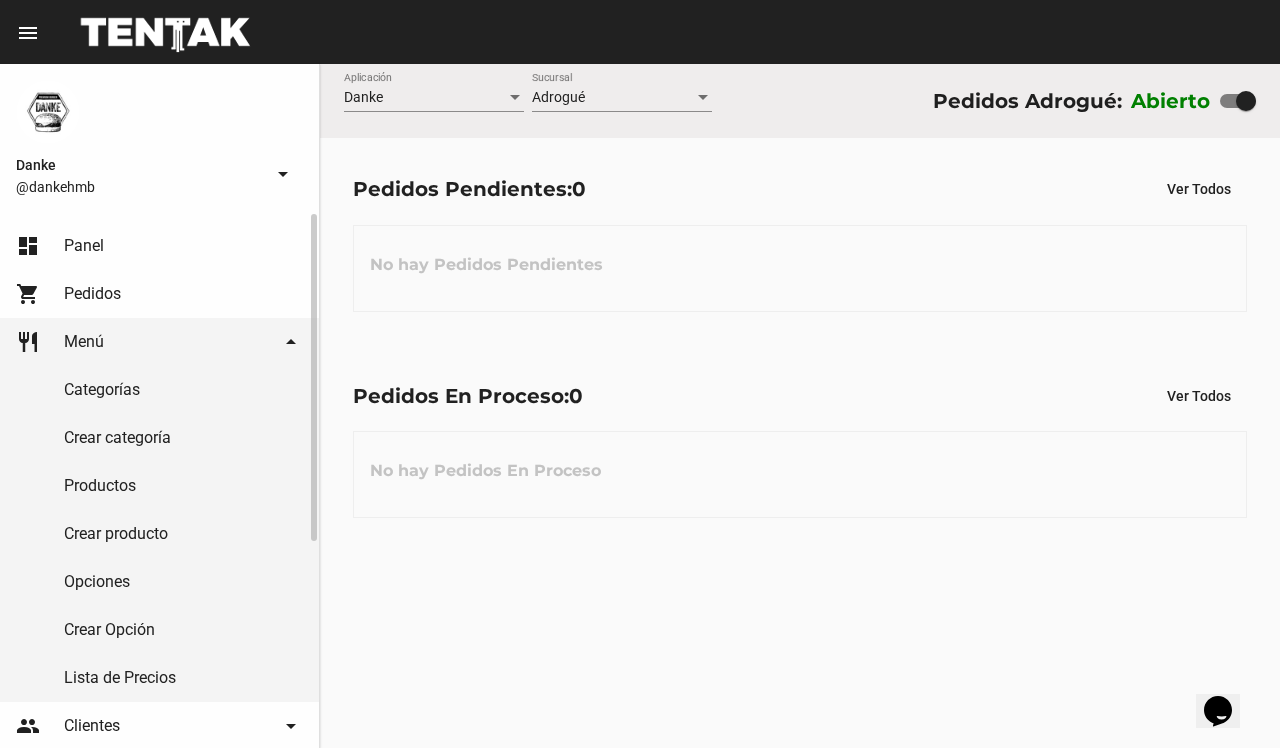 click on "Productos" 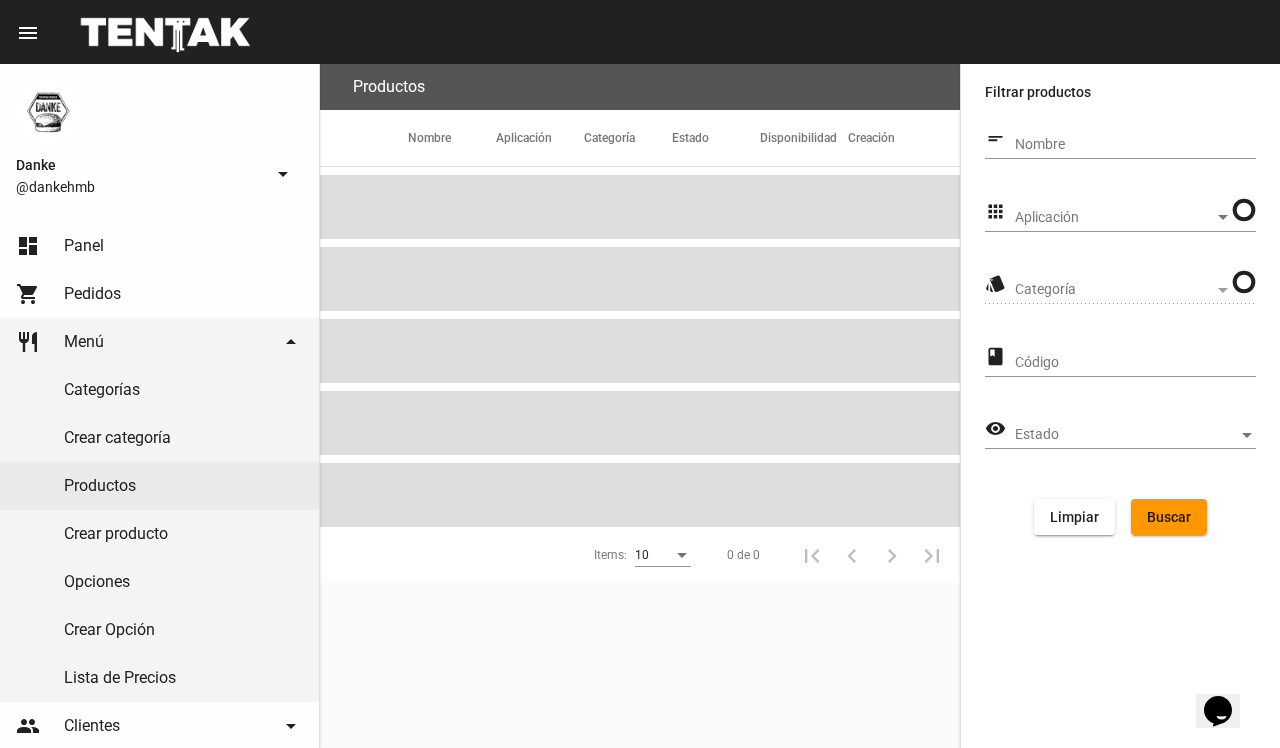 click on "Aplicación" at bounding box center (1114, 218) 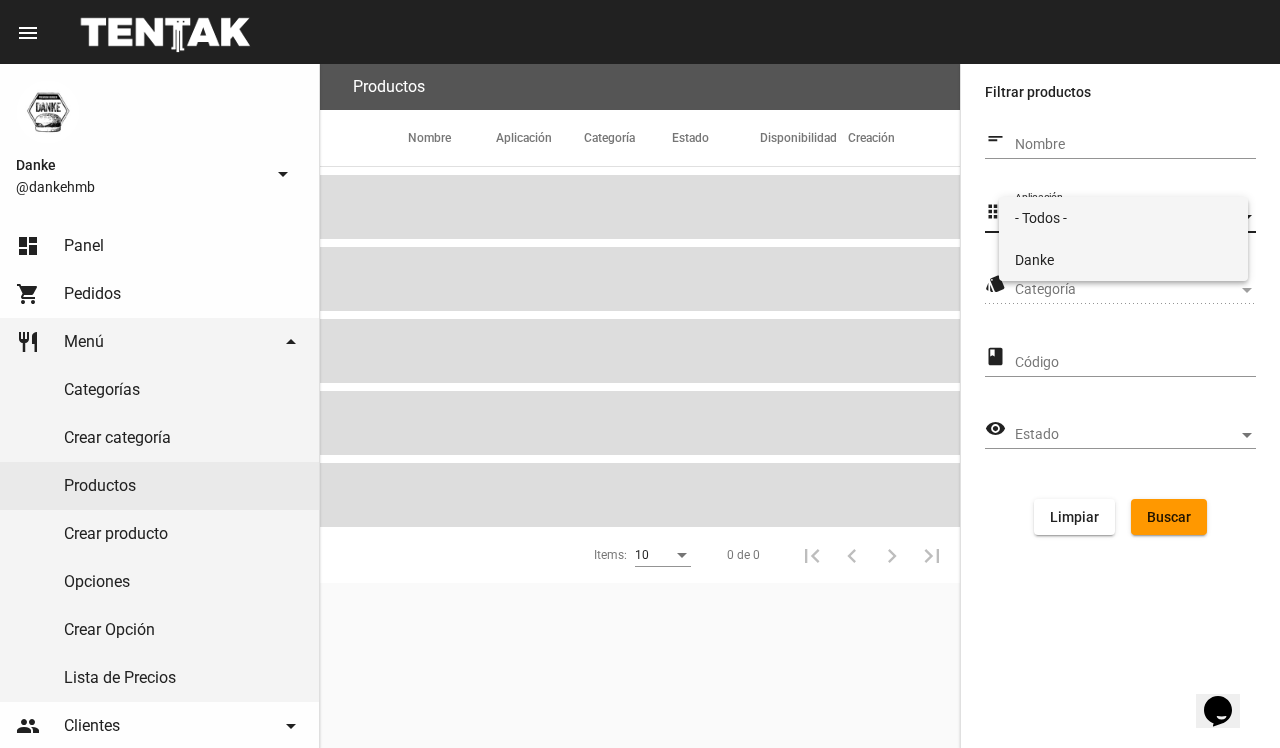 click on "Danke" at bounding box center [1123, 260] 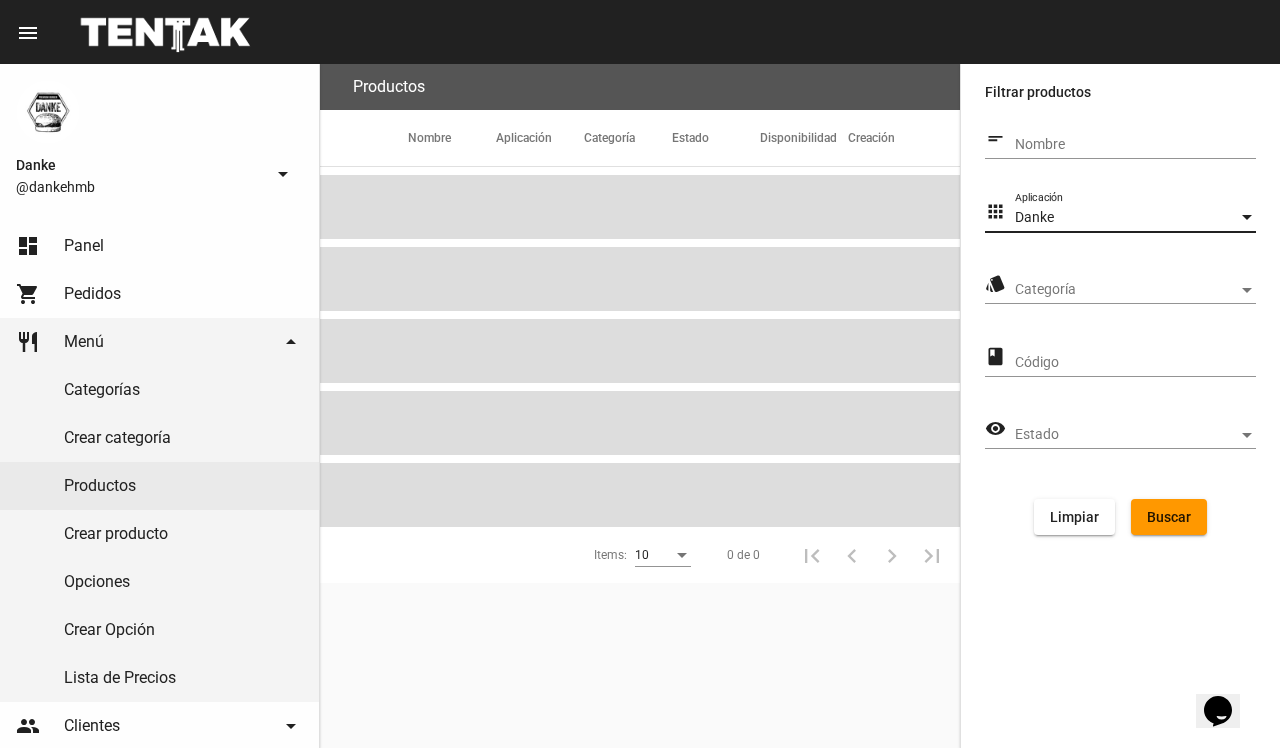 click on "Categoría" at bounding box center (1126, 290) 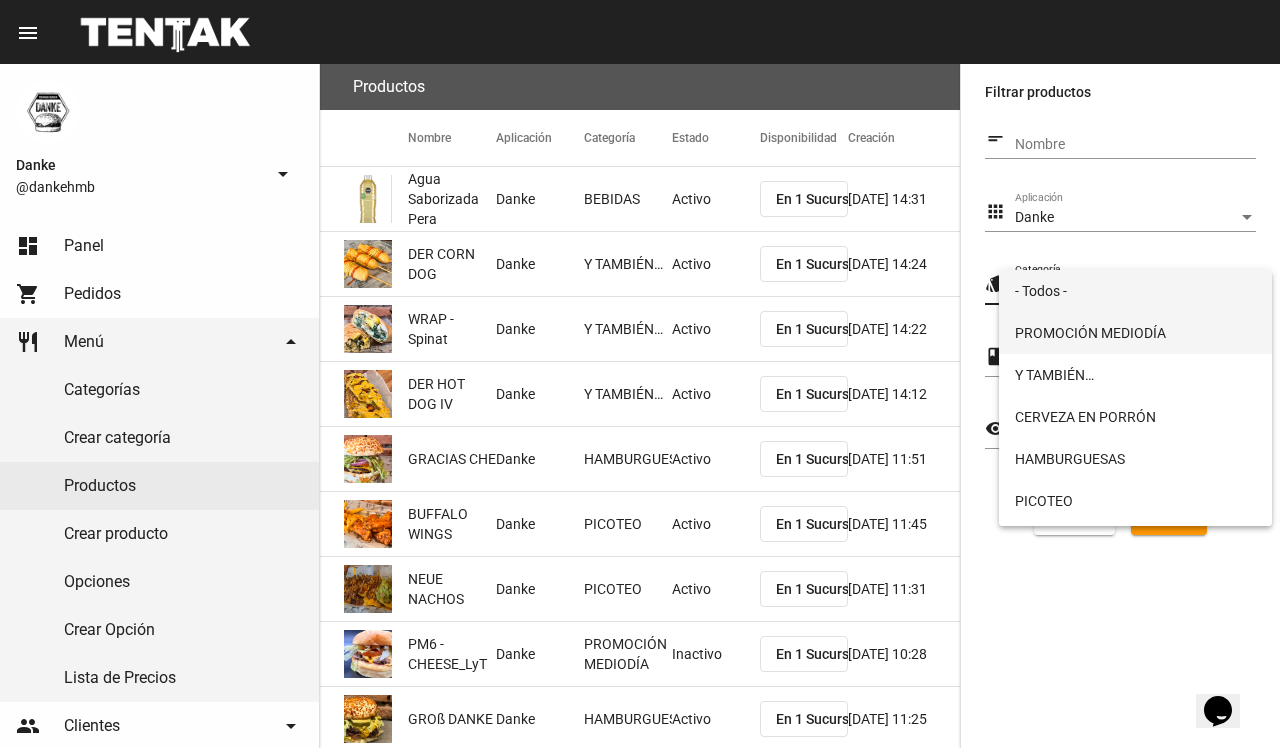 click on "PROMOCIÓN MEDIODÍA" at bounding box center (1135, 333) 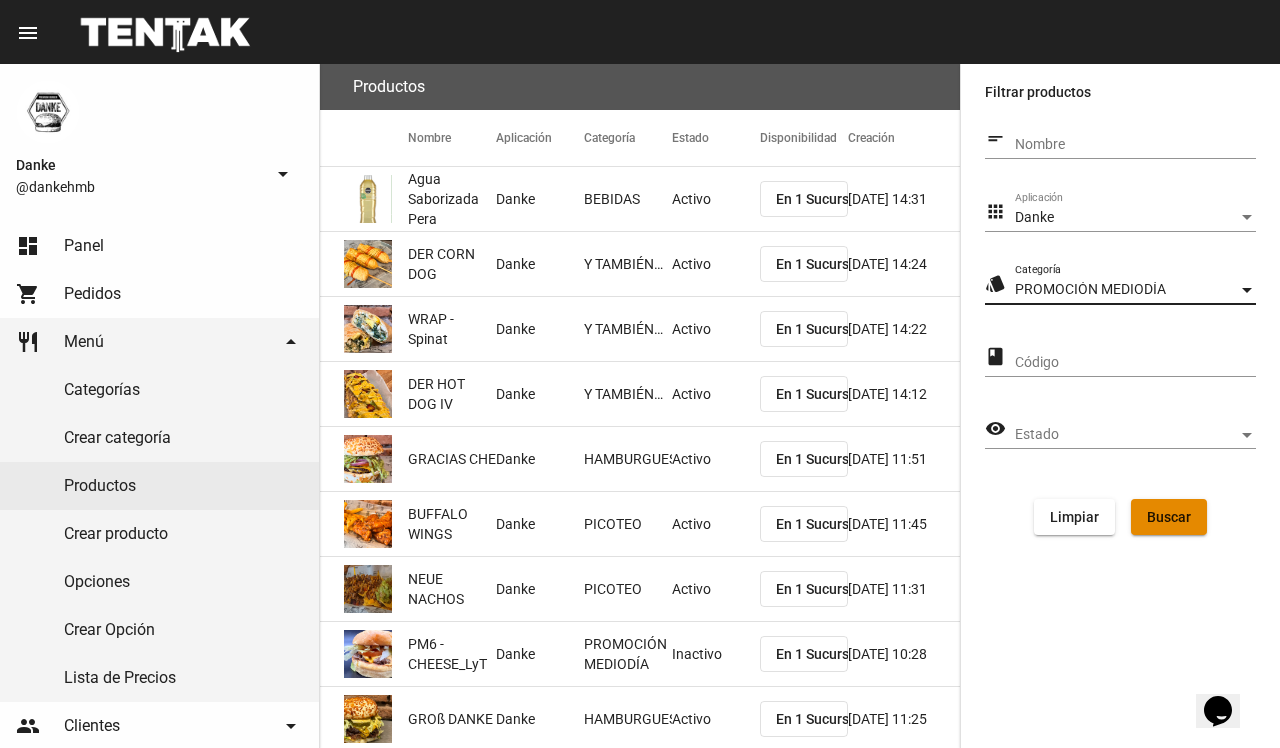 click on "Buscar" 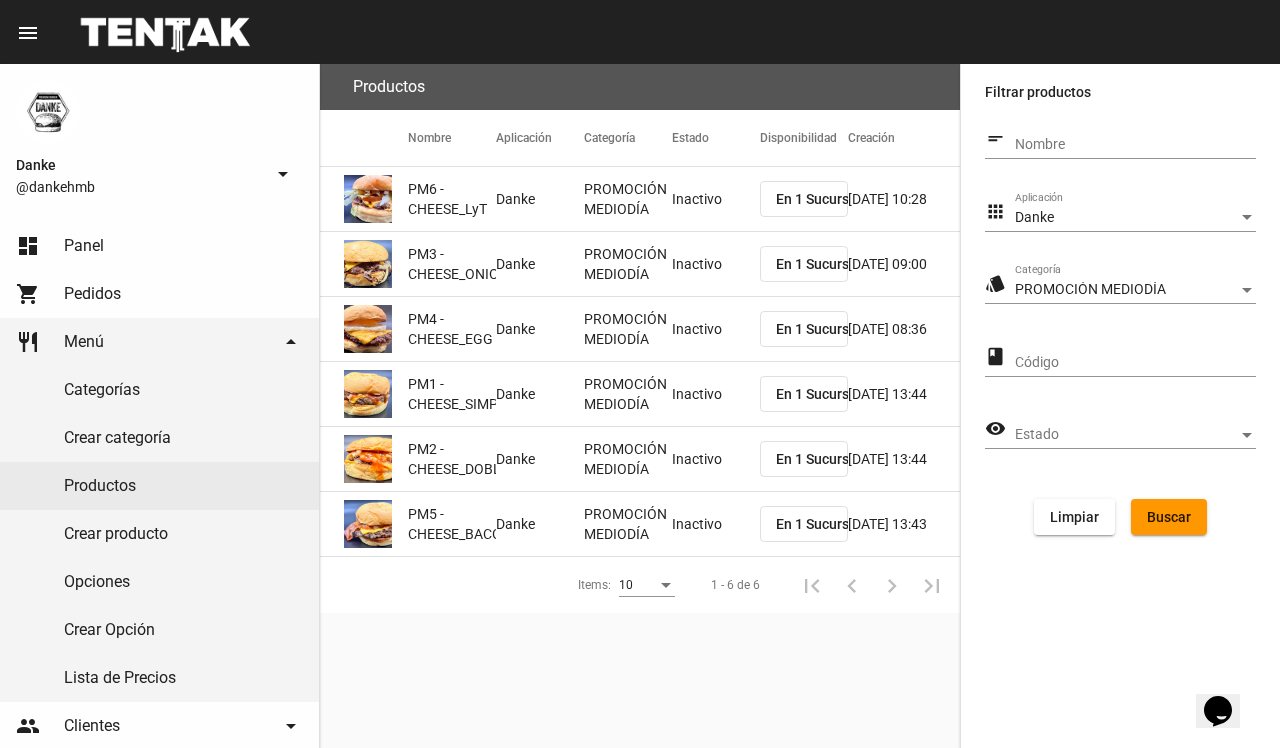 click on "Inactivo" 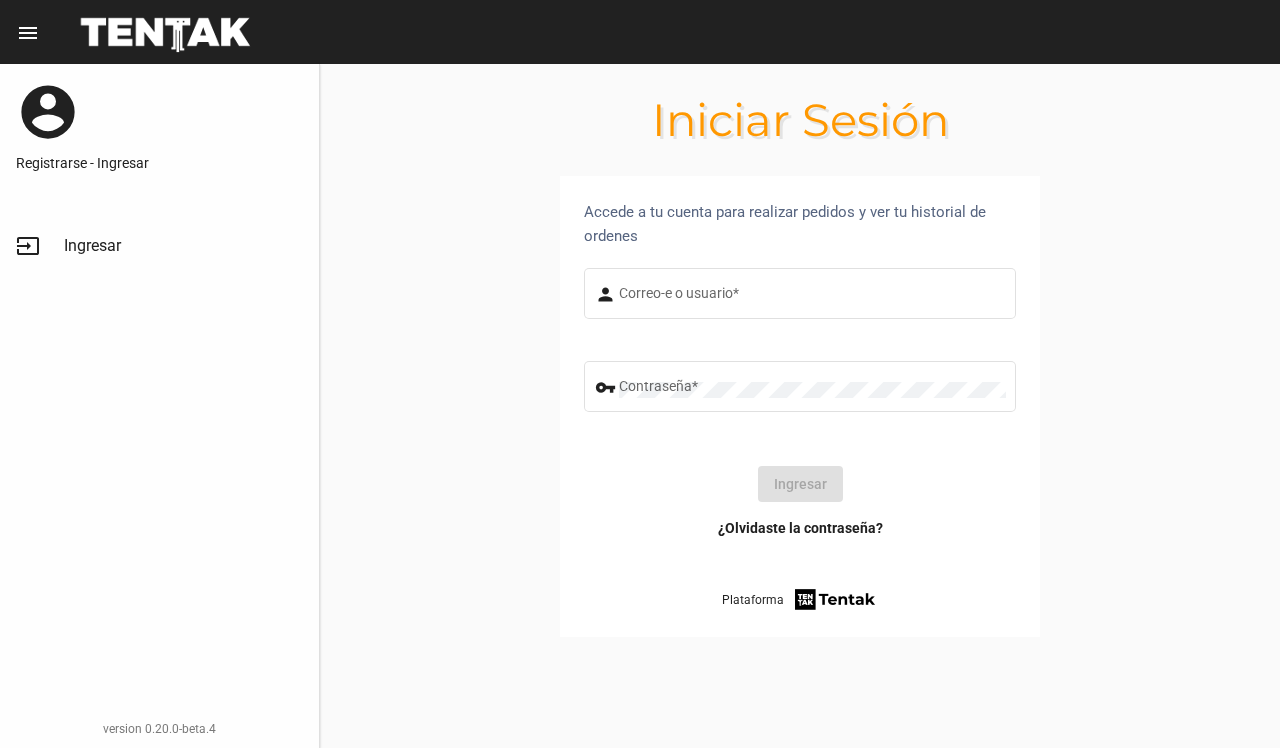type on "DANKEHMB" 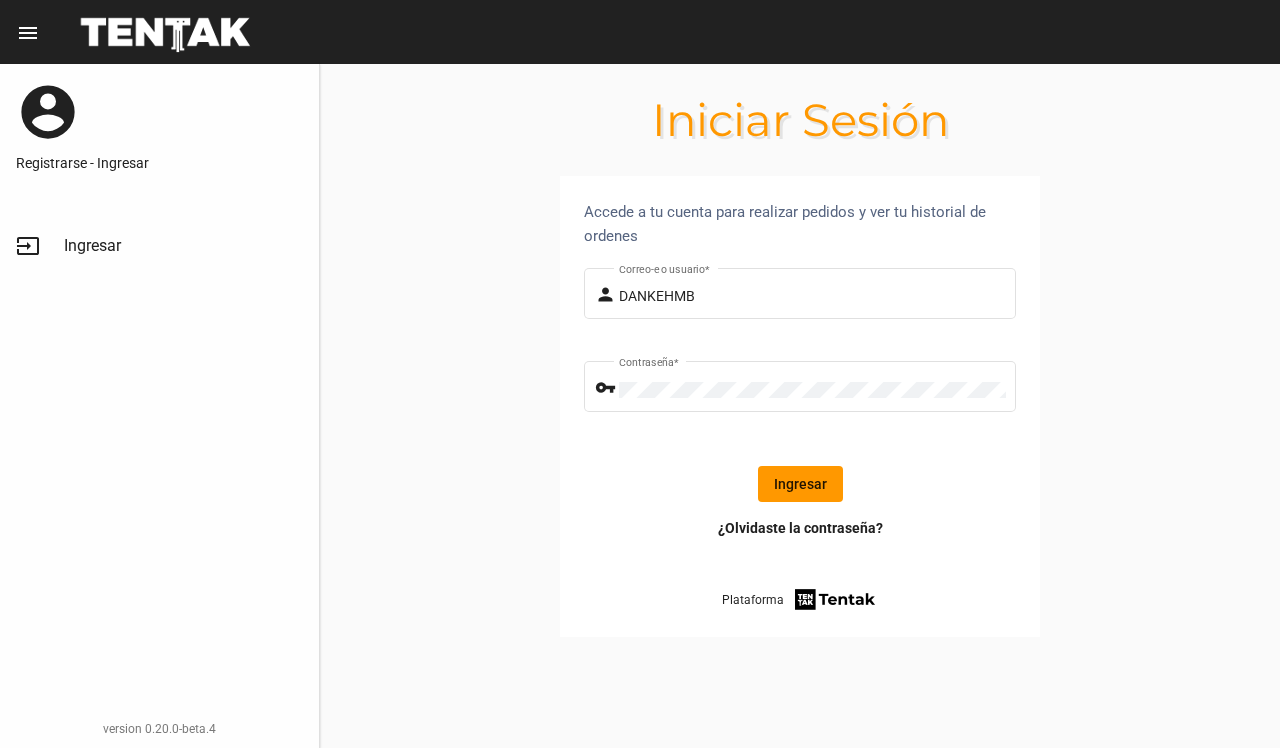 click on "Ingresar" 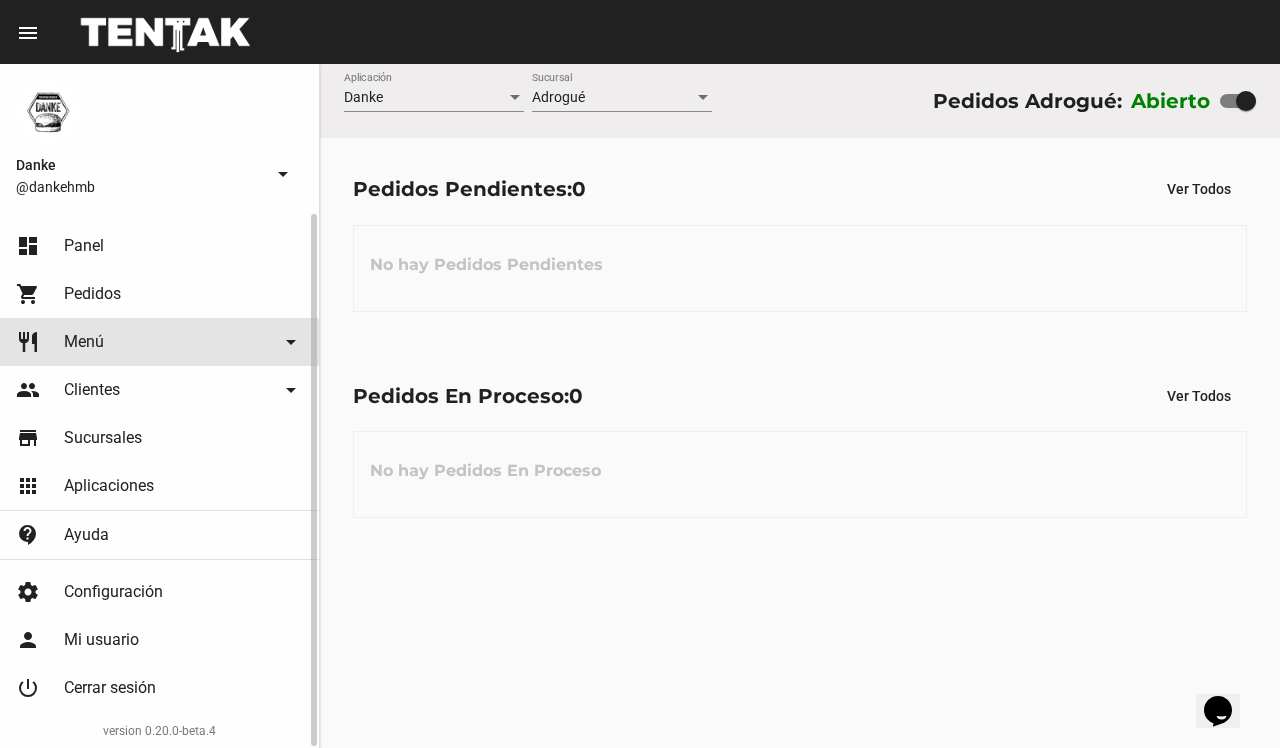 click on "restaurant Menú arrow_drop_down" 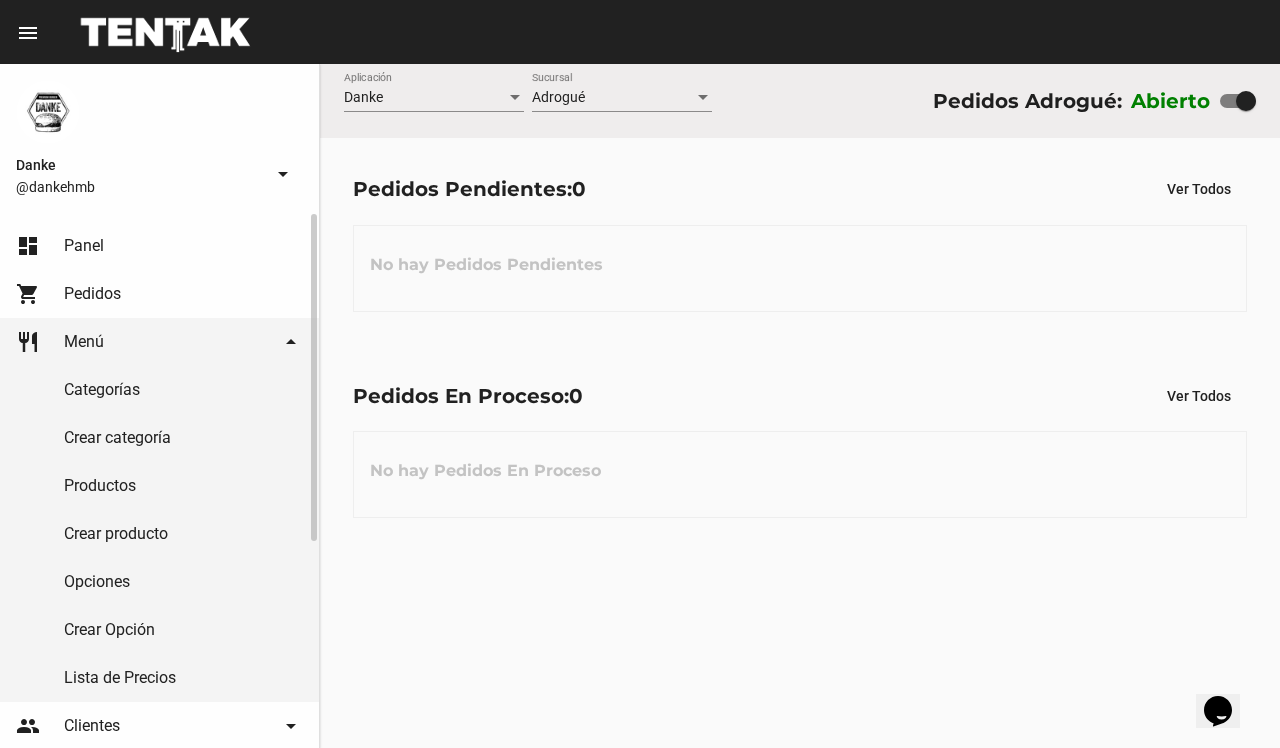 click on "Productos" 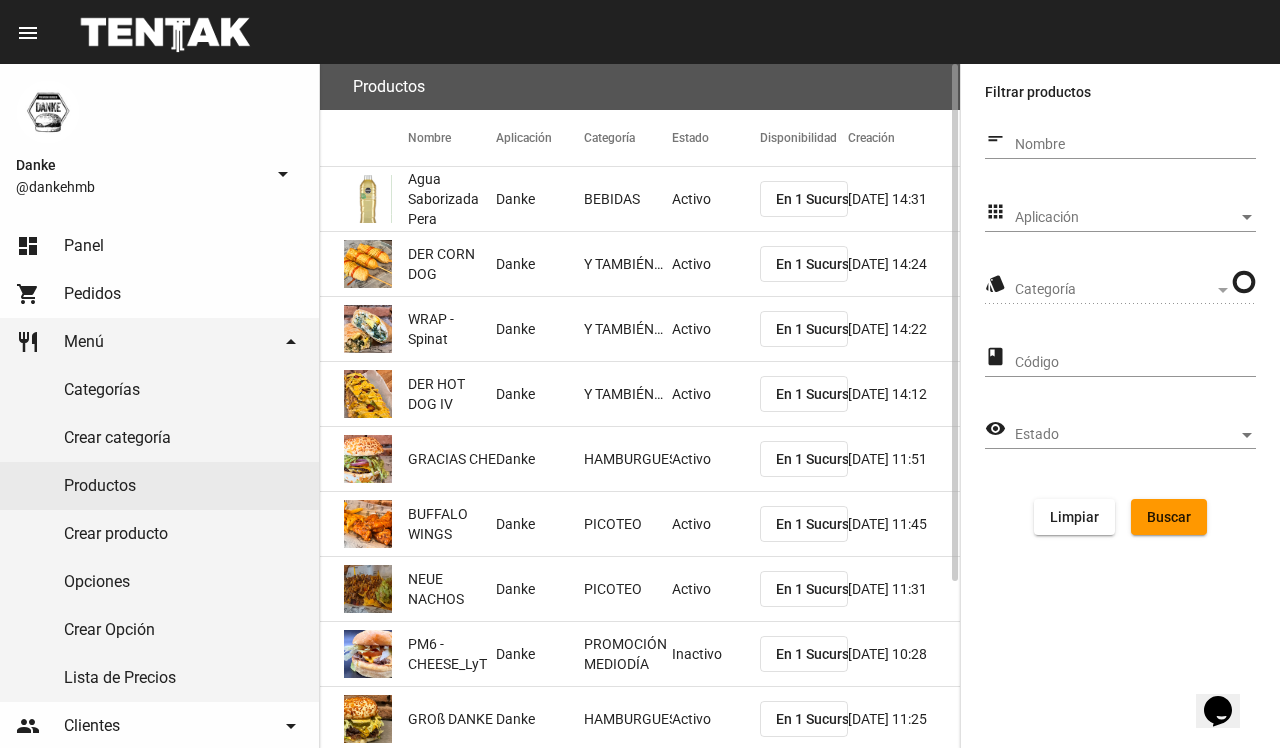 click on "Aplicación" at bounding box center [1126, 218] 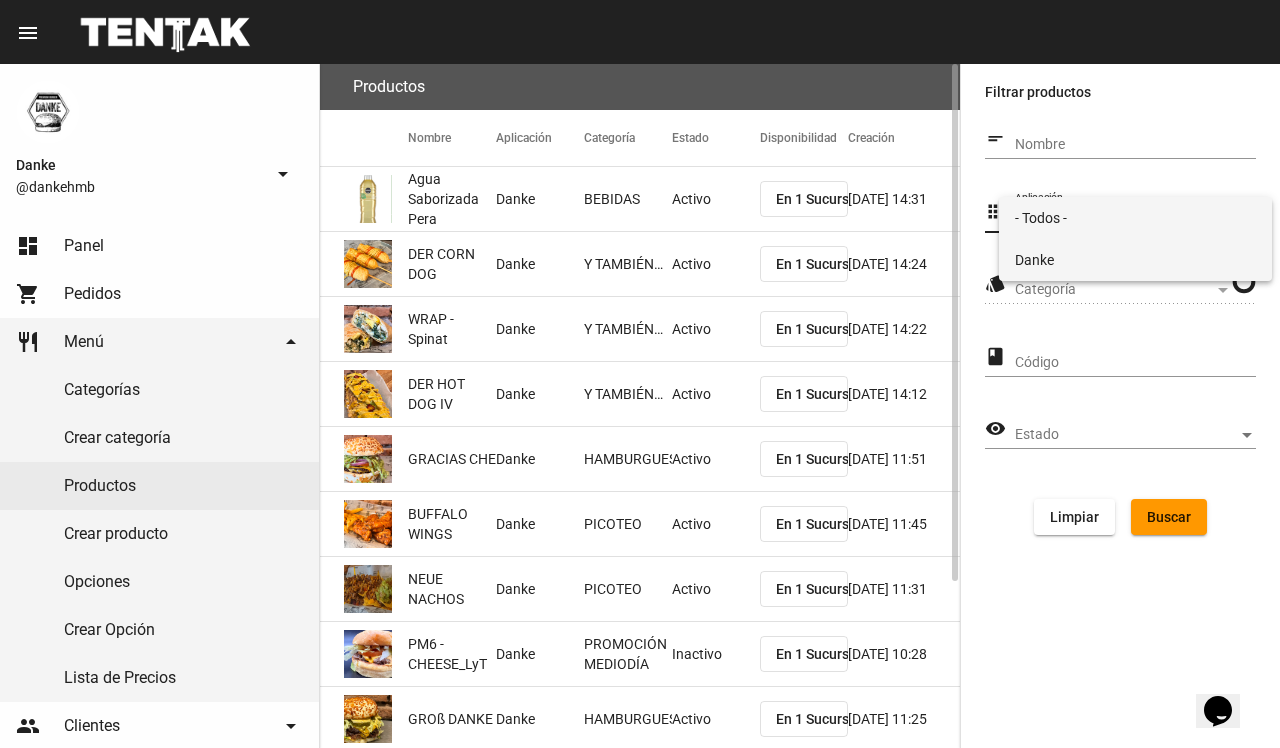 click on "Danke" at bounding box center [1135, 260] 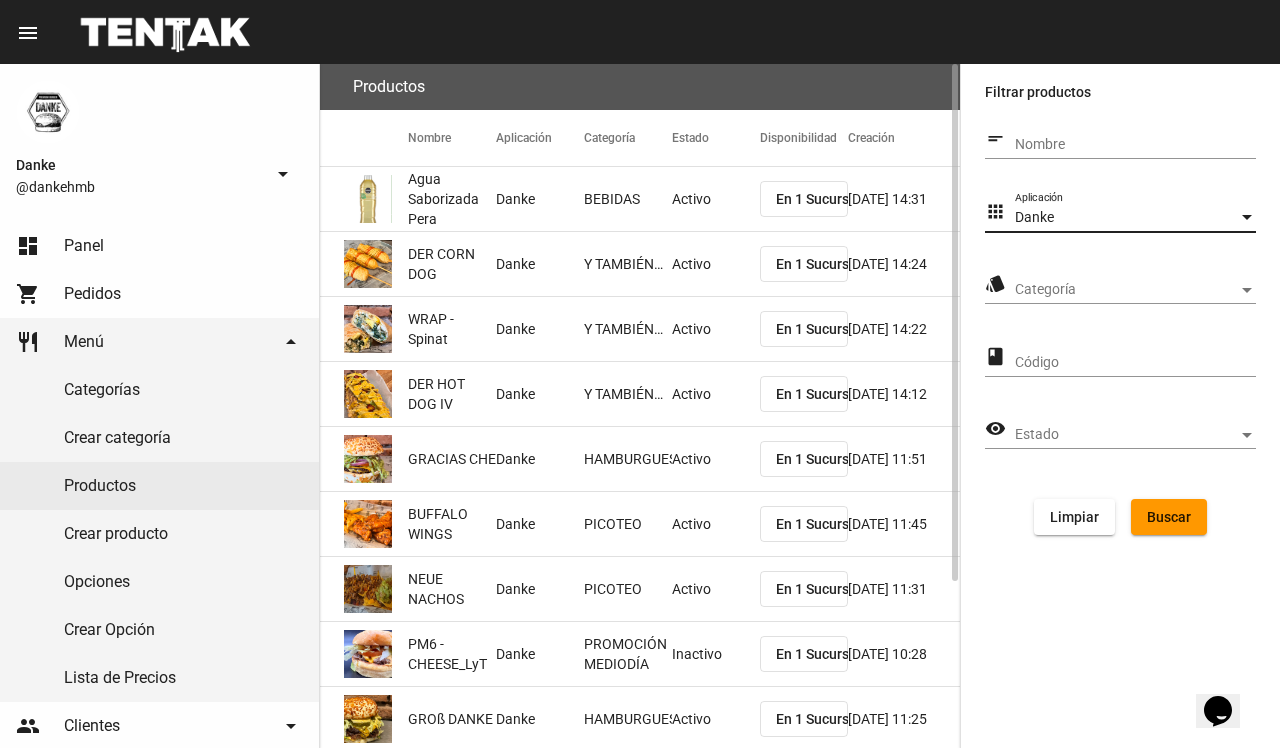 click on "Categoría" at bounding box center (1126, 290) 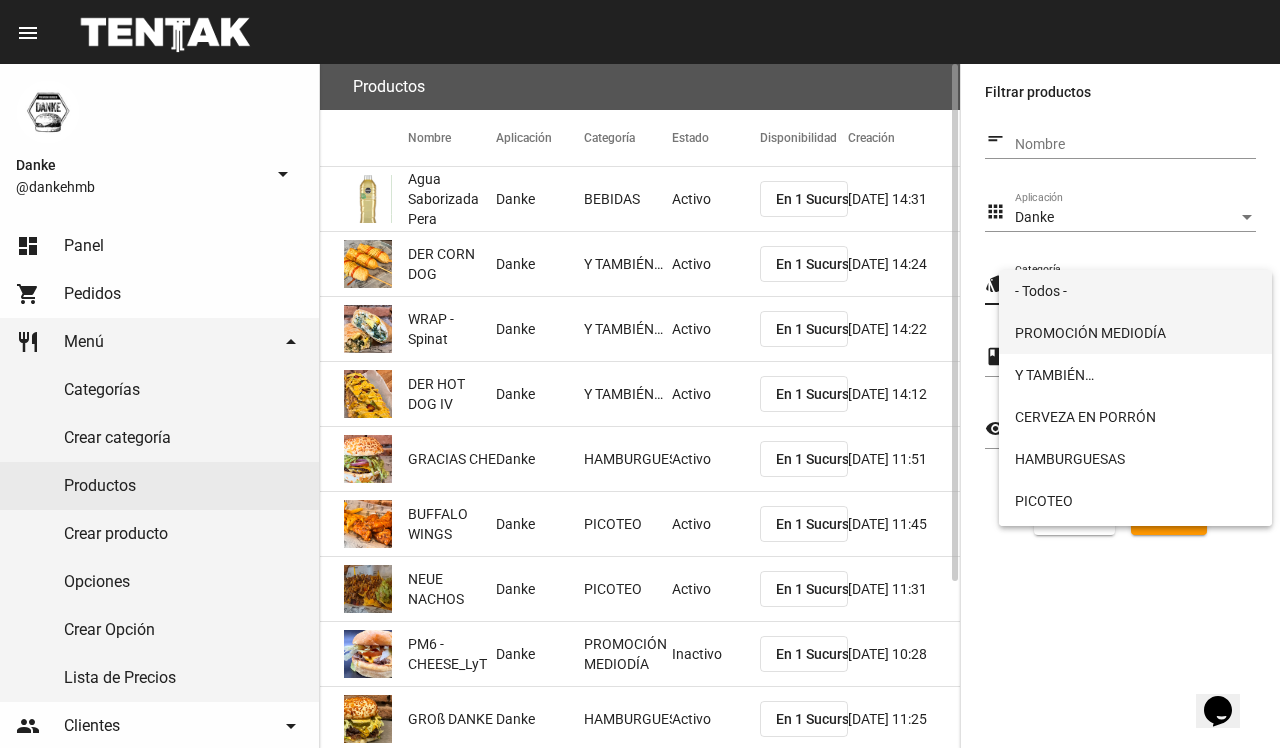 click on "PROMOCIÓN MEDIODÍA" at bounding box center (1135, 333) 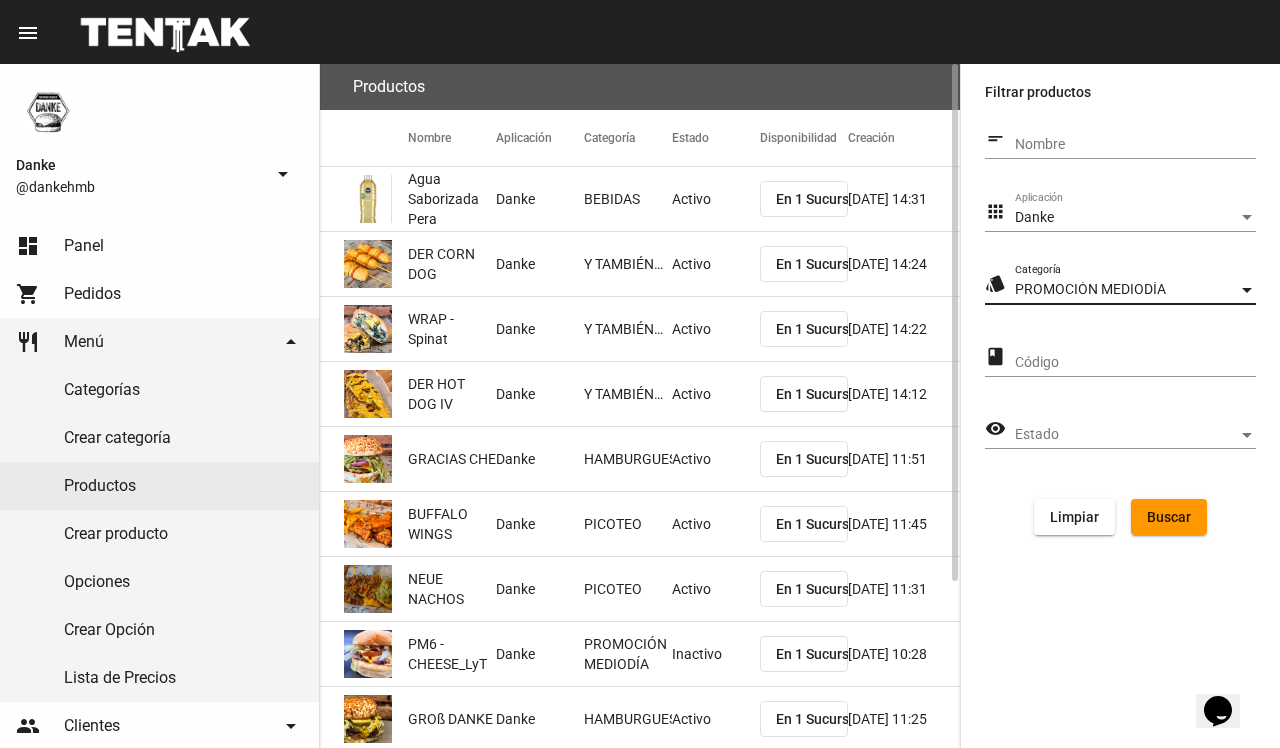 click on "Buscar" 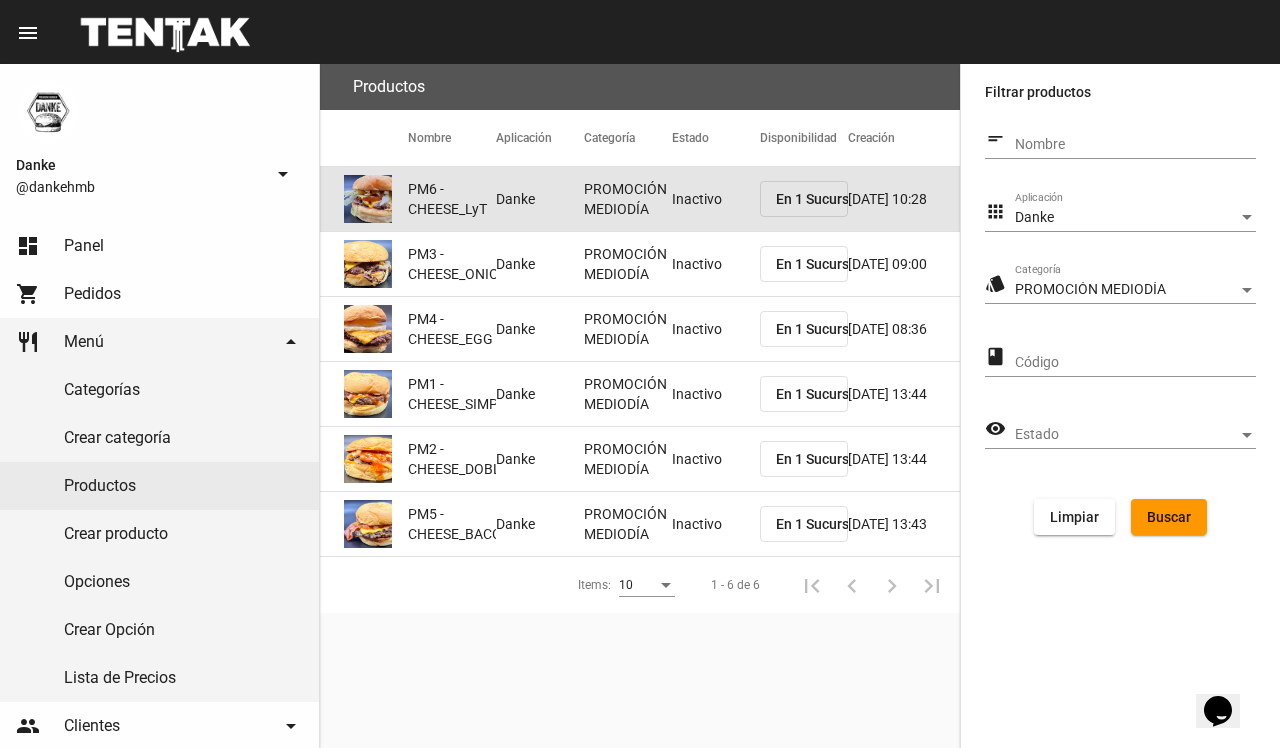 click on "Inactivo" 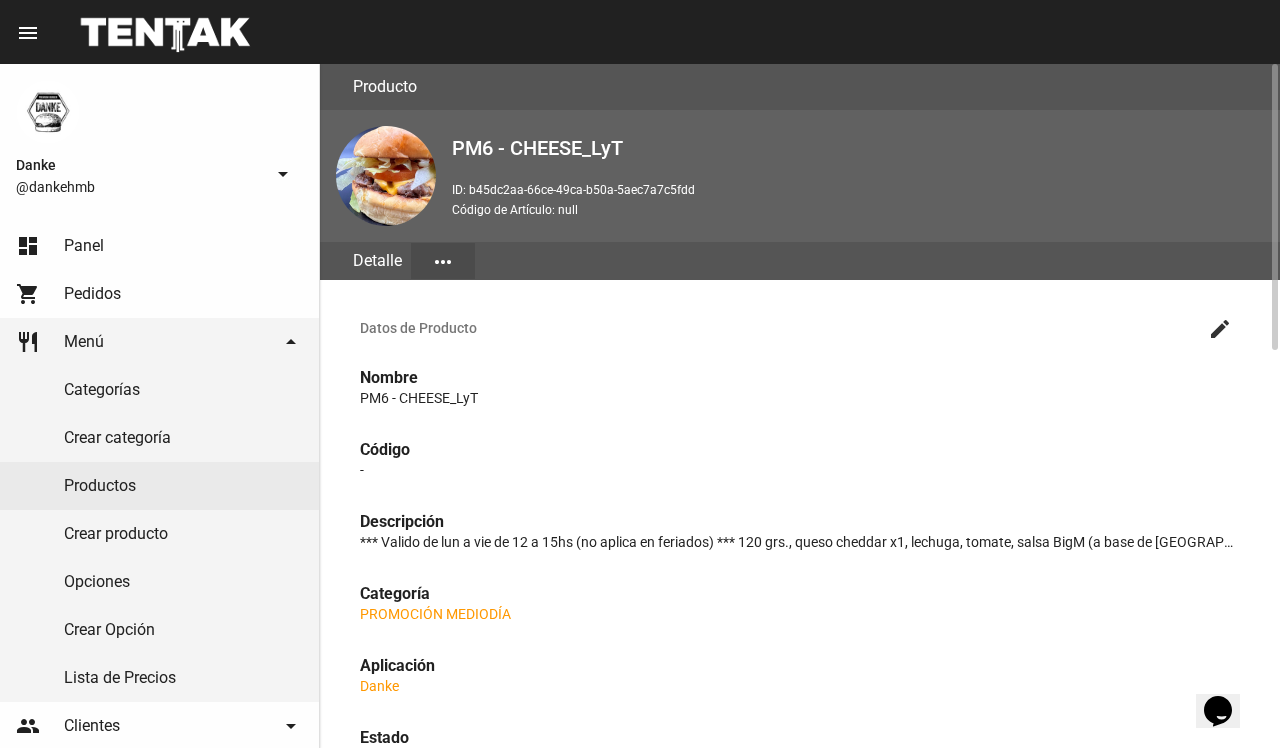 click on "create" 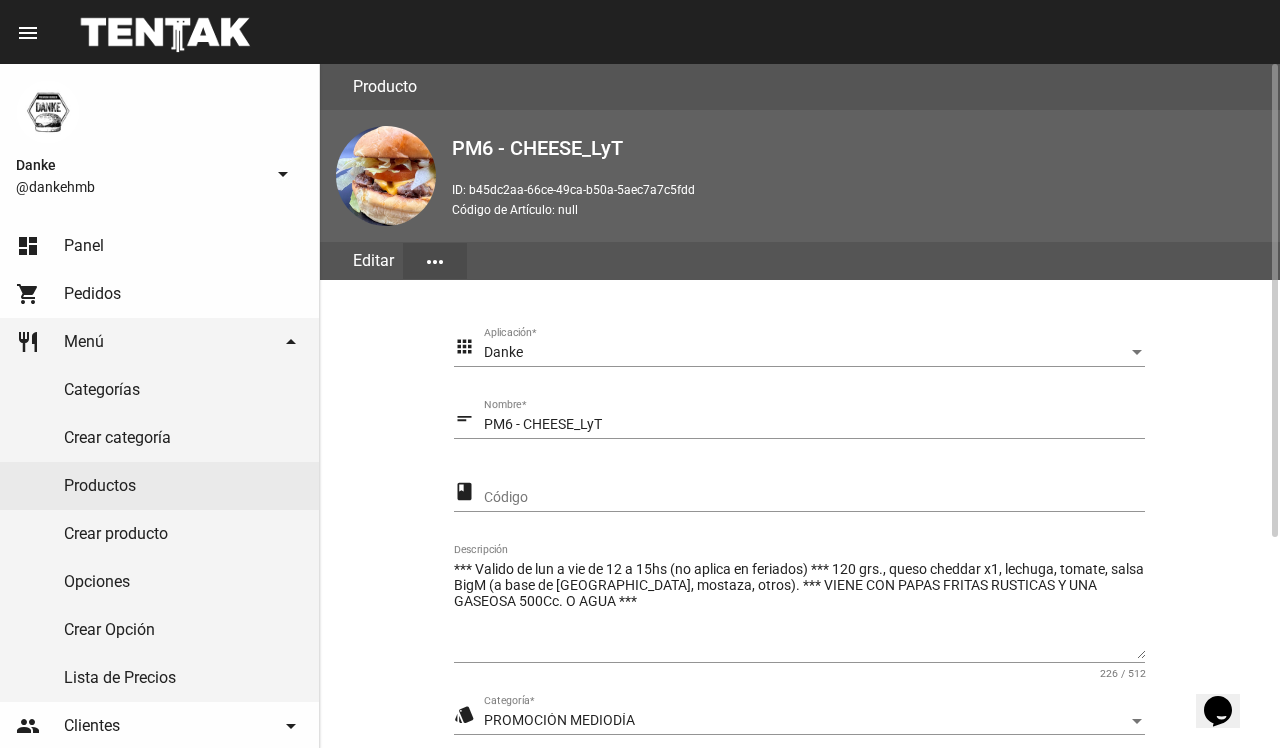 click on "apps Danke Aplicación  * short_text PM6 - CHEESE_LyT Nombre  * class Código *** Valido de lun a vie de 12 a 15hs (no aplica en feriados) *** 120 grs., queso cheddar x1, lechuga, tomate, salsa BigM (a base de mayonesa, mostaza, otros). *** VIENE CON PAPAS FRITAS RUSTICAS Y UNA GASEOSA 500Cc. O AGUA *** Descripción 226 / 512 style PROMOCIÓN MEDIODÍA Categoría  * visibility Inactivo Estado  * Guardar" 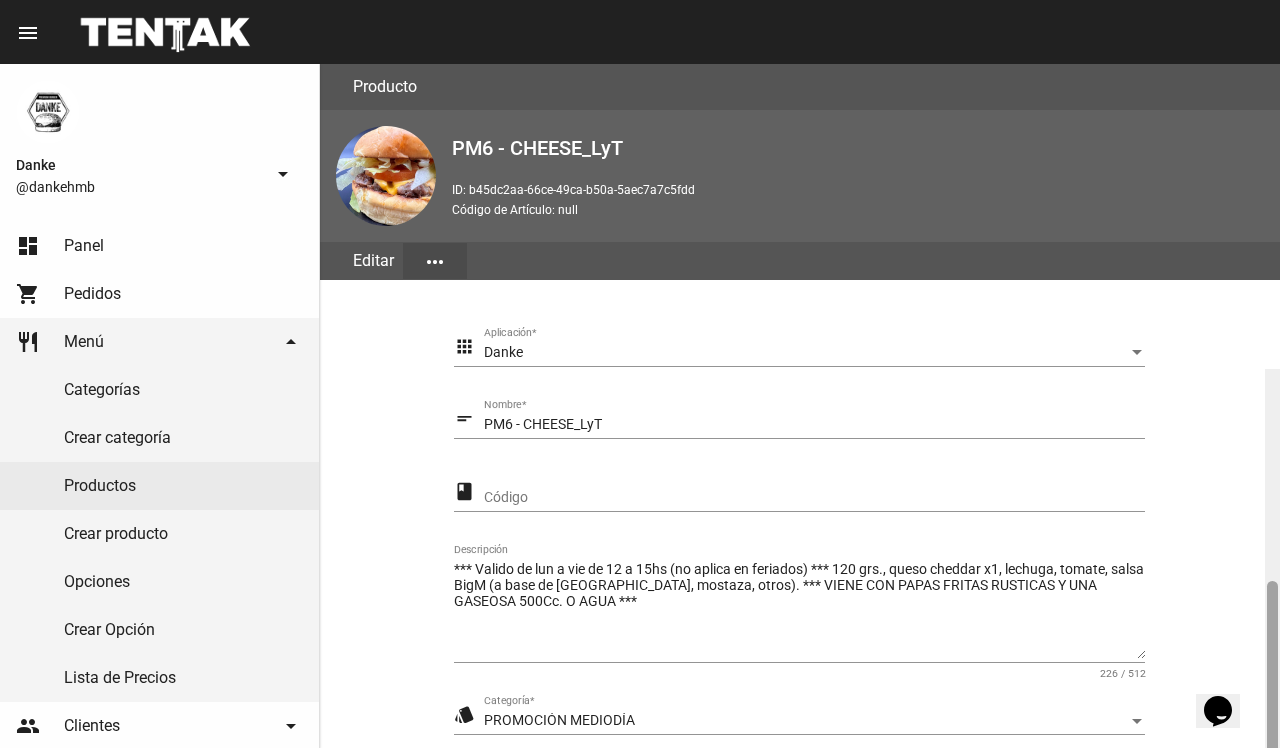 scroll, scrollTop: 305, scrollLeft: 0, axis: vertical 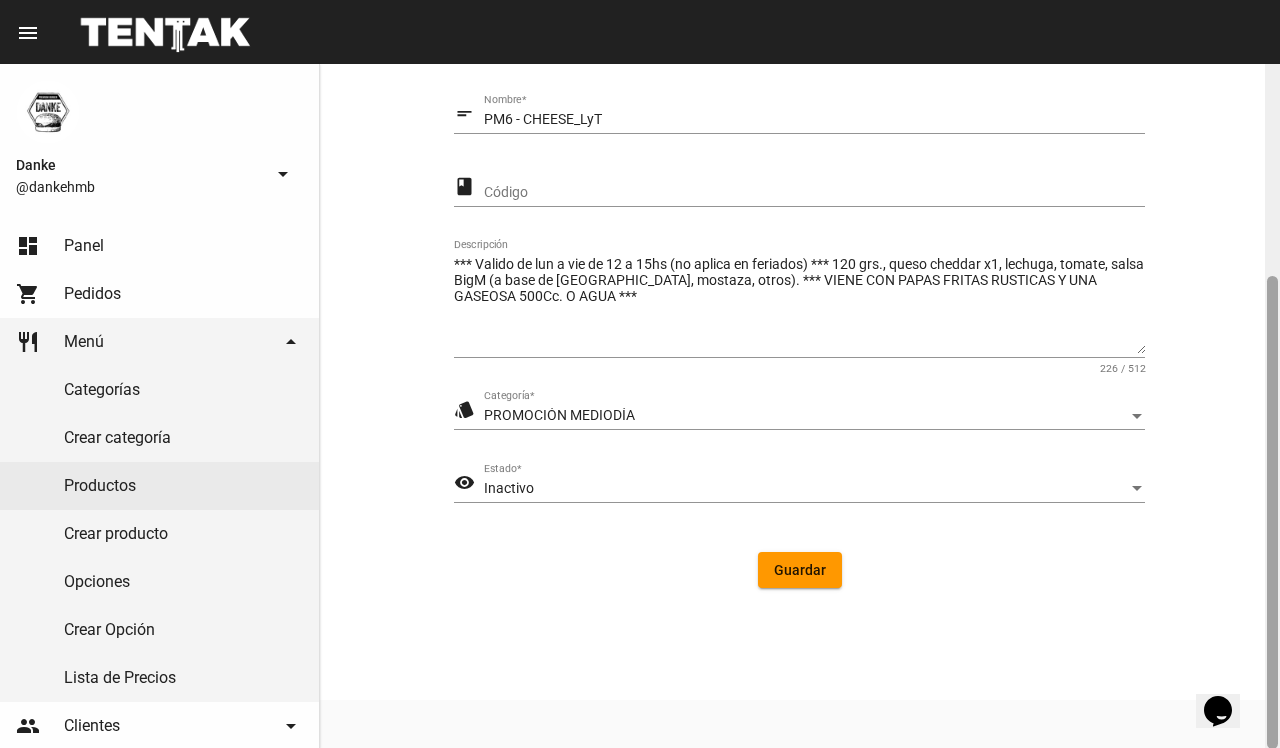 drag, startPoint x: 1278, startPoint y: 347, endPoint x: 1278, endPoint y: 491, distance: 144 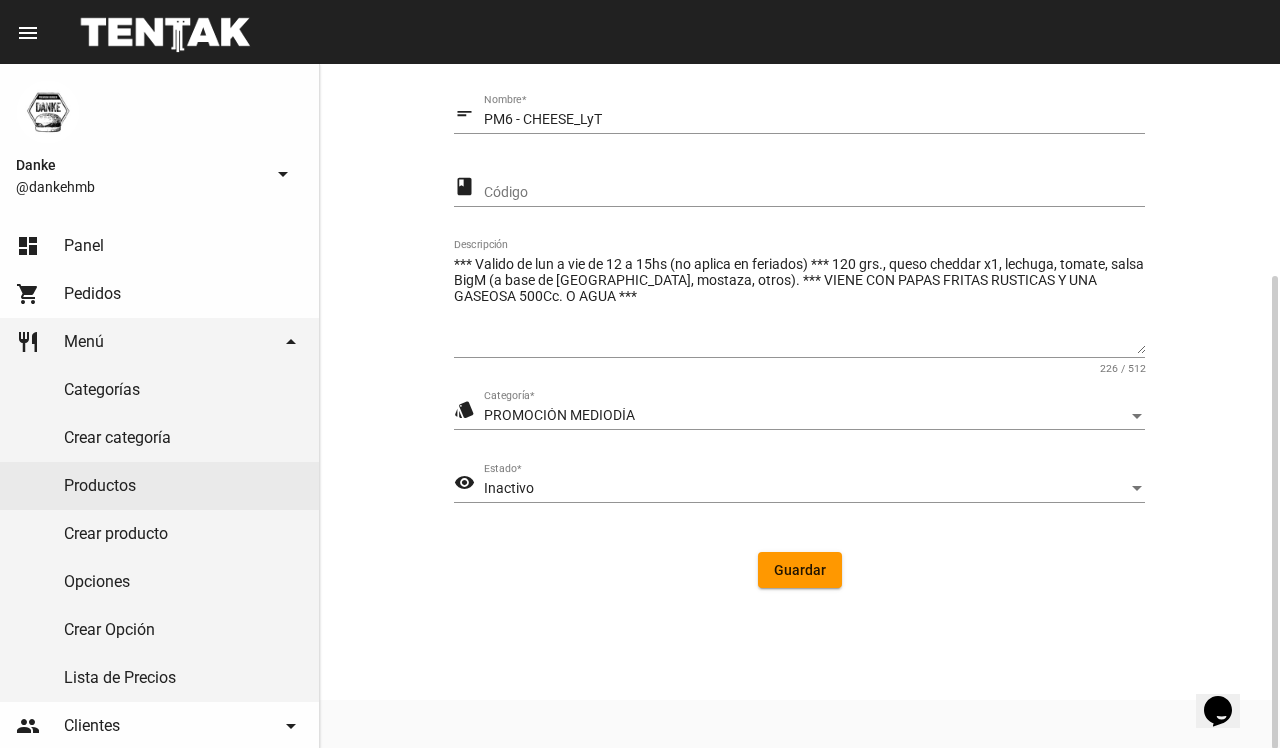 click on "Inactivo" at bounding box center (805, 489) 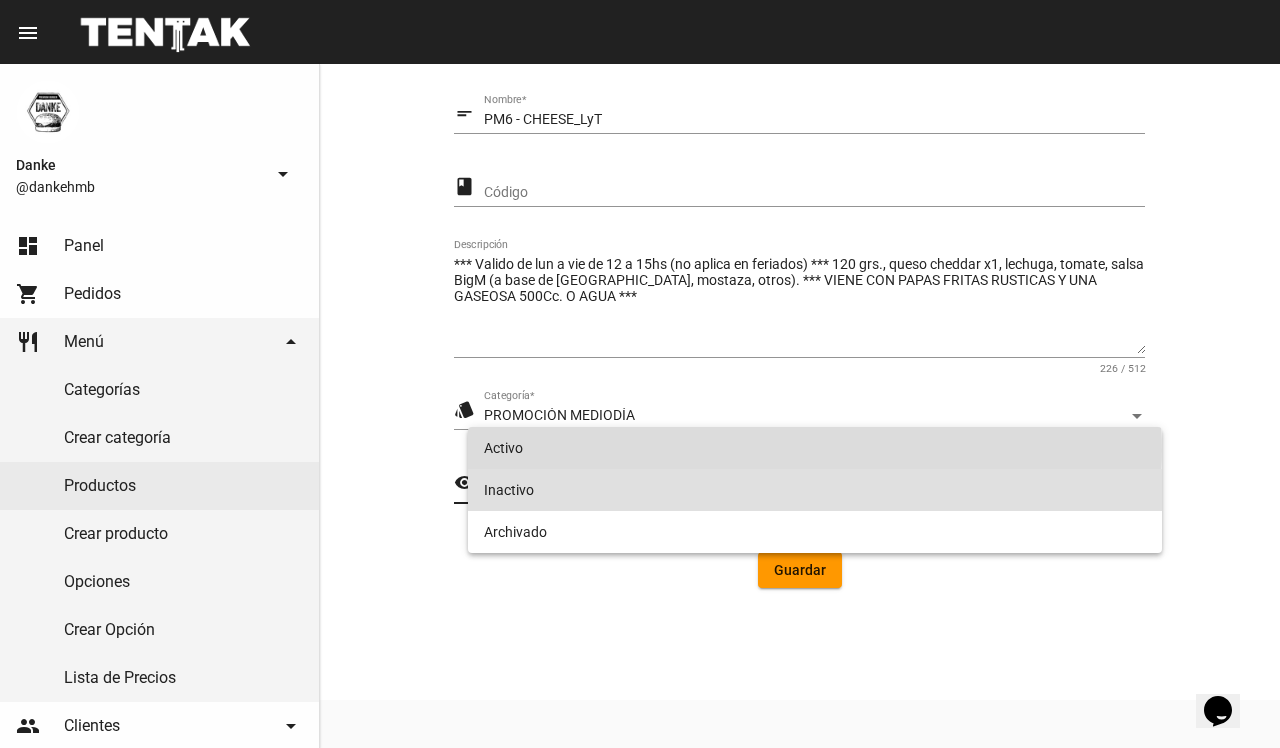 click on "Activo" at bounding box center [814, 448] 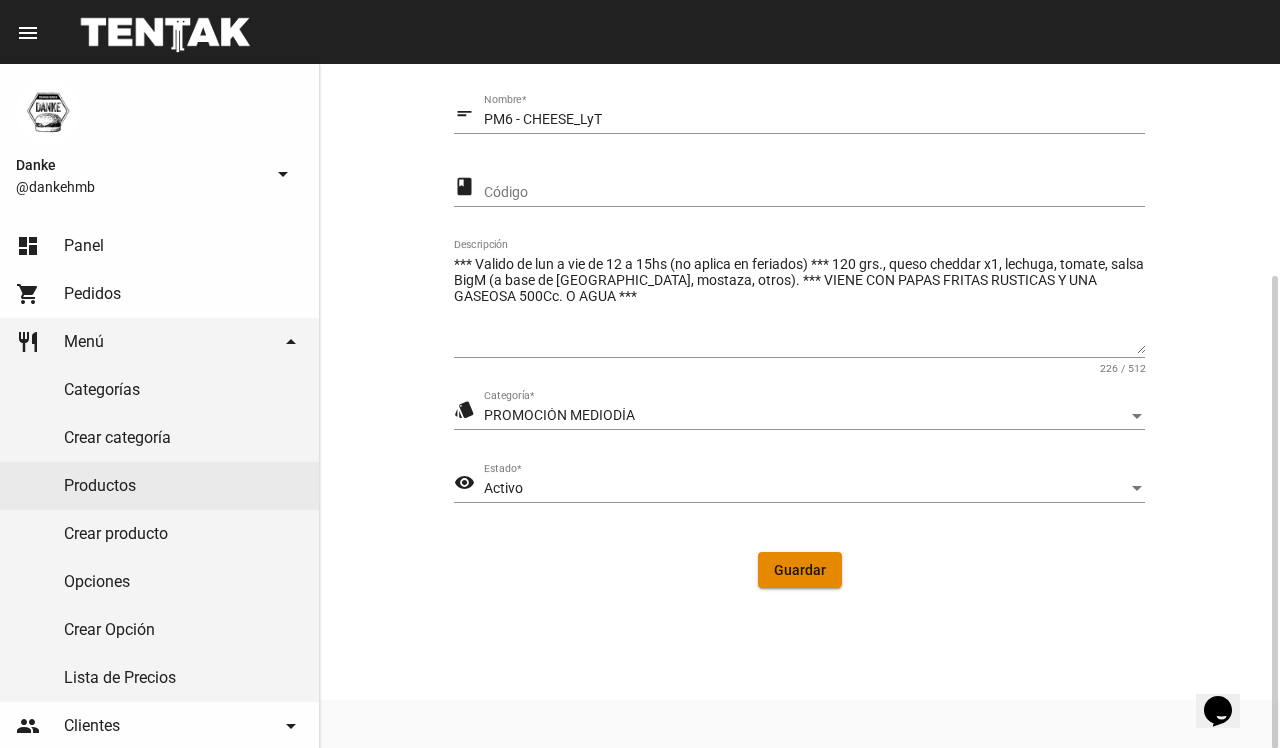 click on "Guardar" 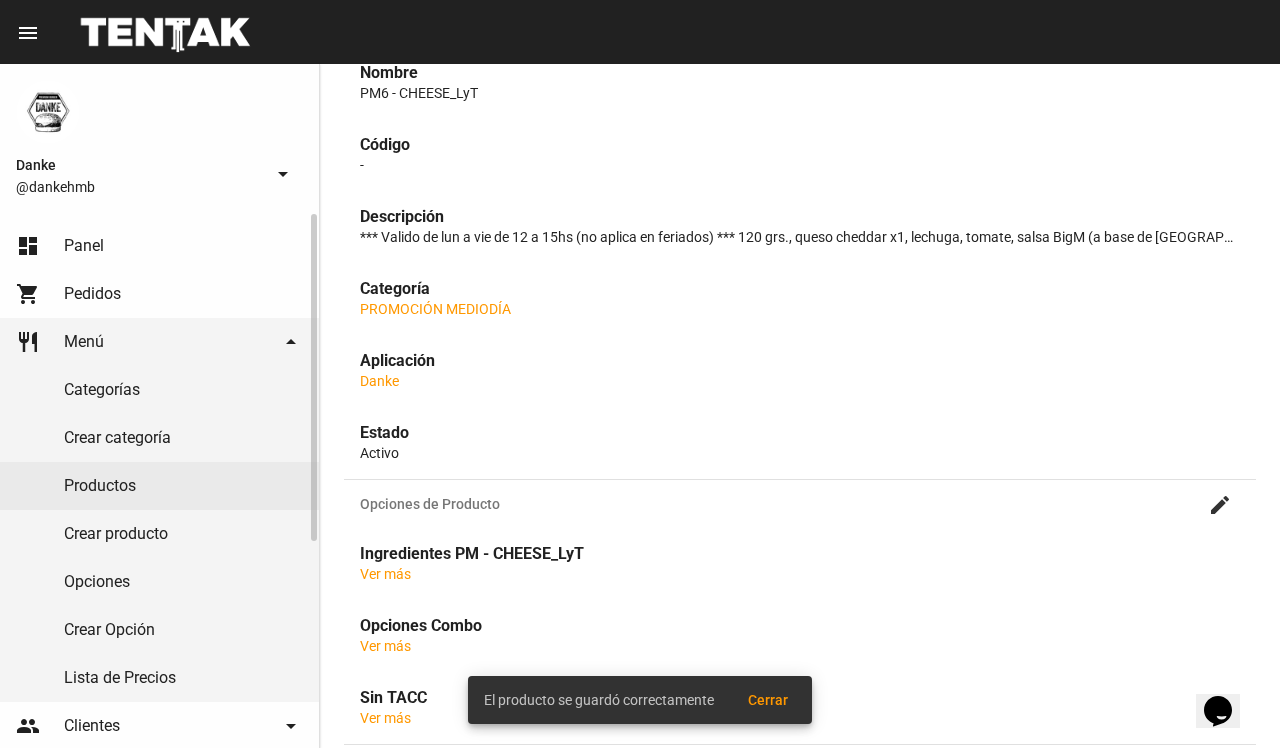 scroll, scrollTop: 0, scrollLeft: 0, axis: both 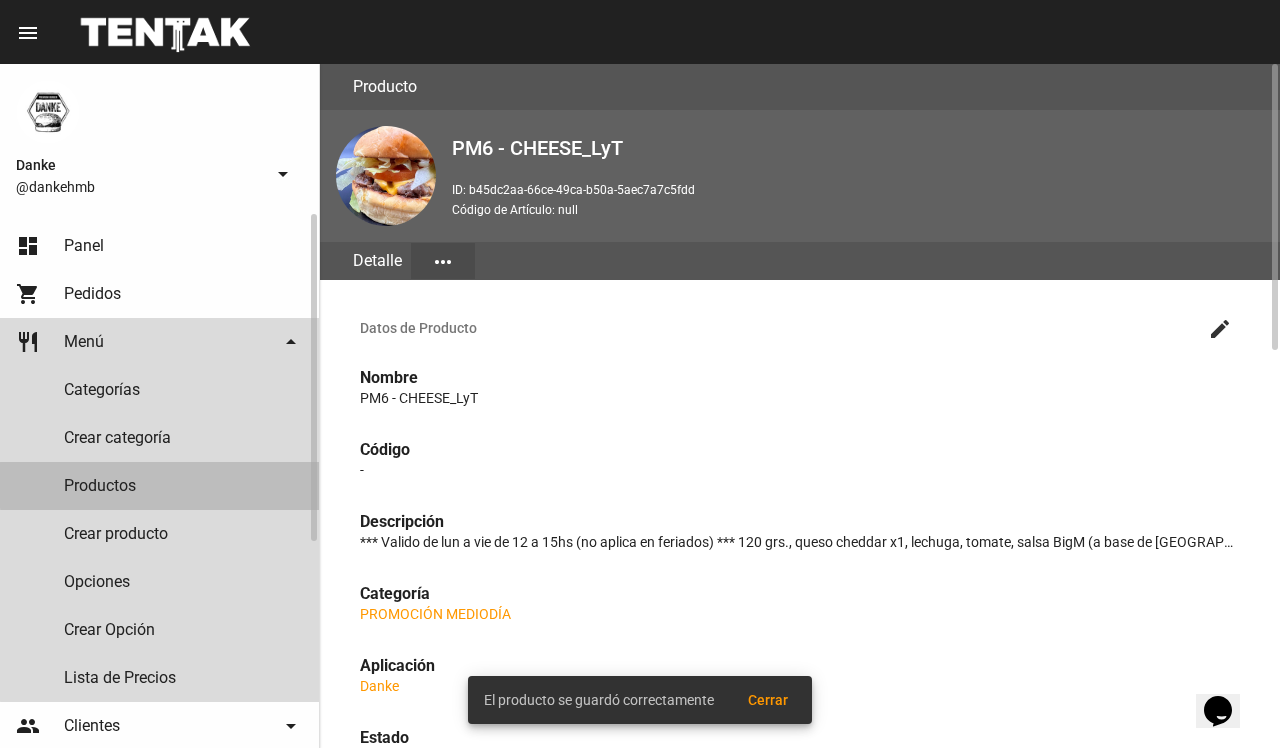 click on "Productos" 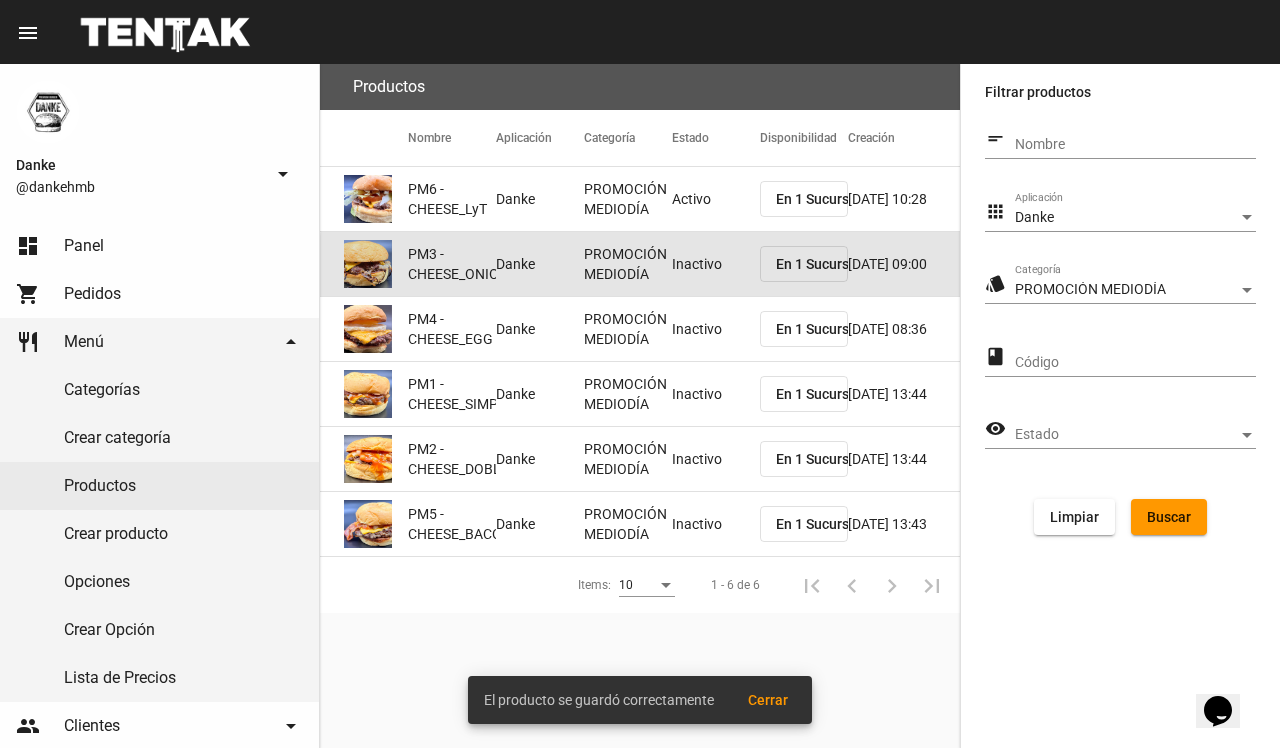 click on "Inactivo" 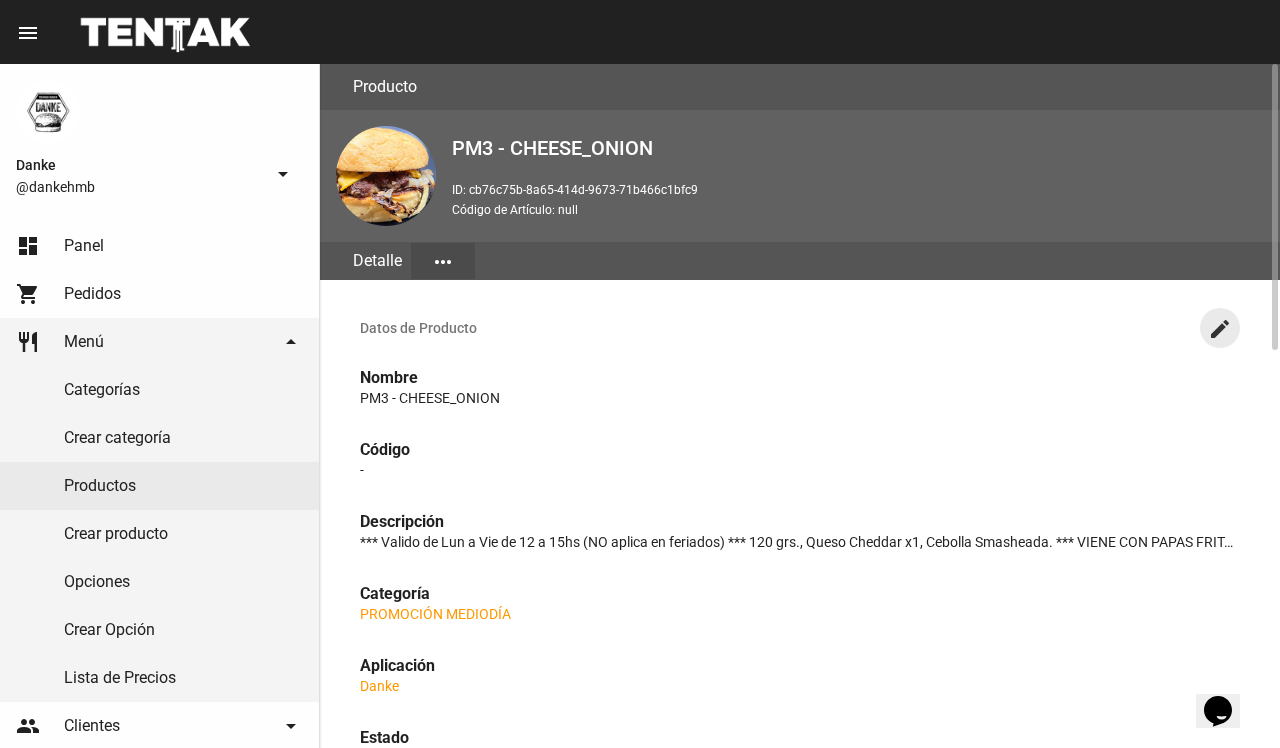click on "create" 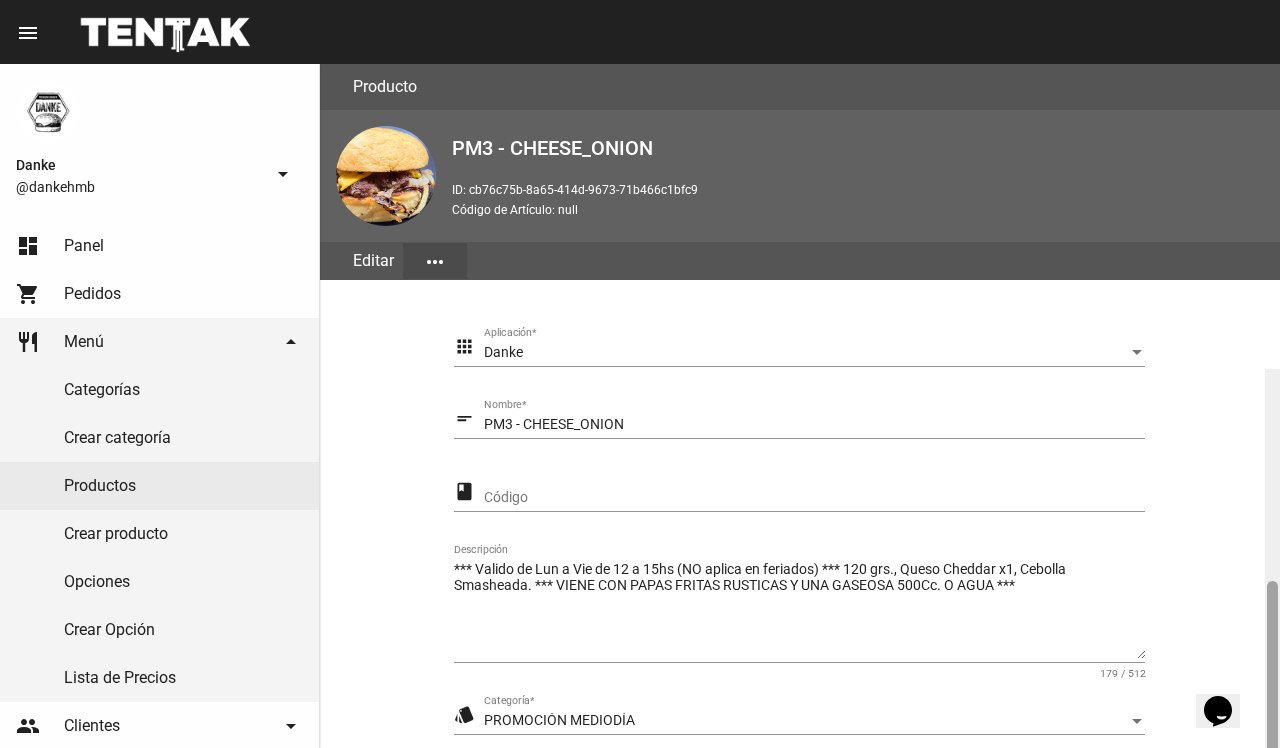 scroll, scrollTop: 305, scrollLeft: 0, axis: vertical 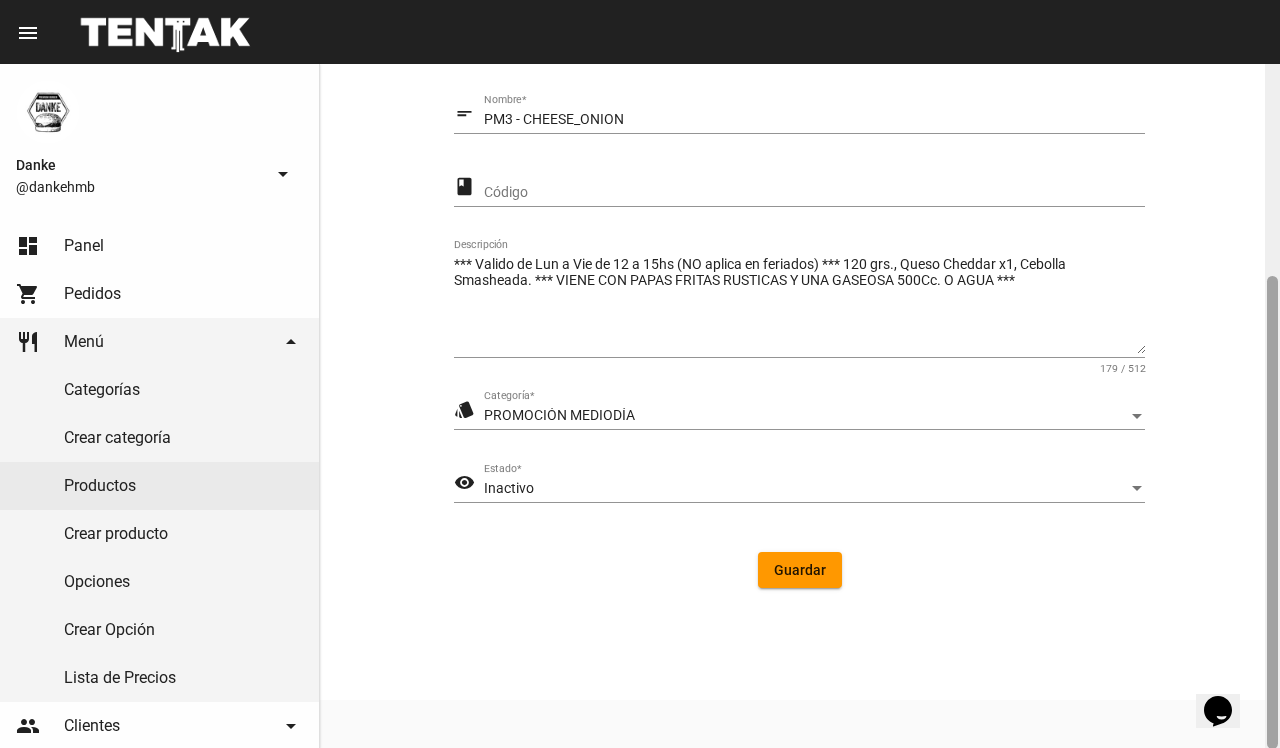 click 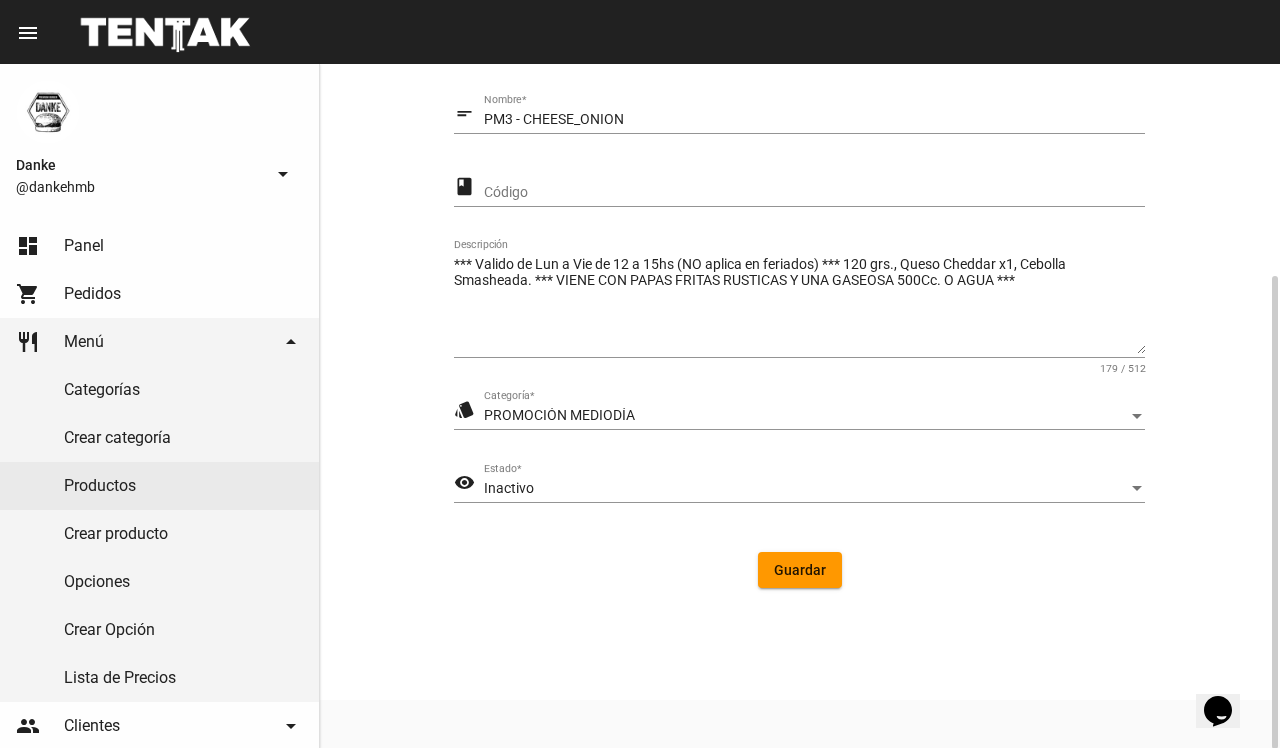 click on "Inactivo Estado  *" 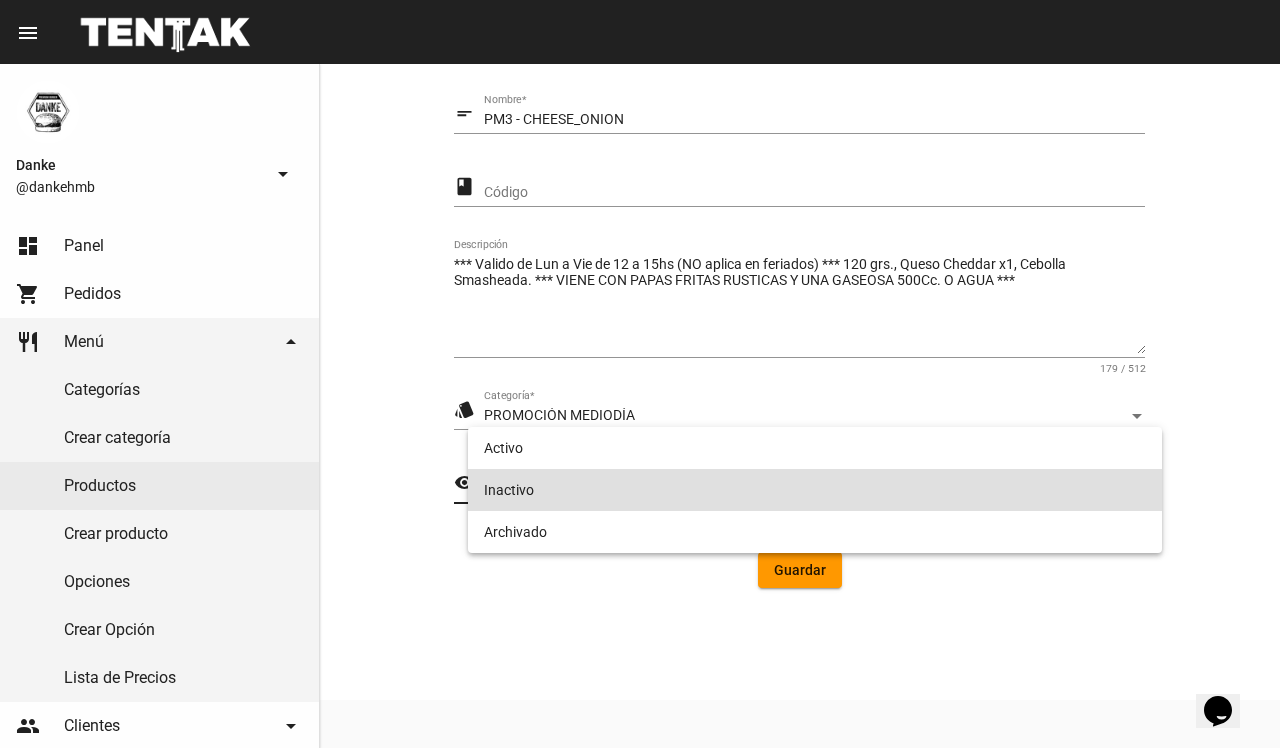 click at bounding box center [640, 374] 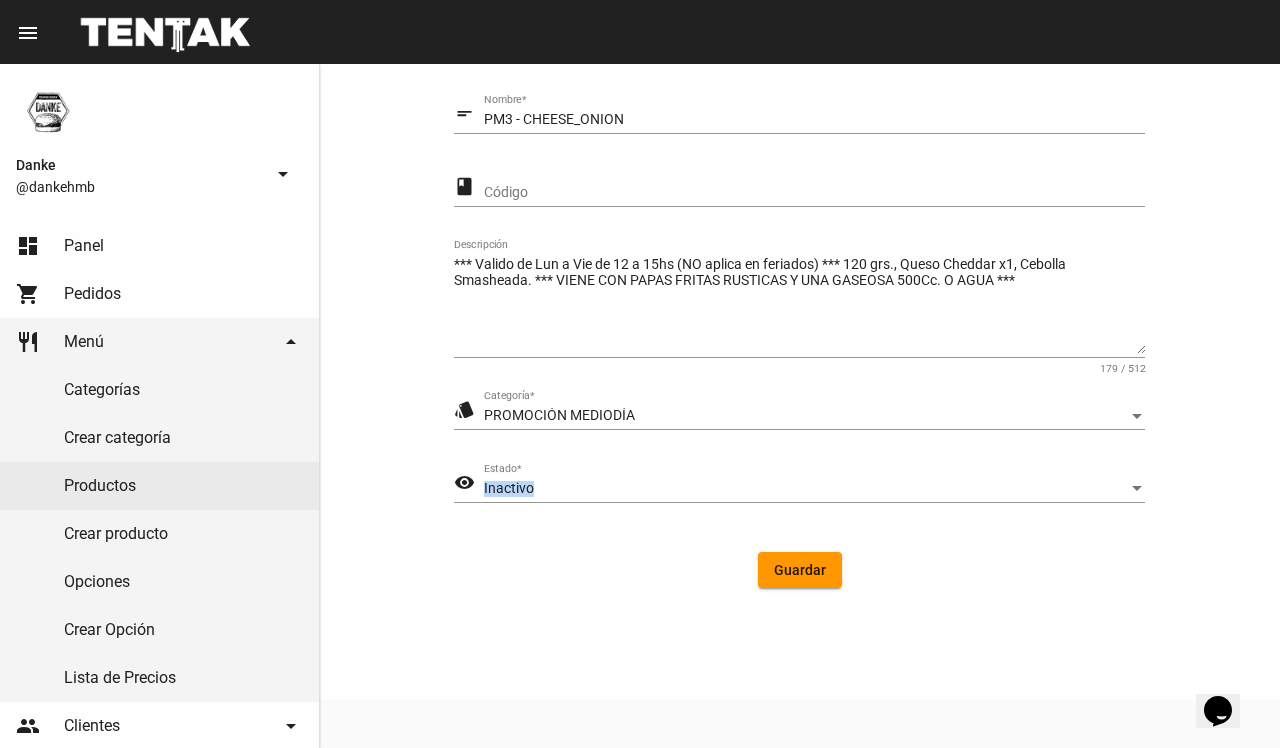 click on "Inactivo Estado  *" 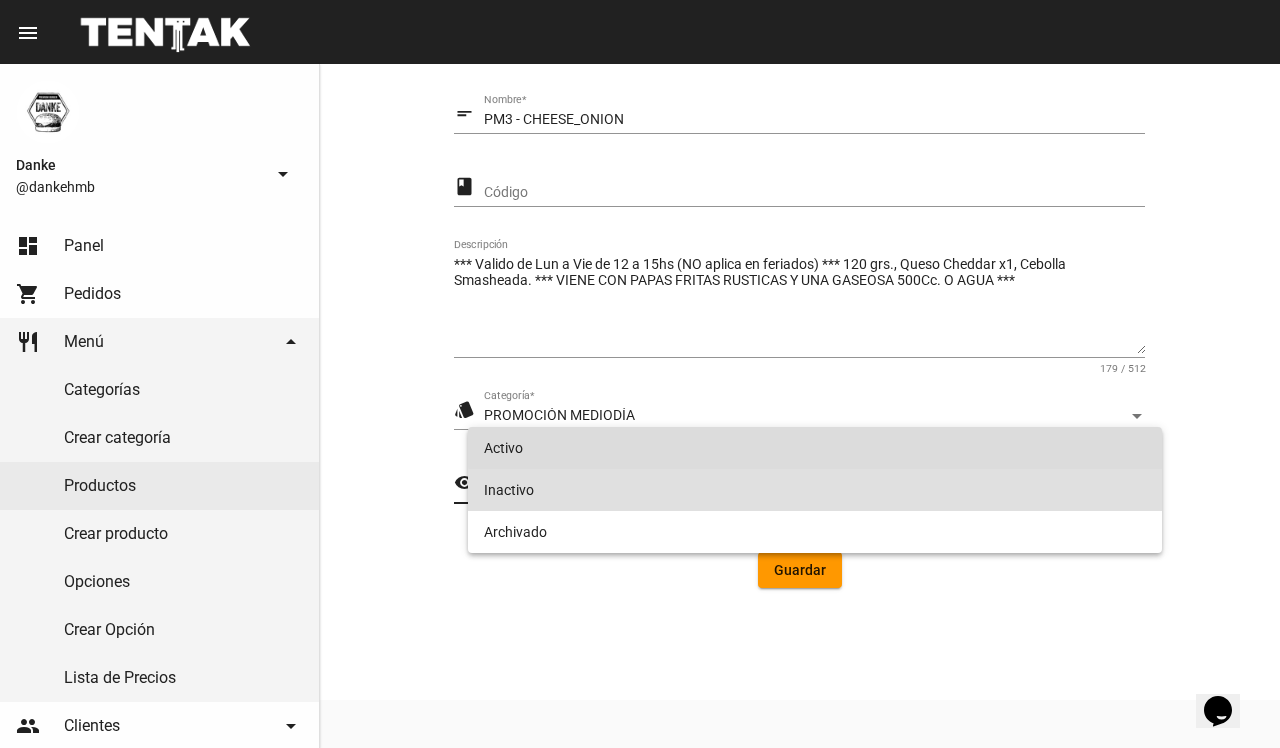 click on "Activo" at bounding box center (814, 448) 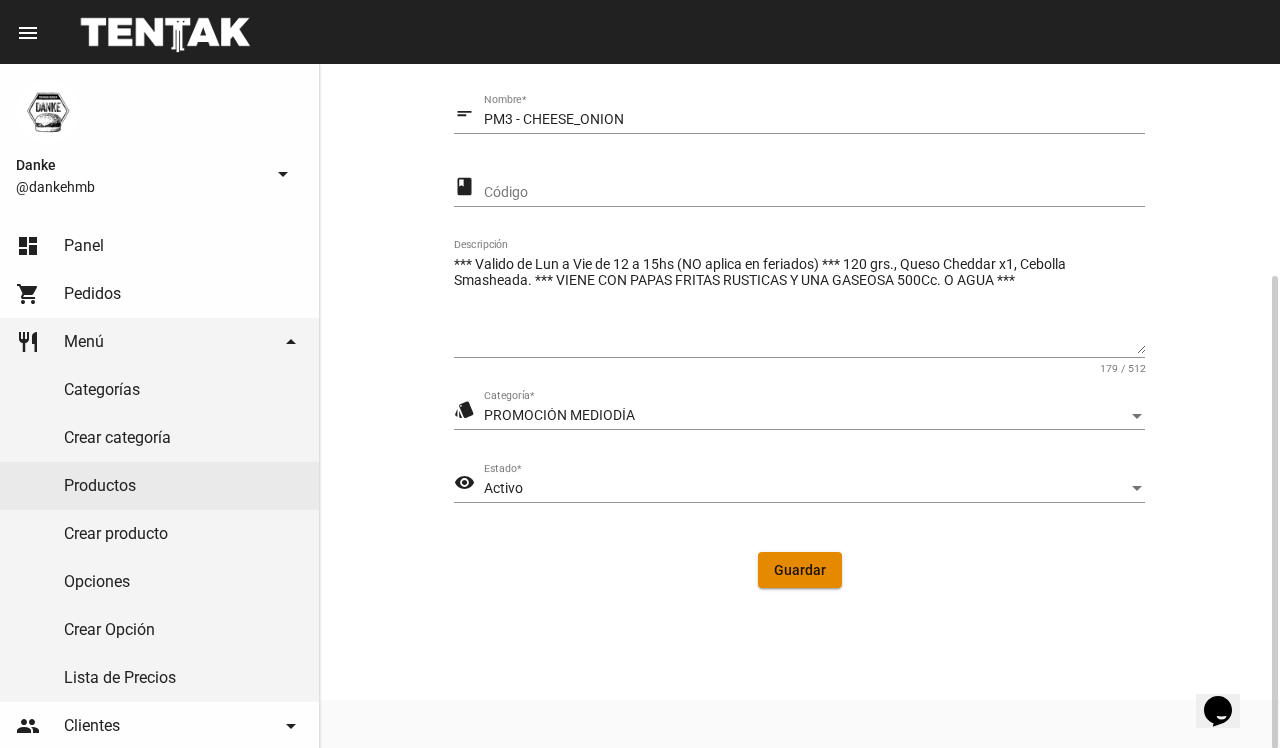 click on "Guardar" 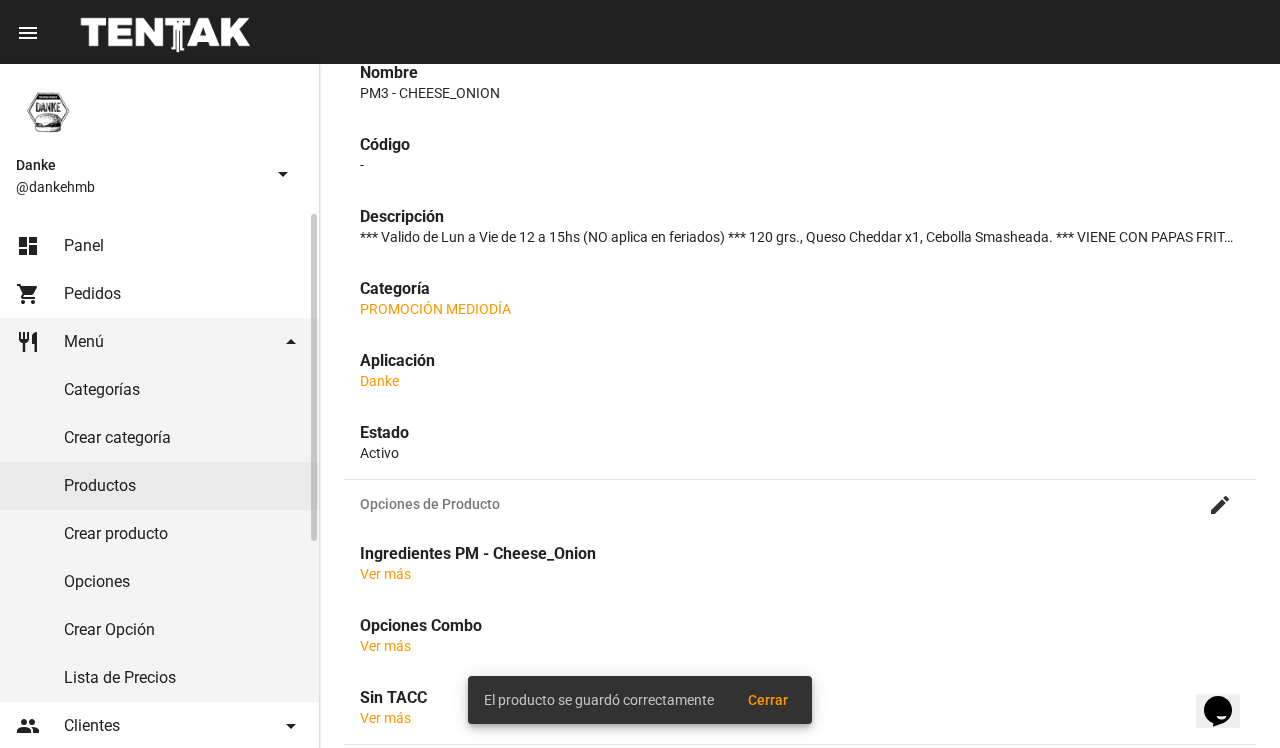 scroll, scrollTop: 0, scrollLeft: 0, axis: both 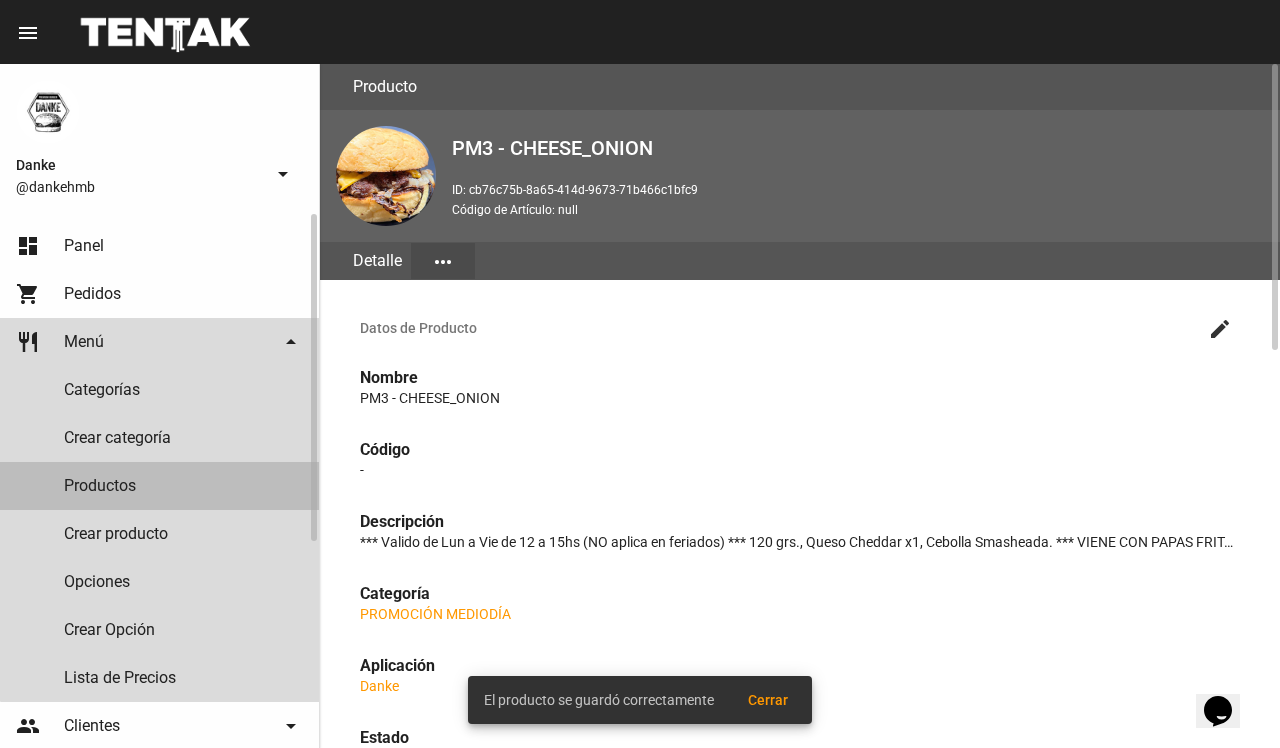 click on "Productos" 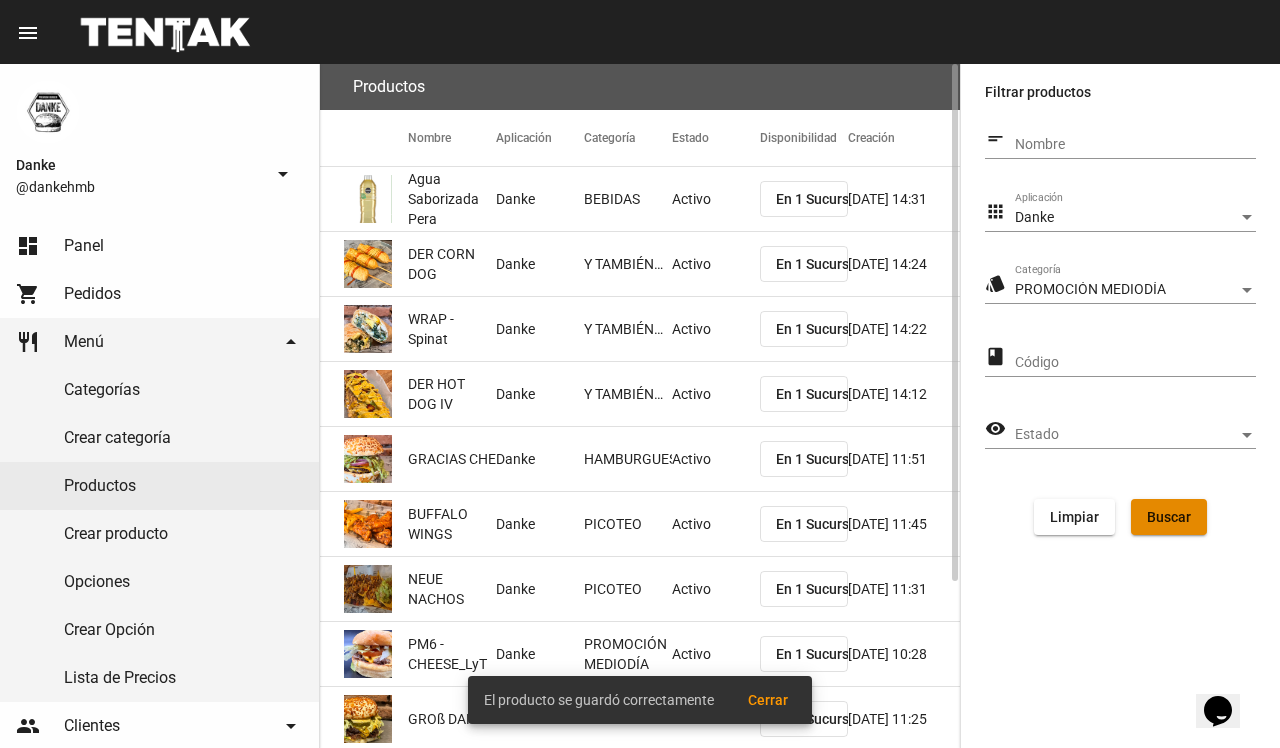 click on "Buscar" 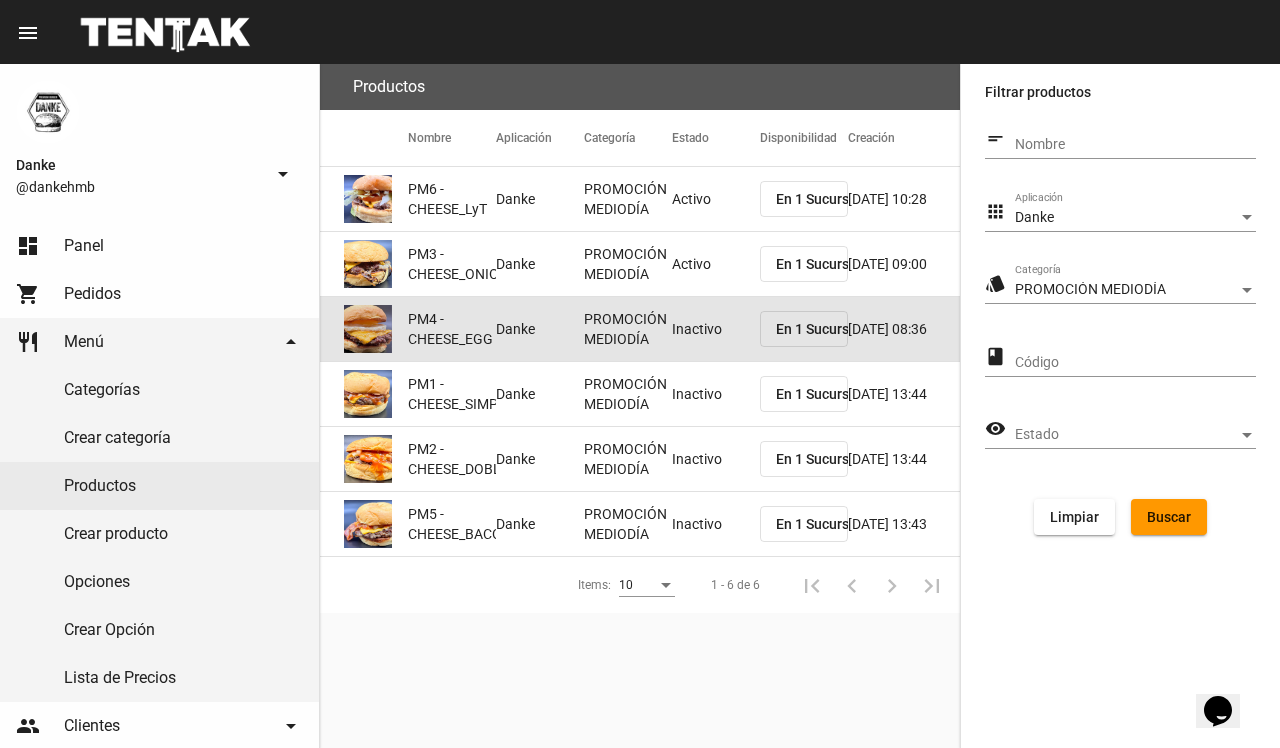 click on "Inactivo" 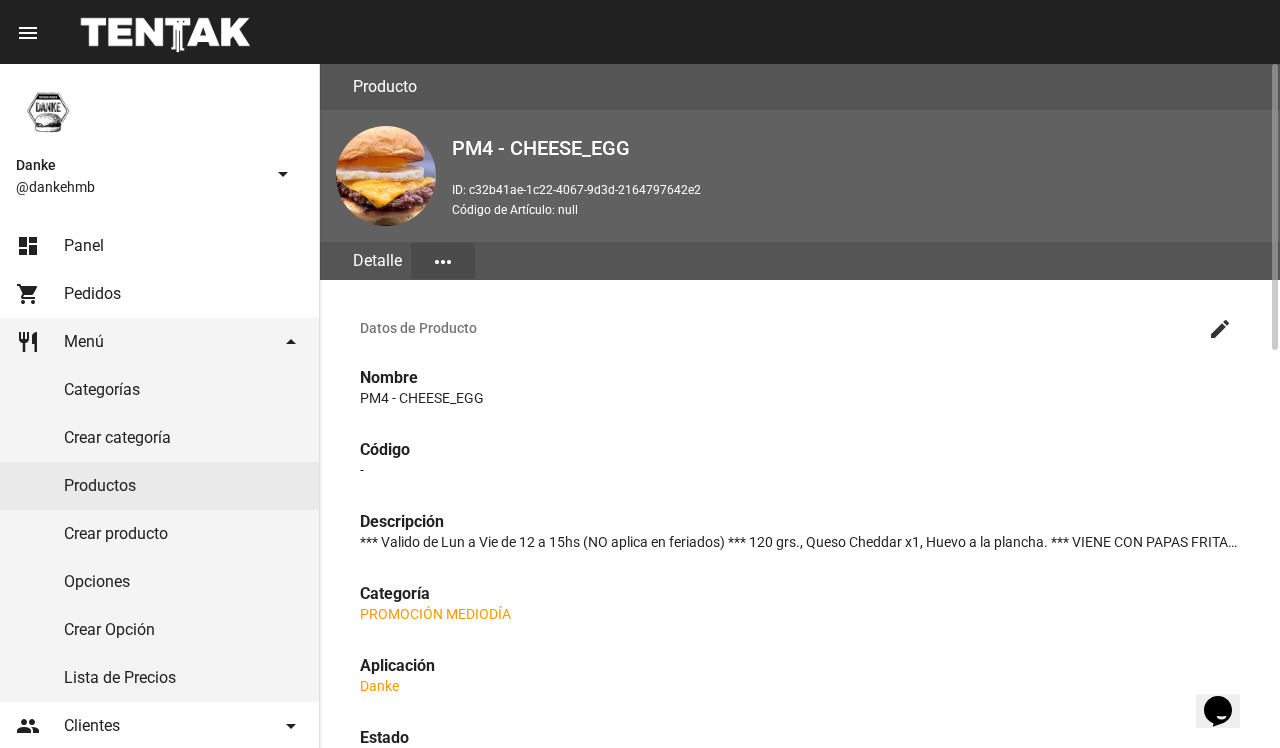click on "create" 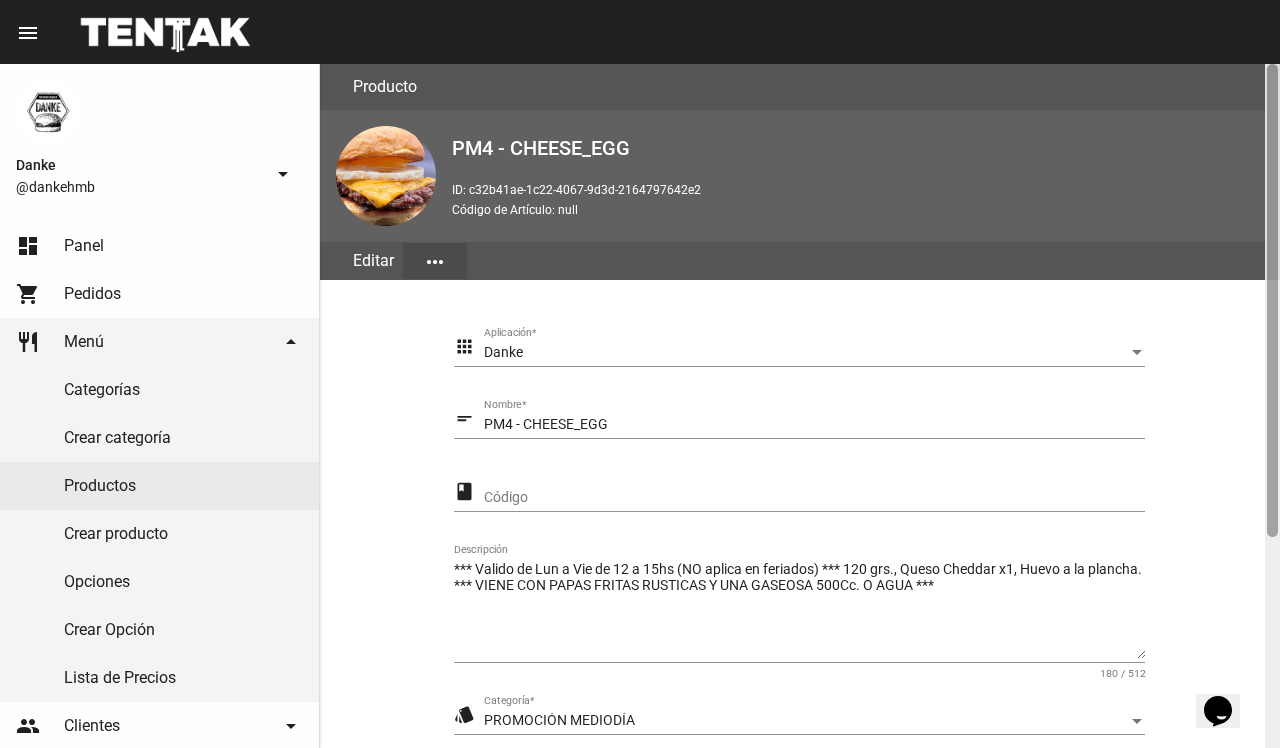 scroll, scrollTop: 305, scrollLeft: 0, axis: vertical 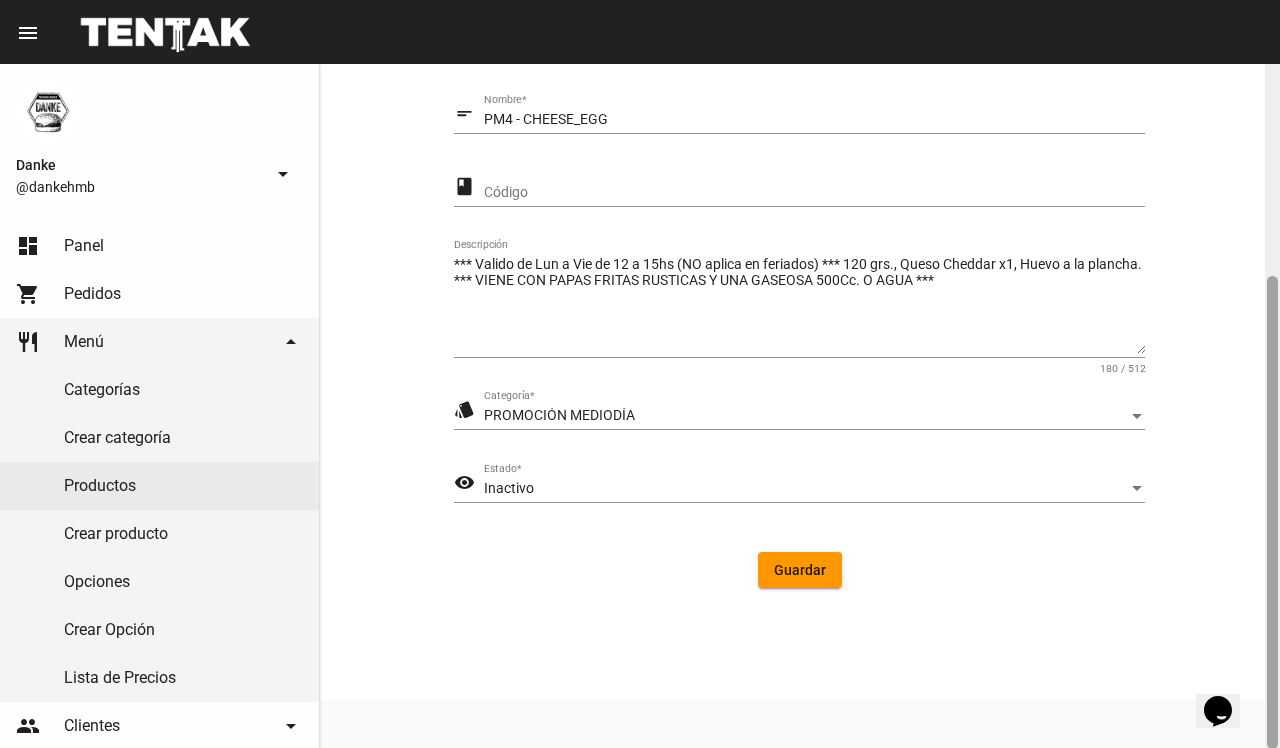 click 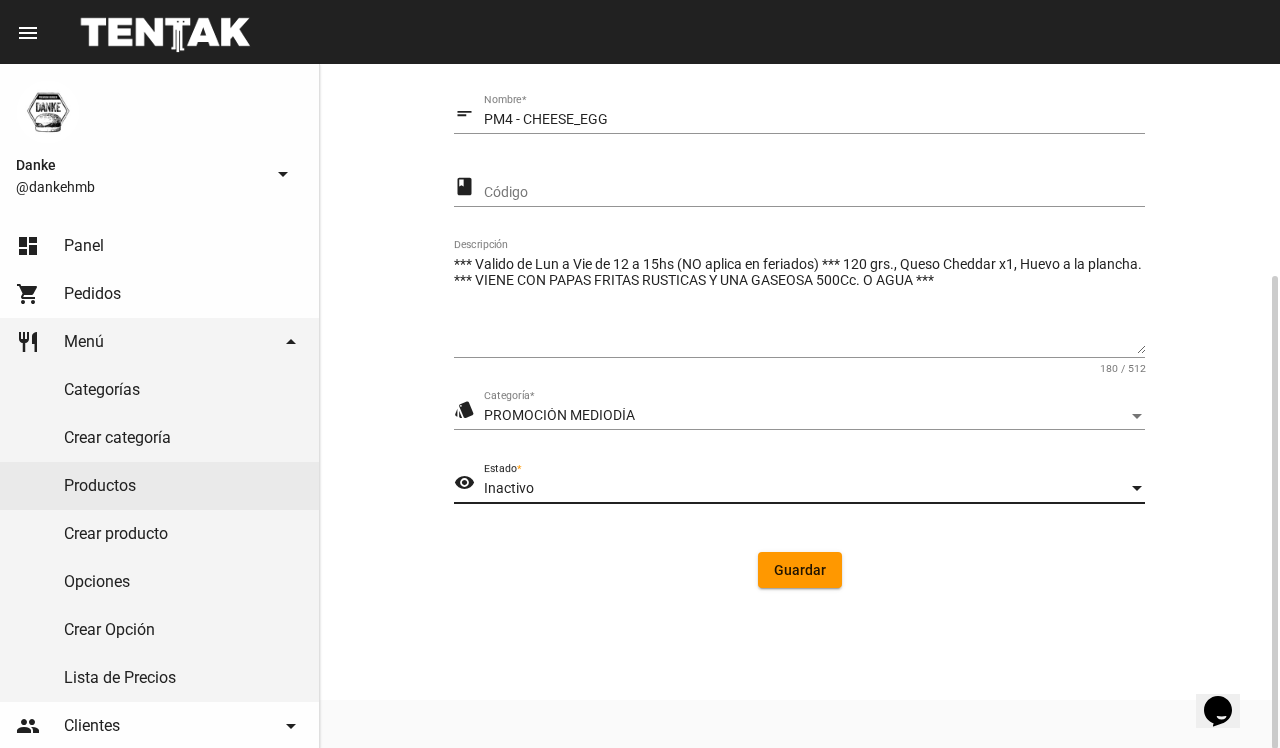 click on "Inactivo" at bounding box center [805, 489] 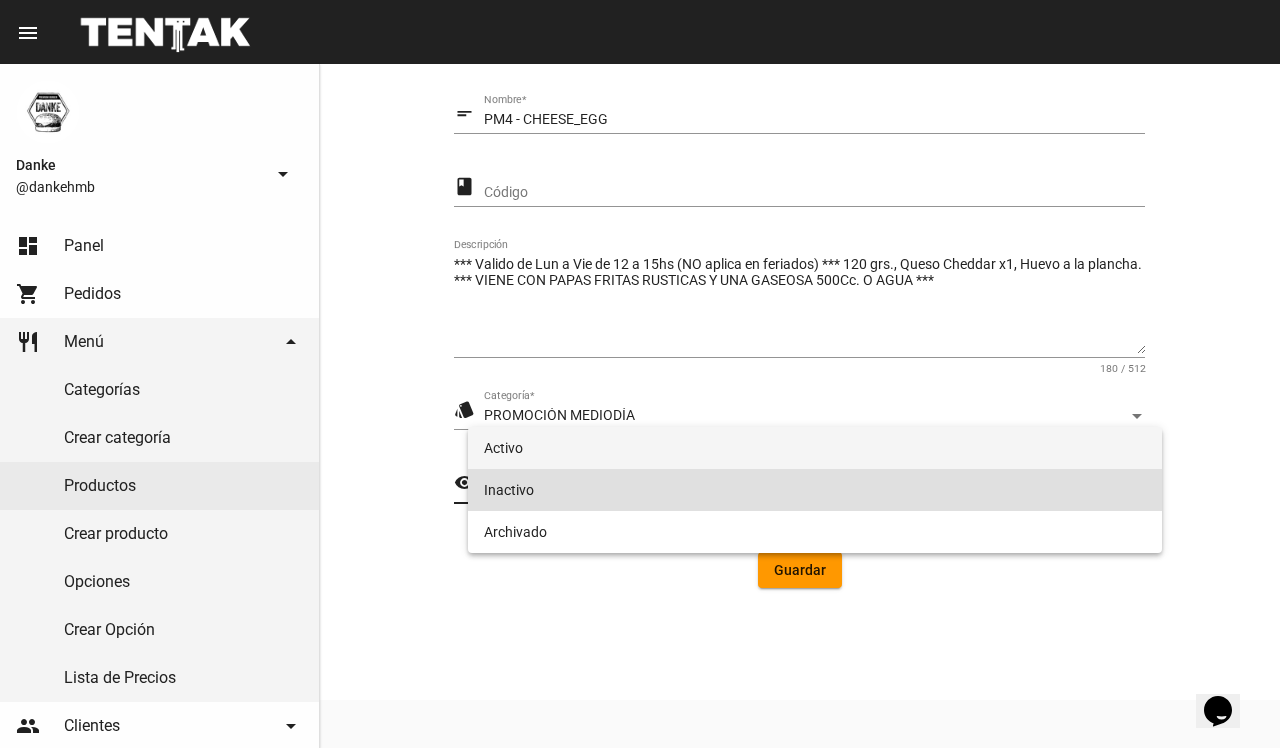 click on "Activo" at bounding box center [814, 448] 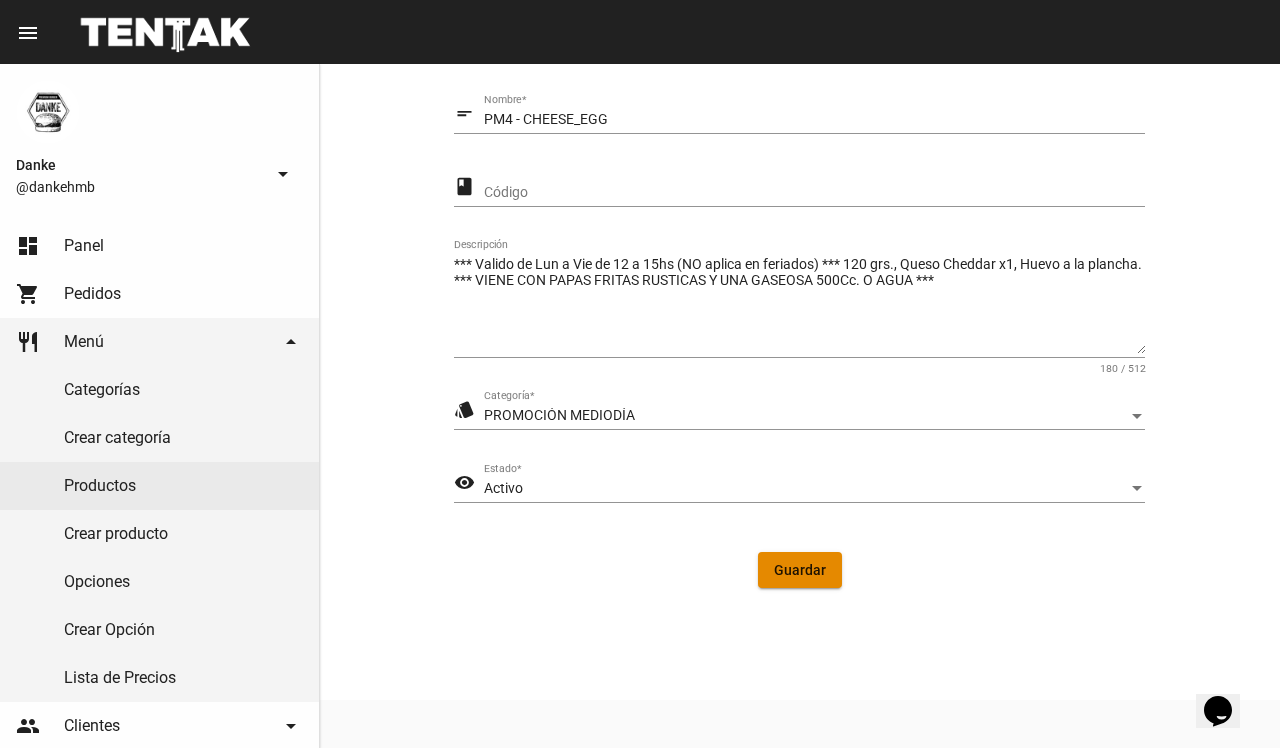 click on "Guardar" 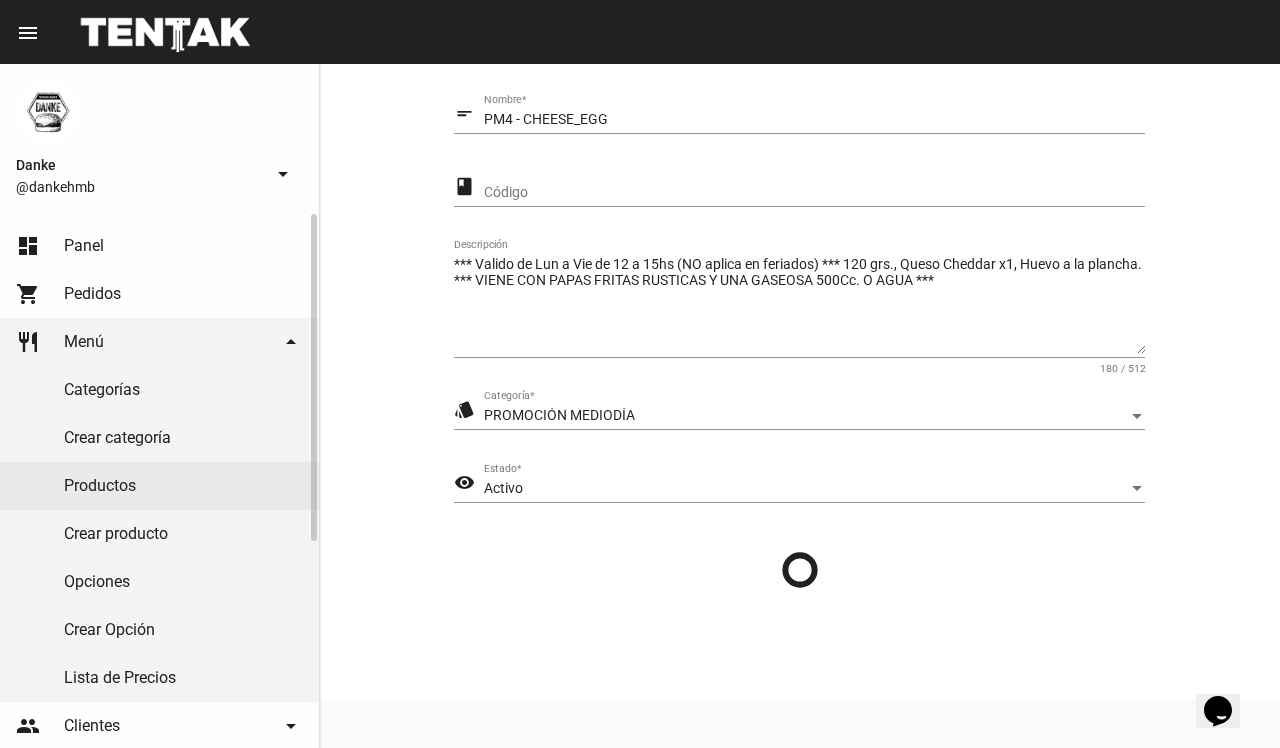 scroll, scrollTop: 0, scrollLeft: 0, axis: both 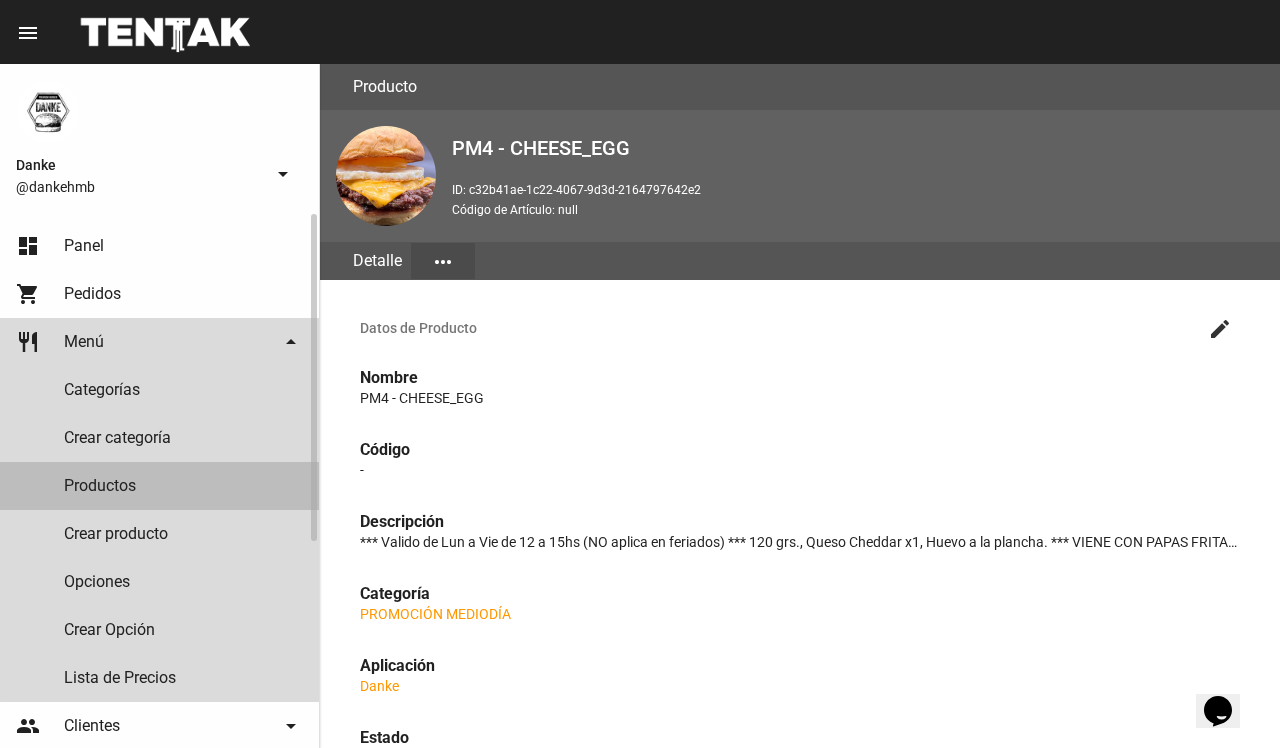 click on "Productos" 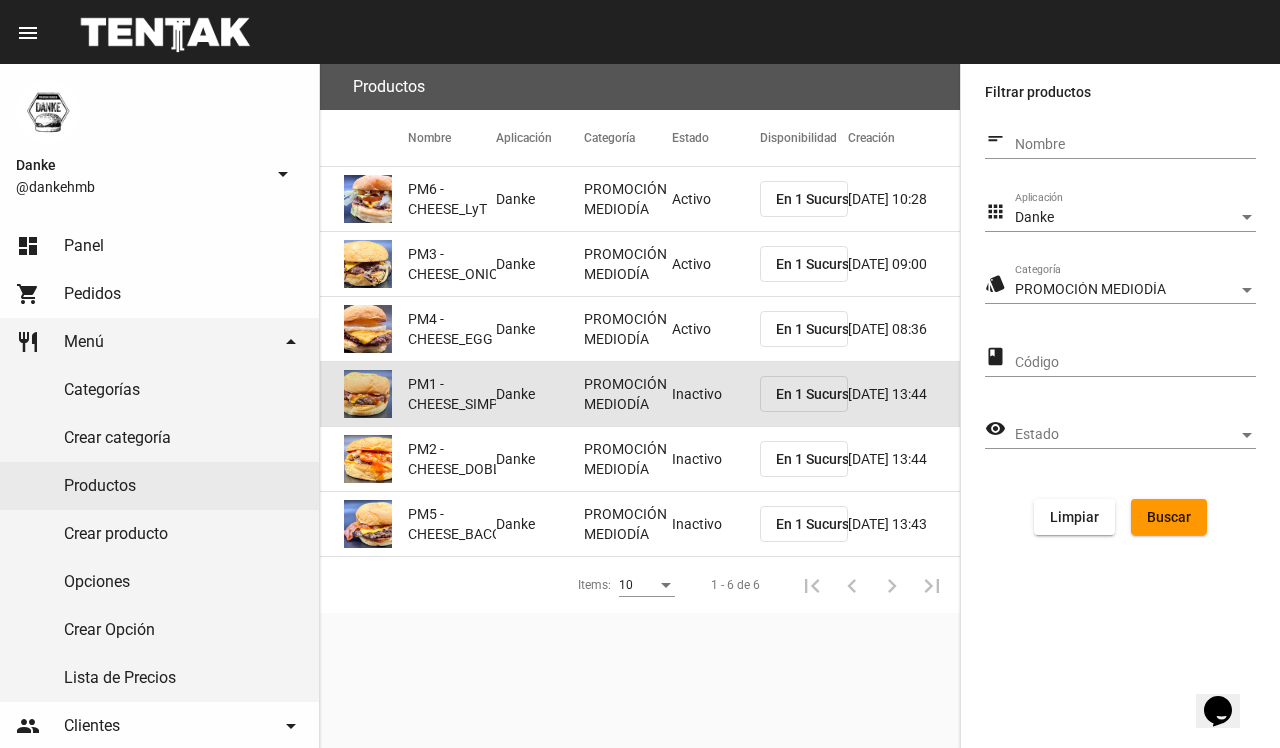 click on "Inactivo" 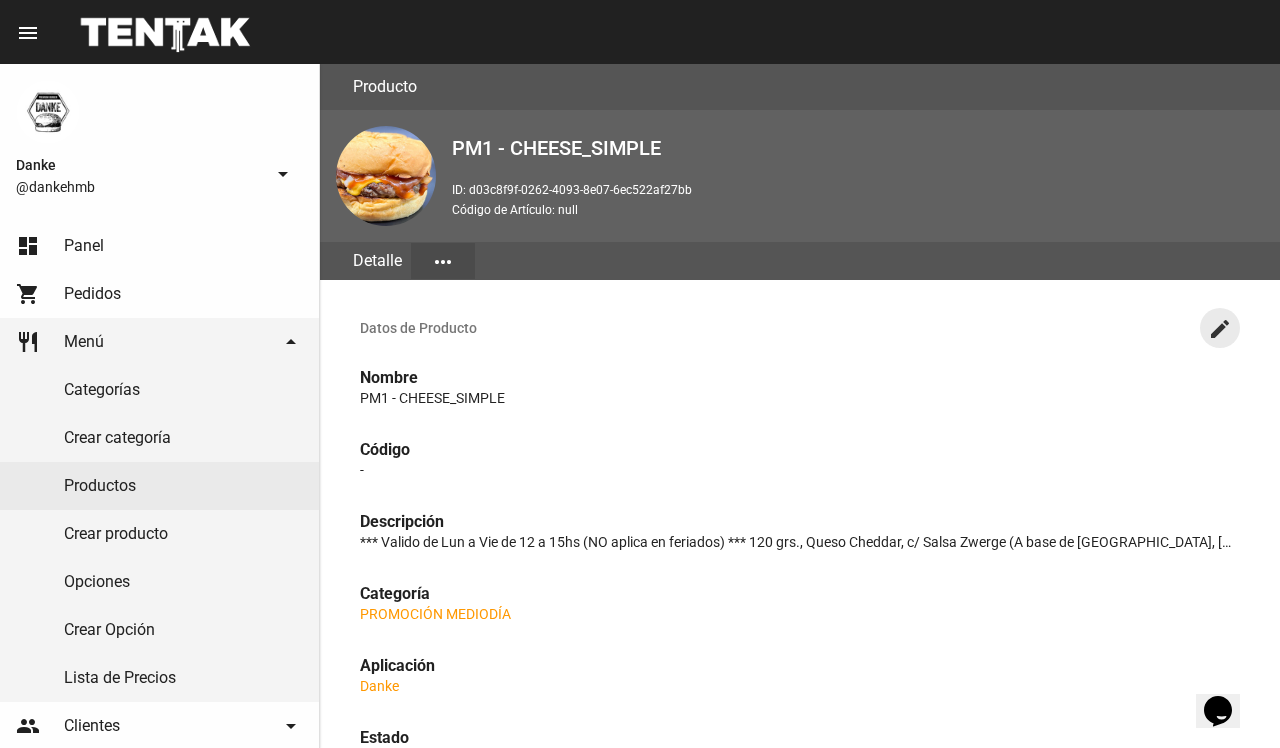 click on "create" 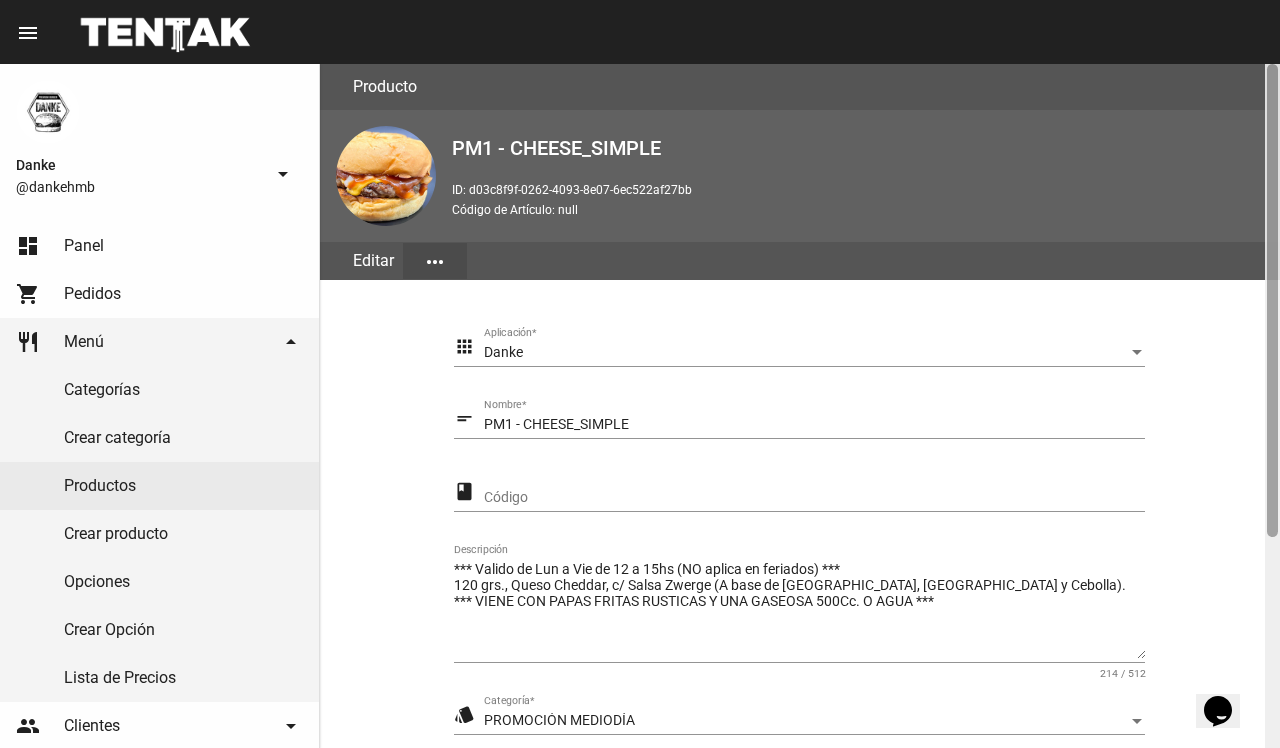 scroll, scrollTop: 305, scrollLeft: 0, axis: vertical 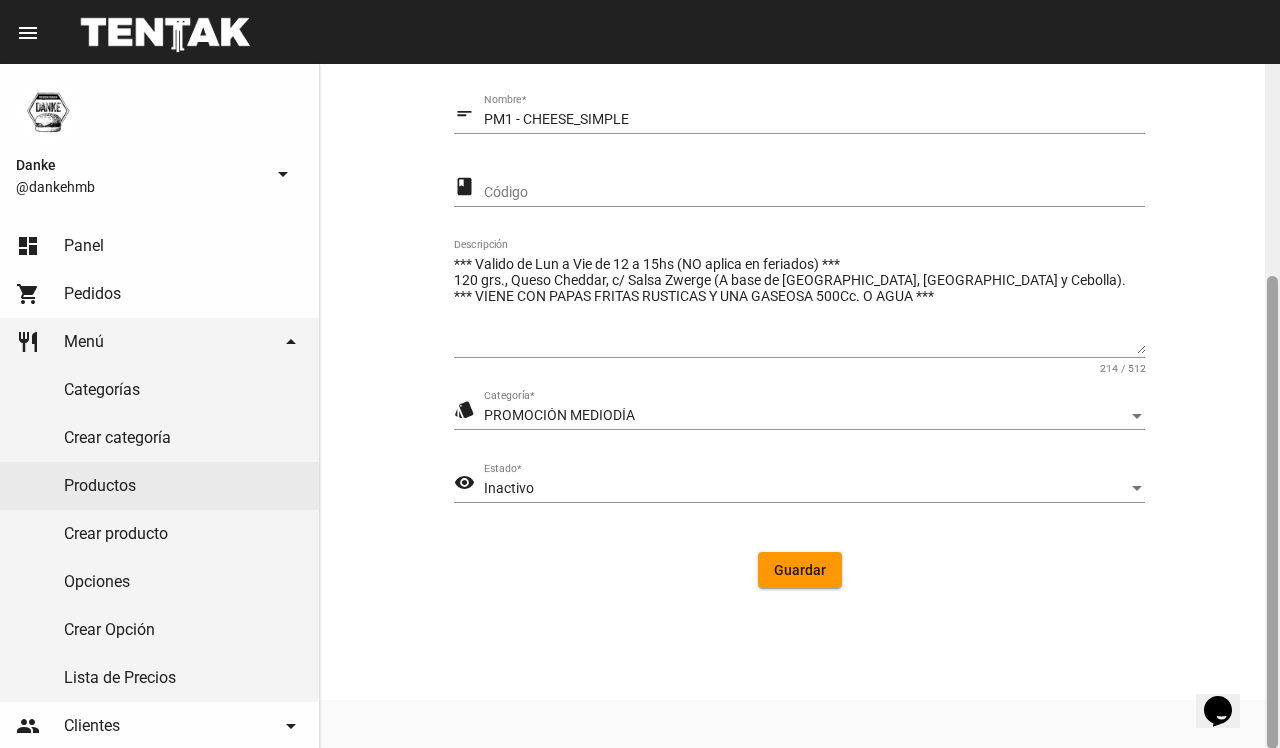 click 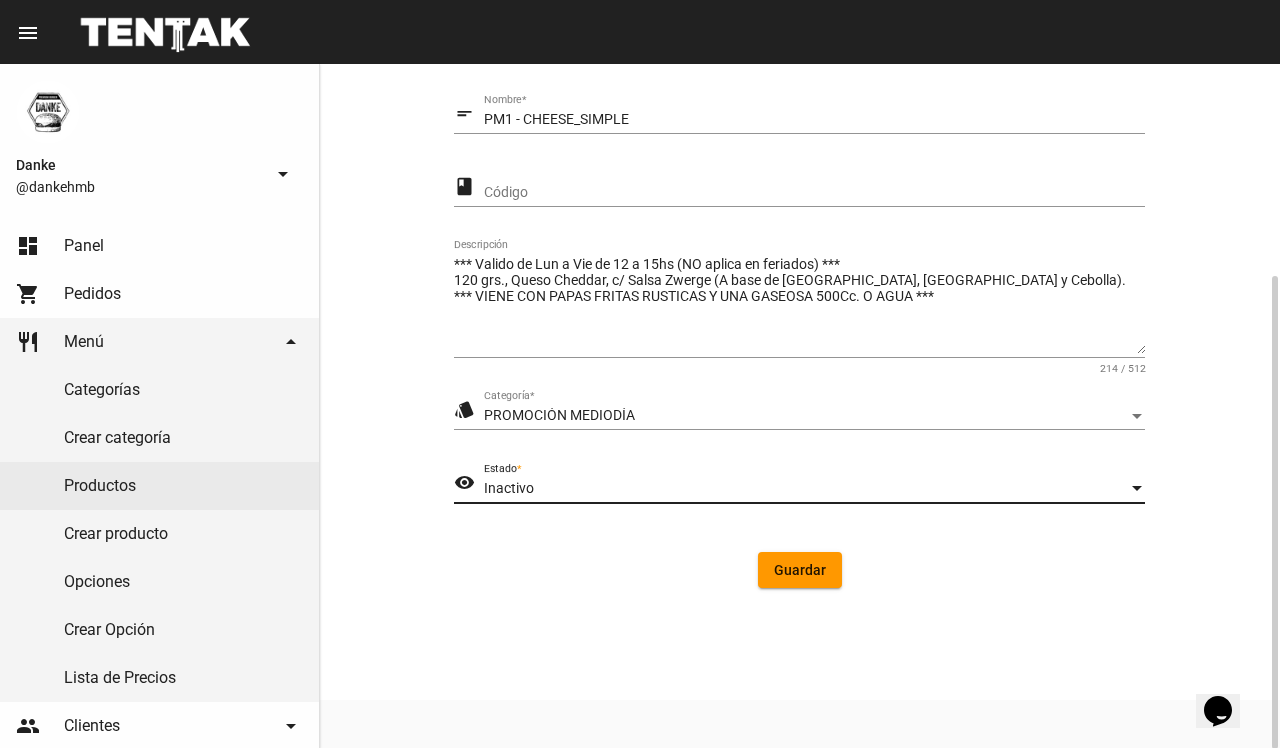 click on "Inactivo" at bounding box center (805, 489) 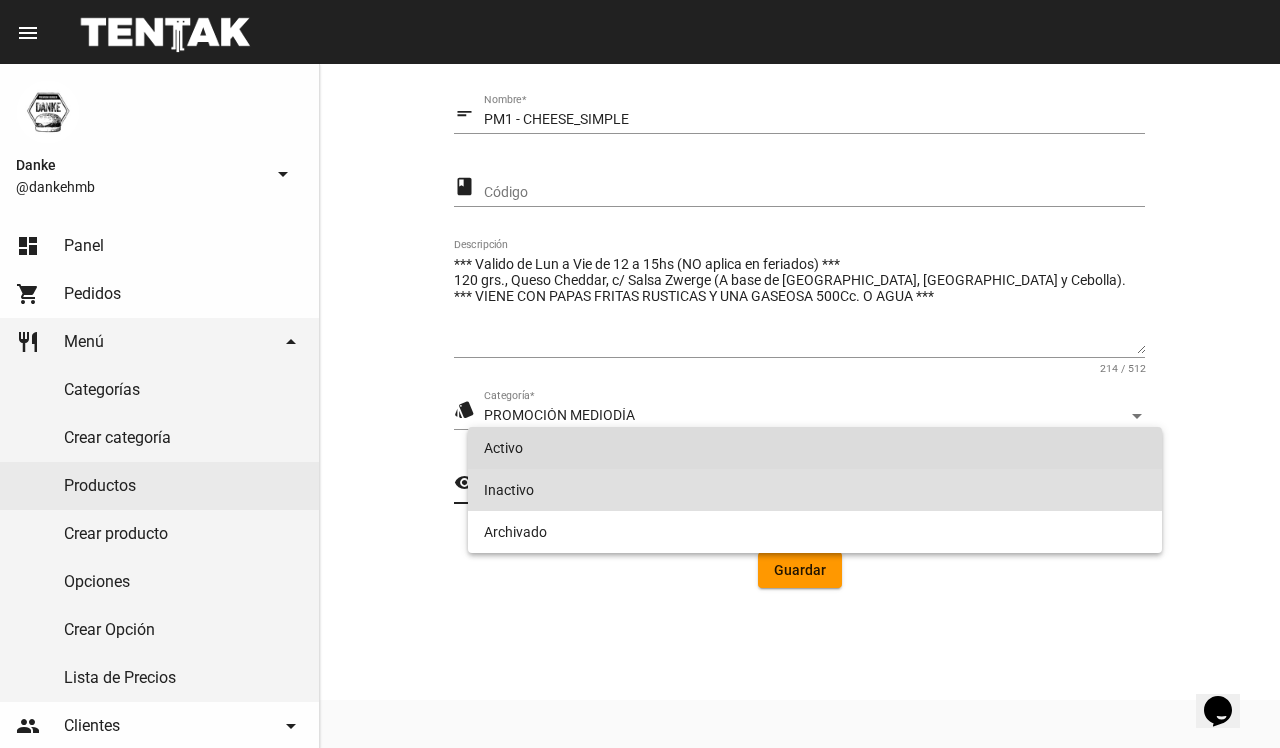 click on "Activo" at bounding box center [814, 448] 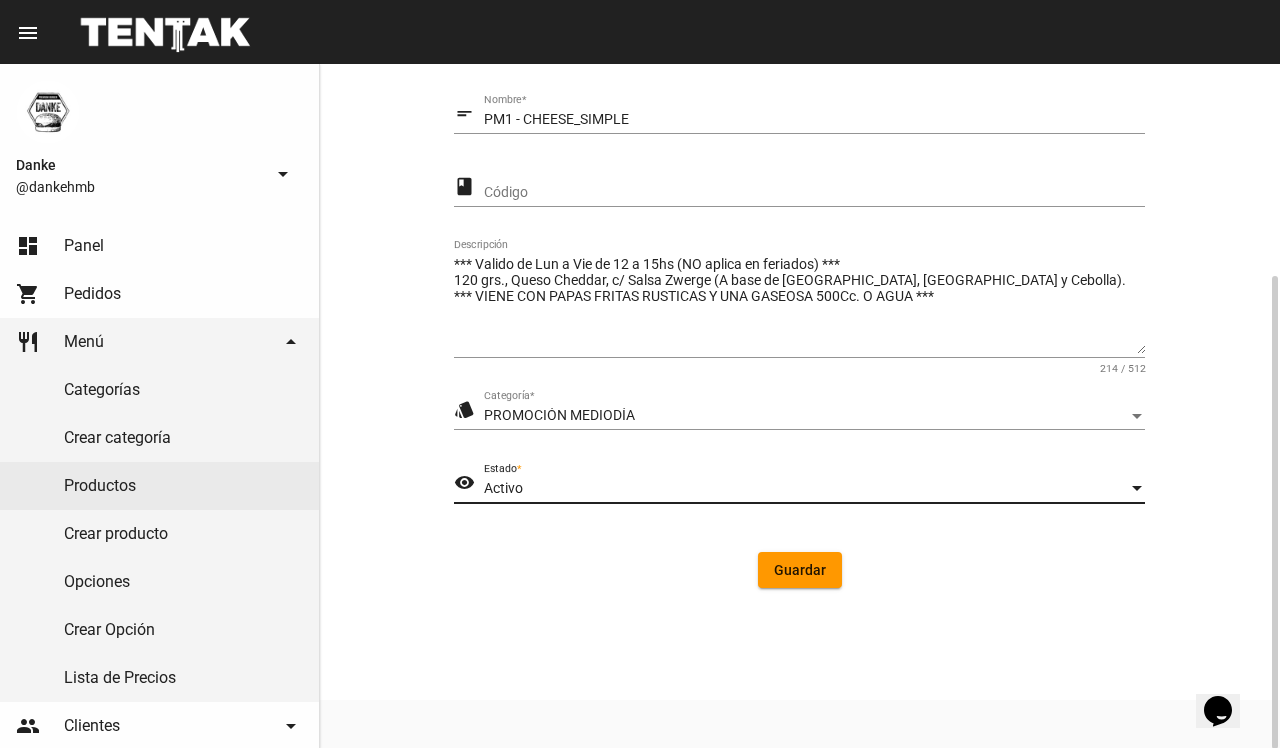 click on "Guardar" 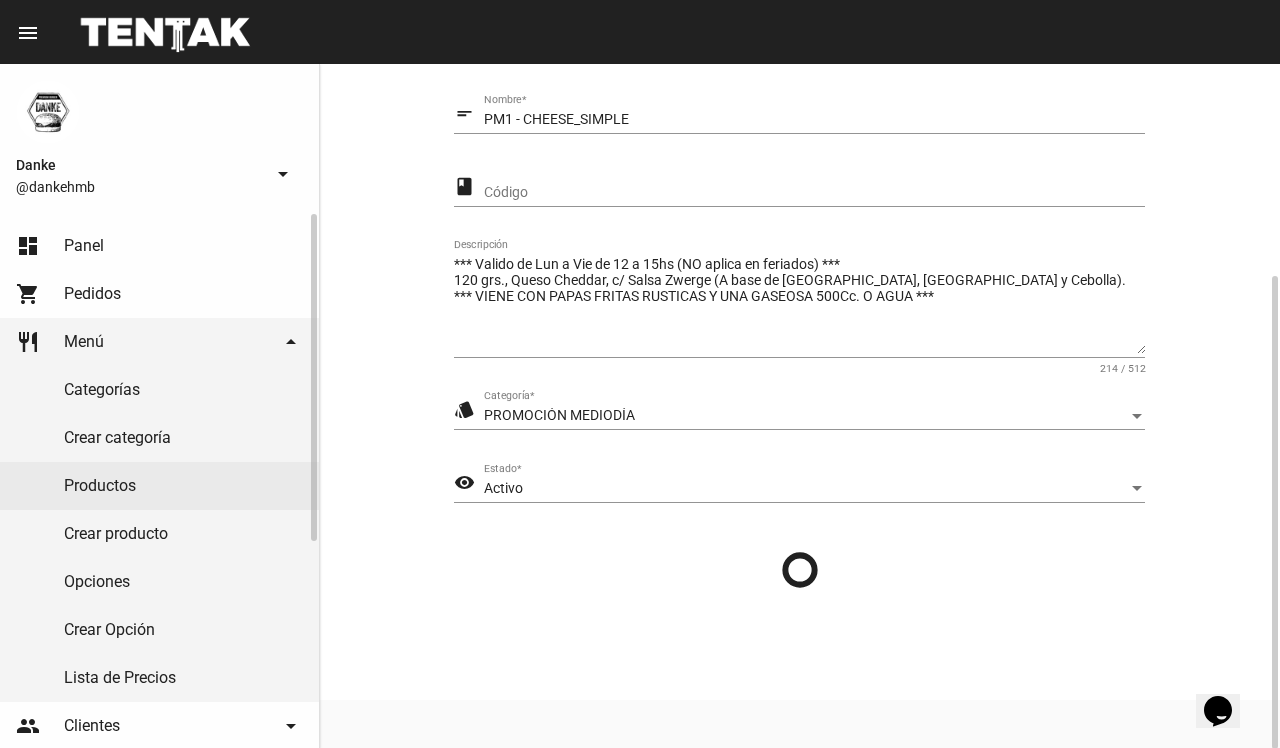 scroll, scrollTop: 0, scrollLeft: 0, axis: both 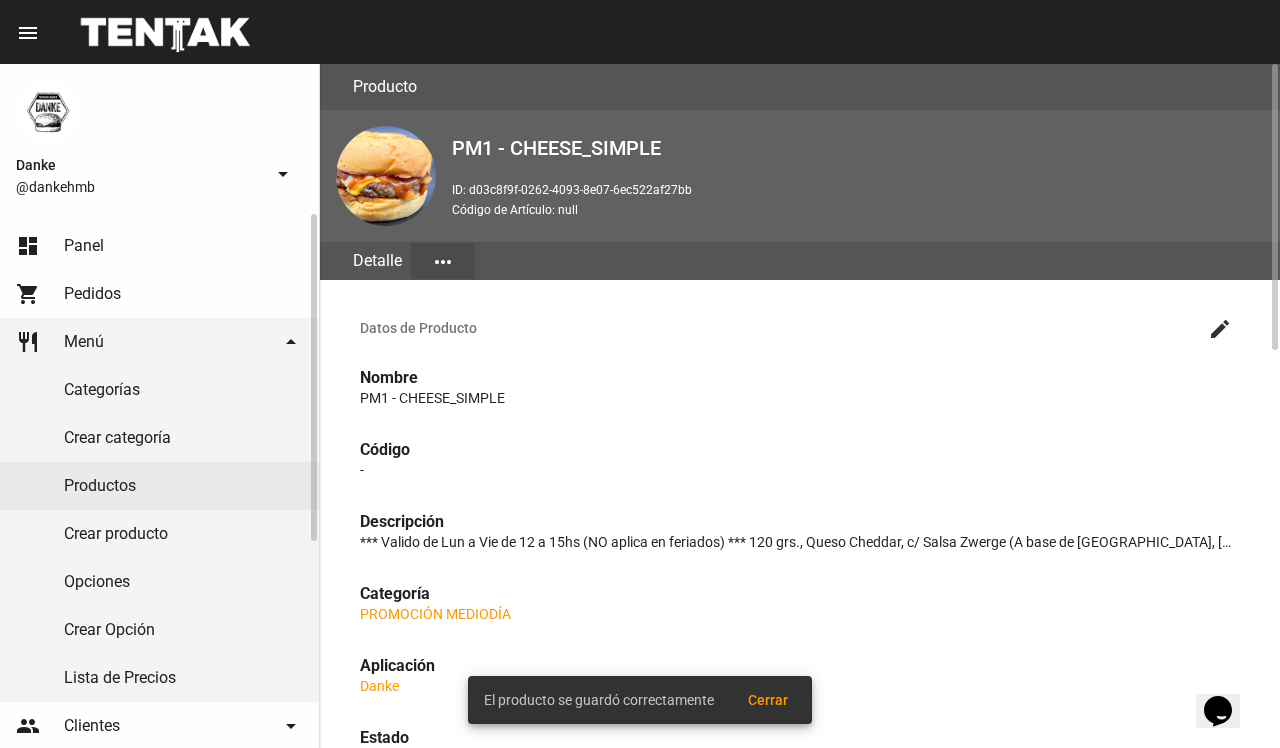 click on "Productos" 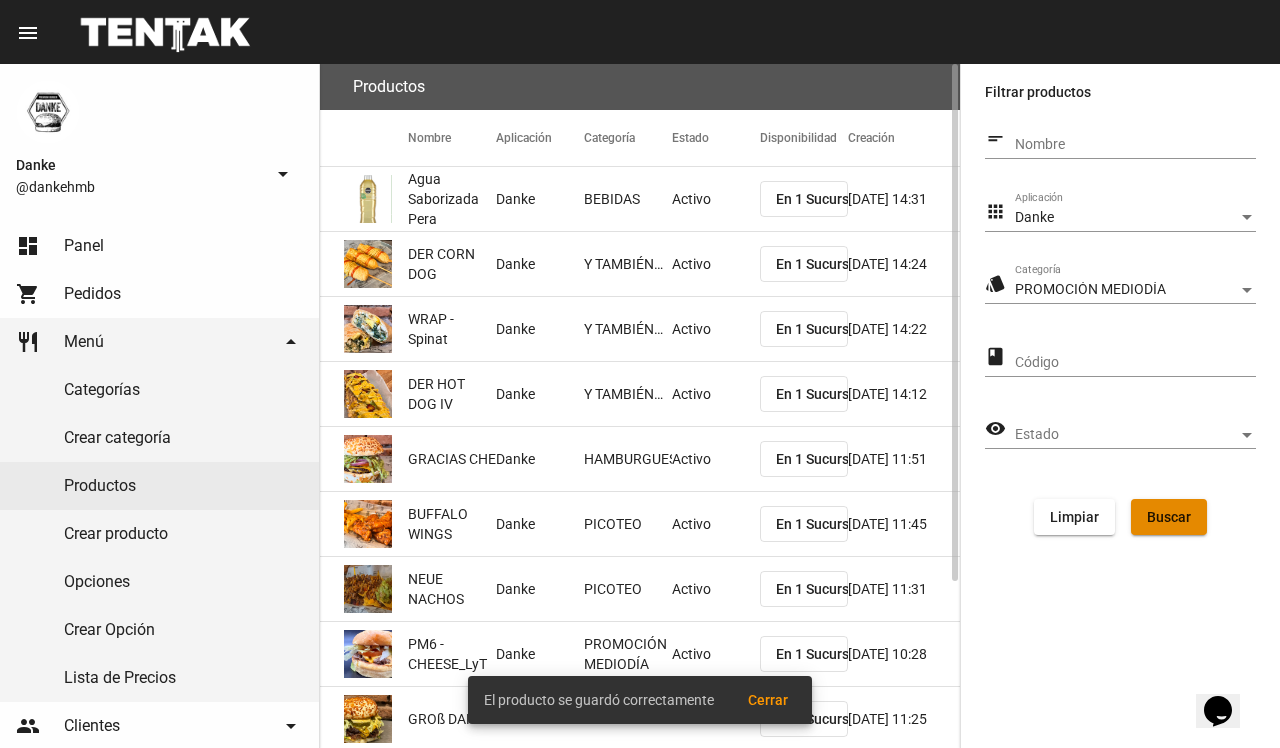 click on "Buscar" 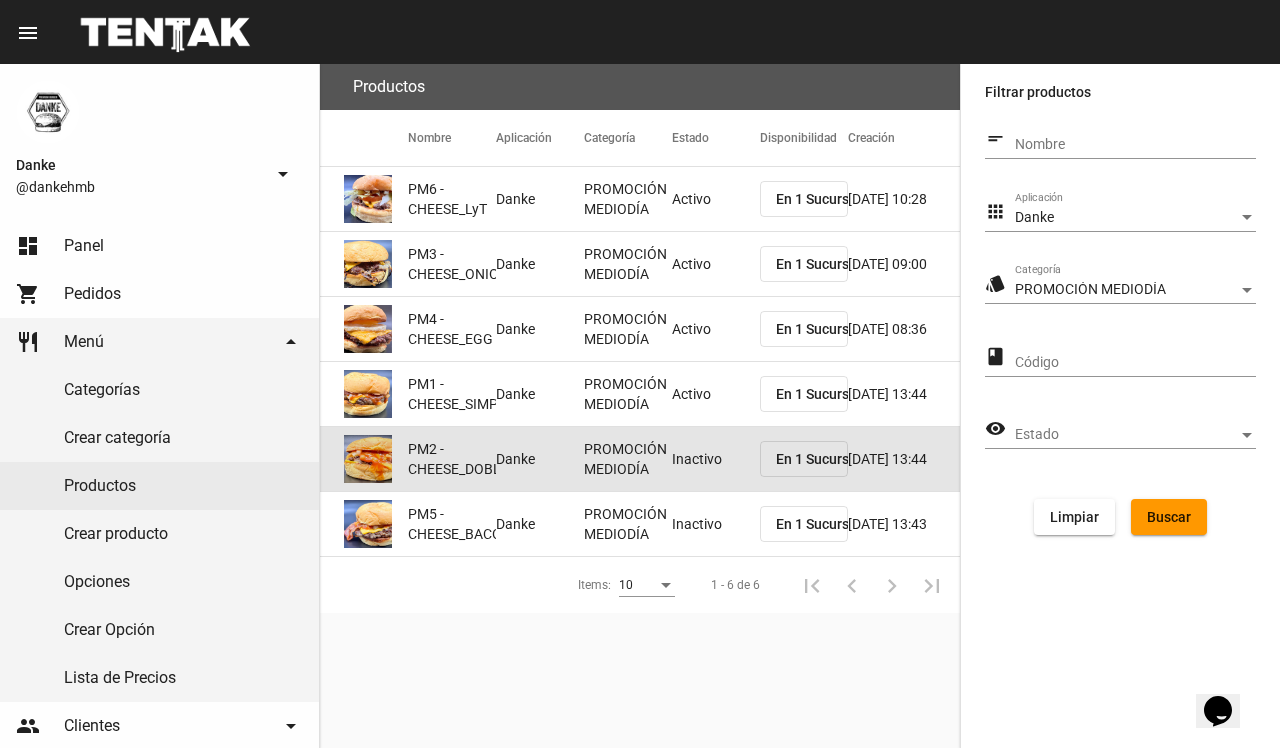 click on "Inactivo" 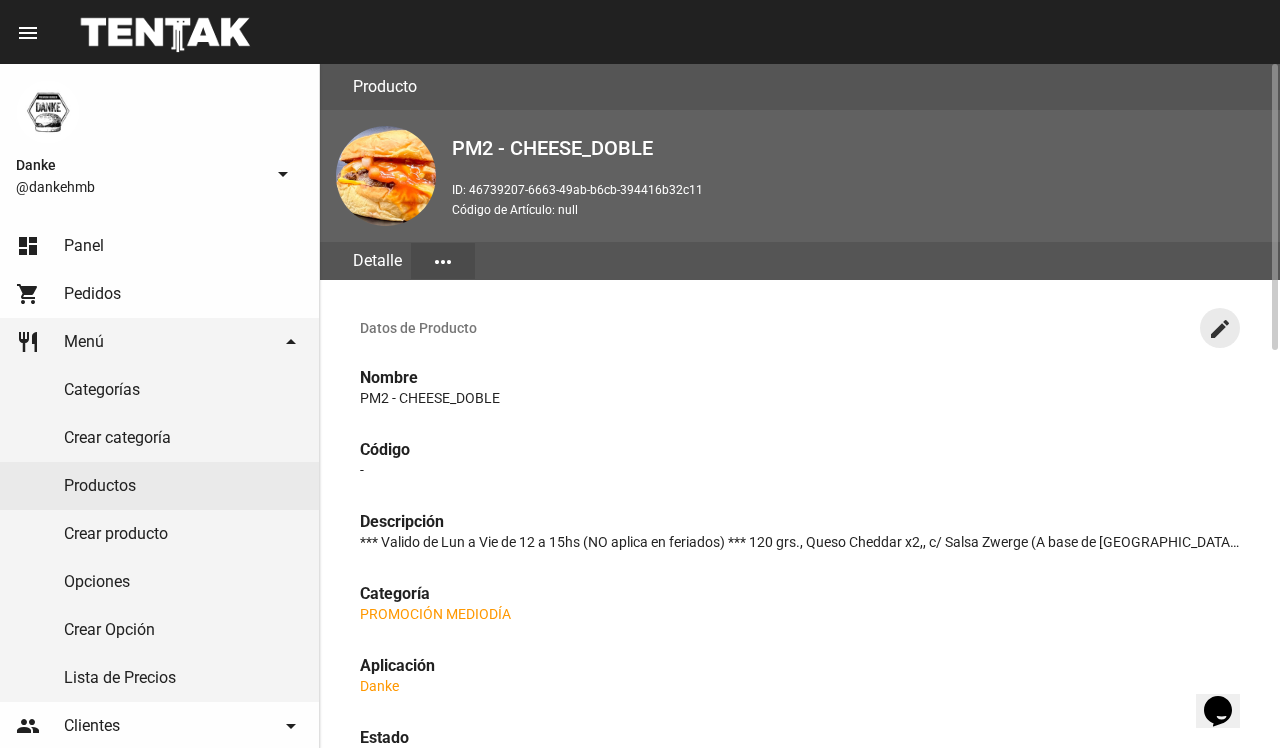 click on "create" 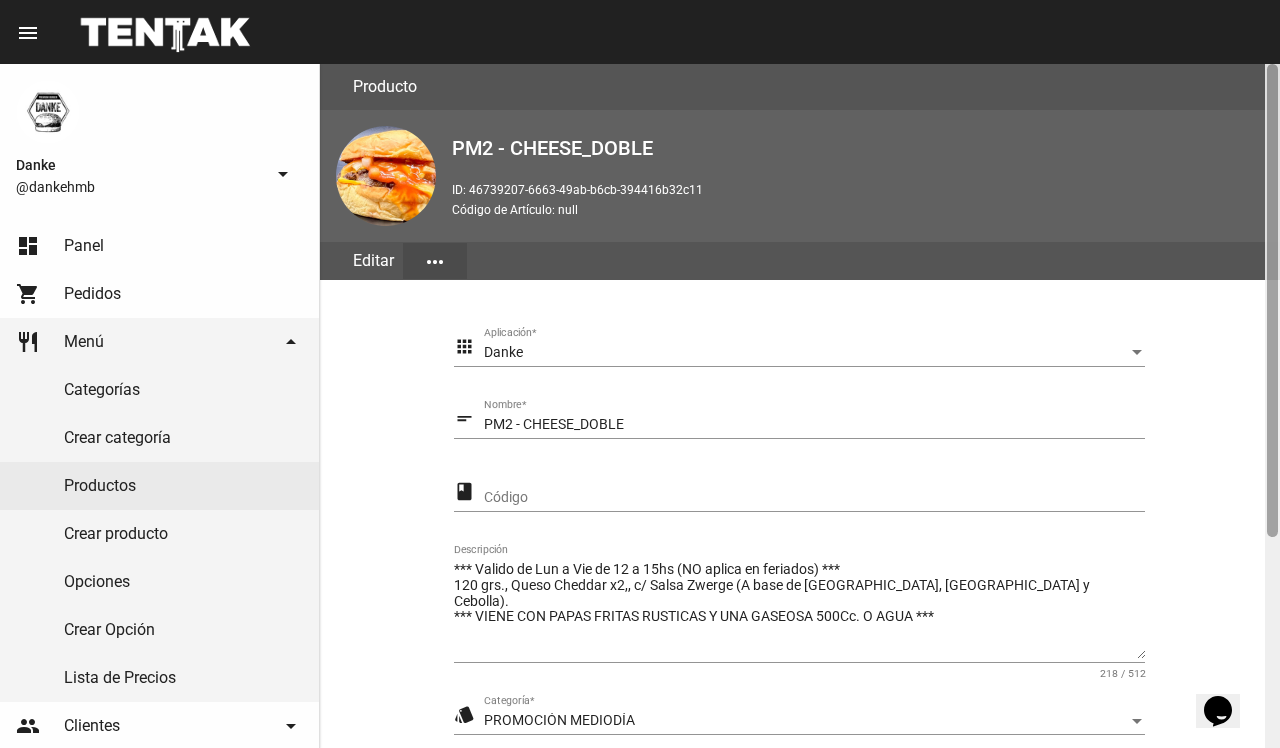 scroll, scrollTop: 305, scrollLeft: 0, axis: vertical 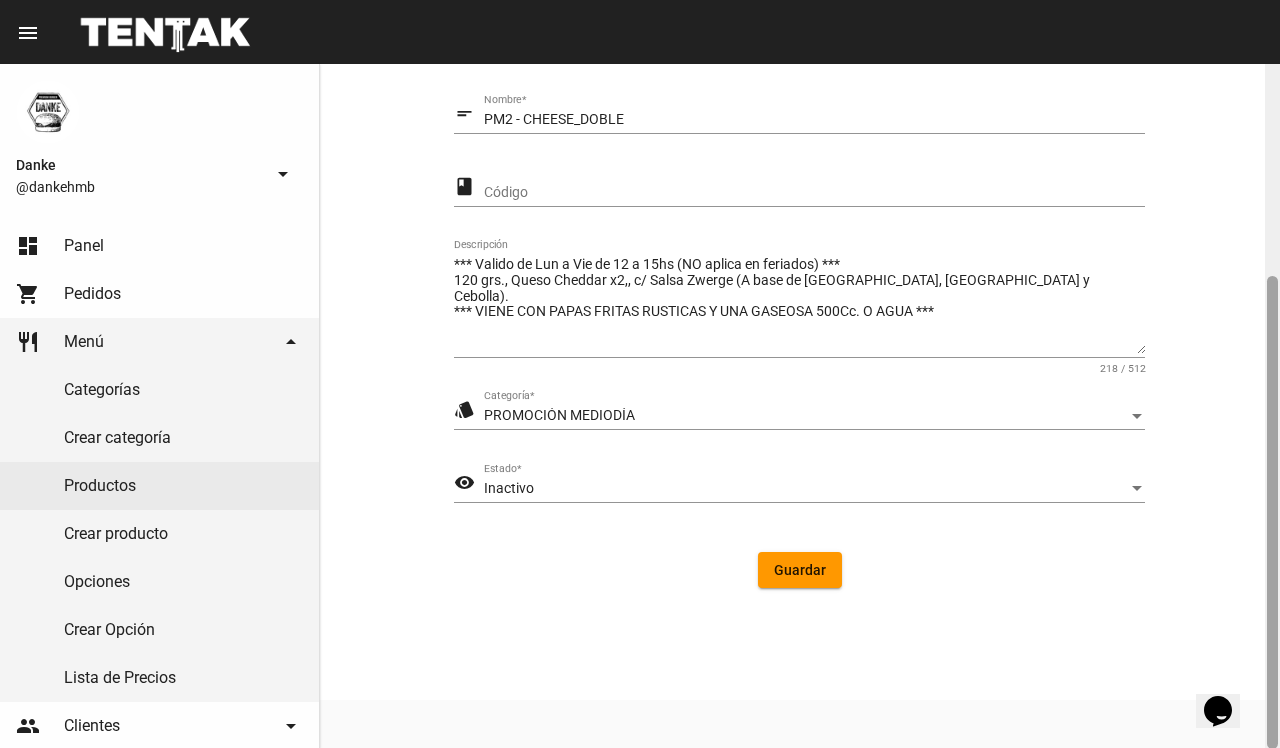 click 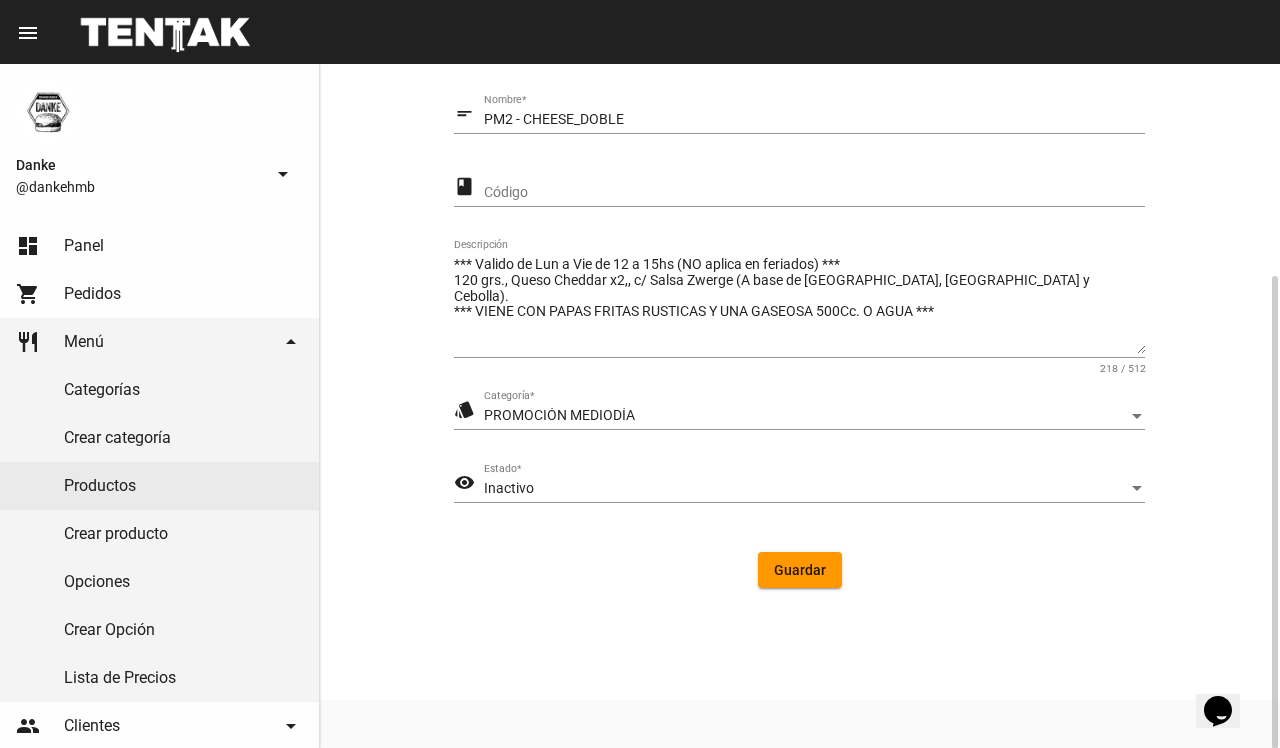 click on "Inactivo Estado  *" 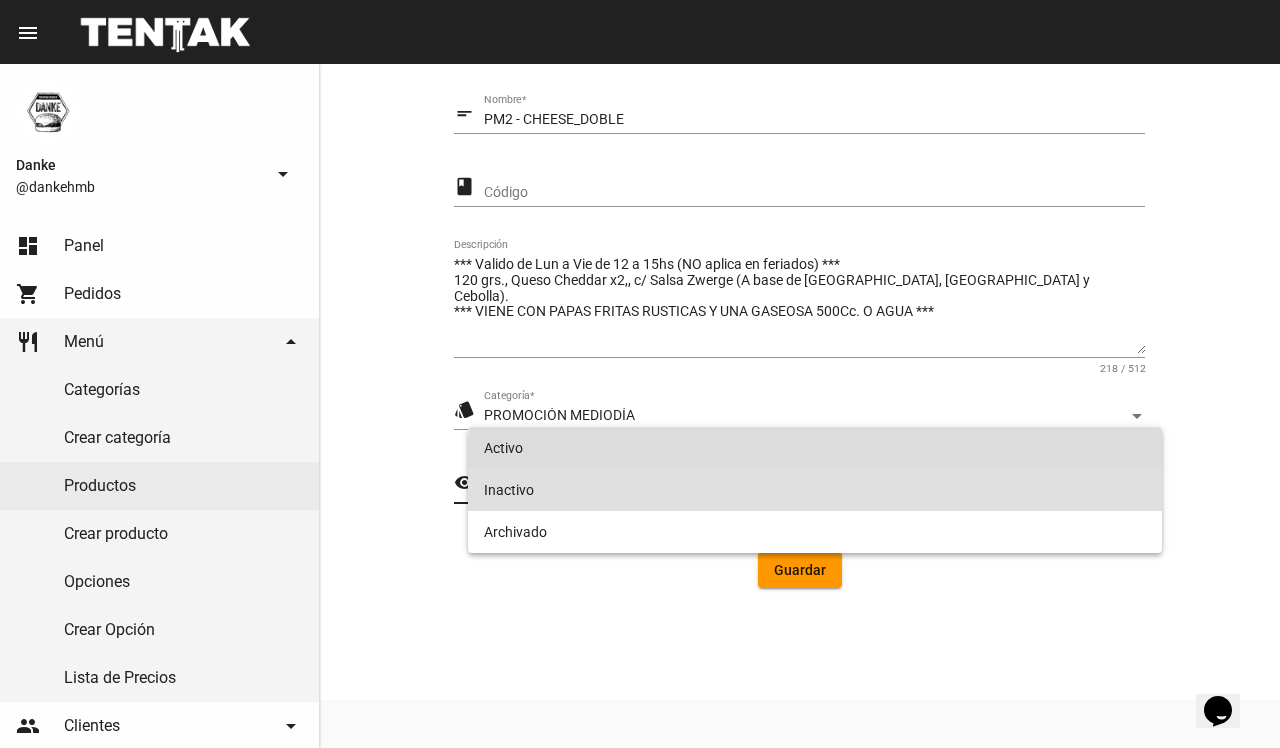 click on "Activo" at bounding box center (814, 448) 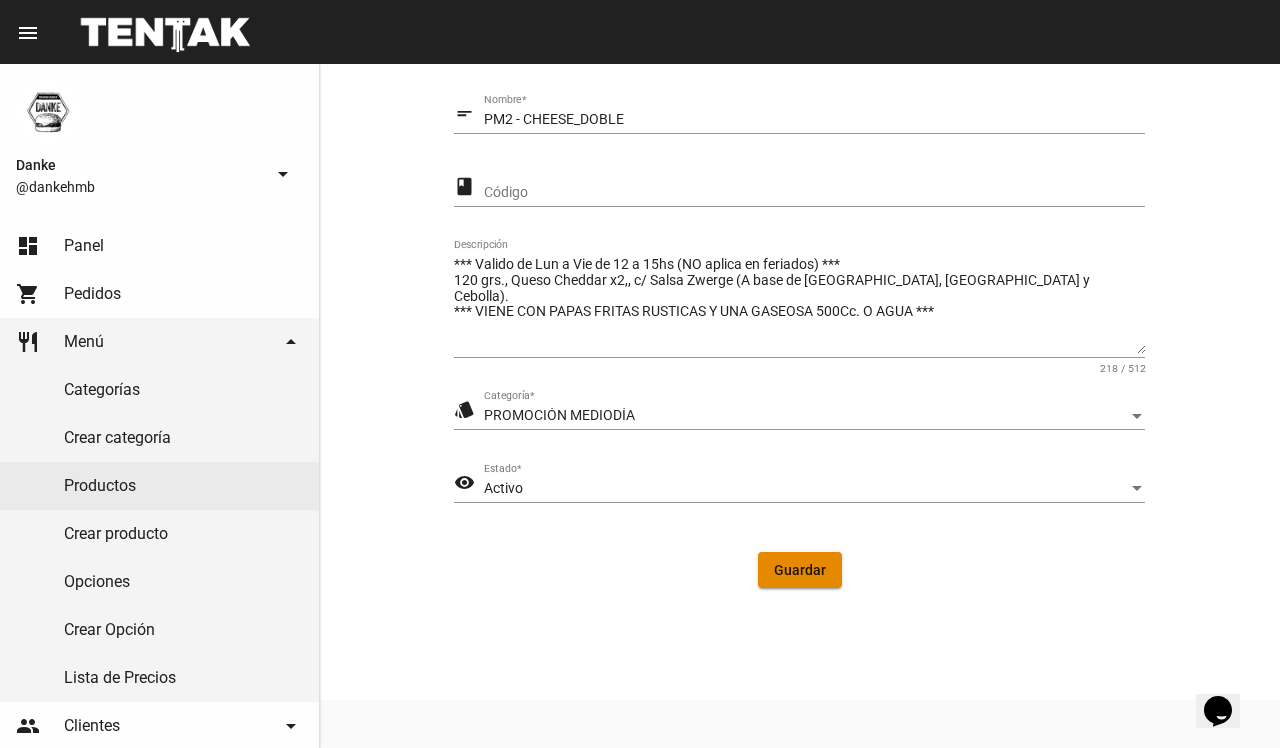 click on "Guardar" 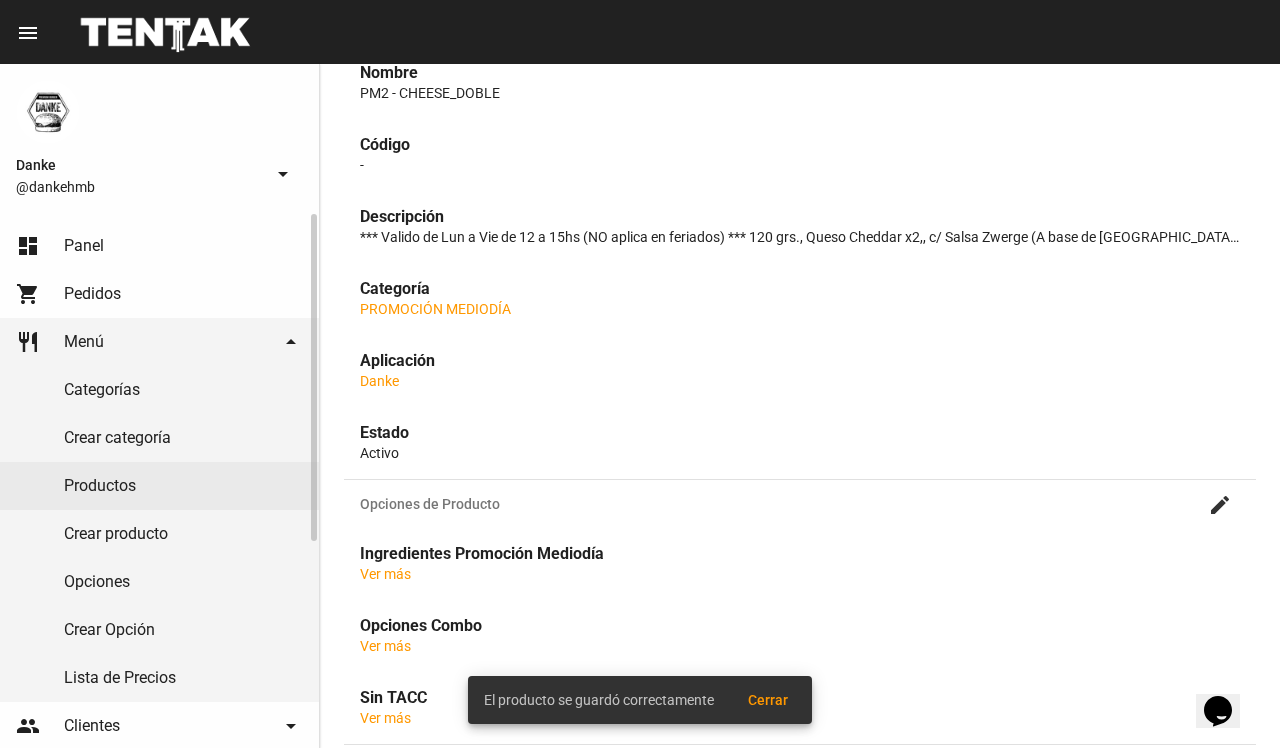 scroll, scrollTop: 0, scrollLeft: 0, axis: both 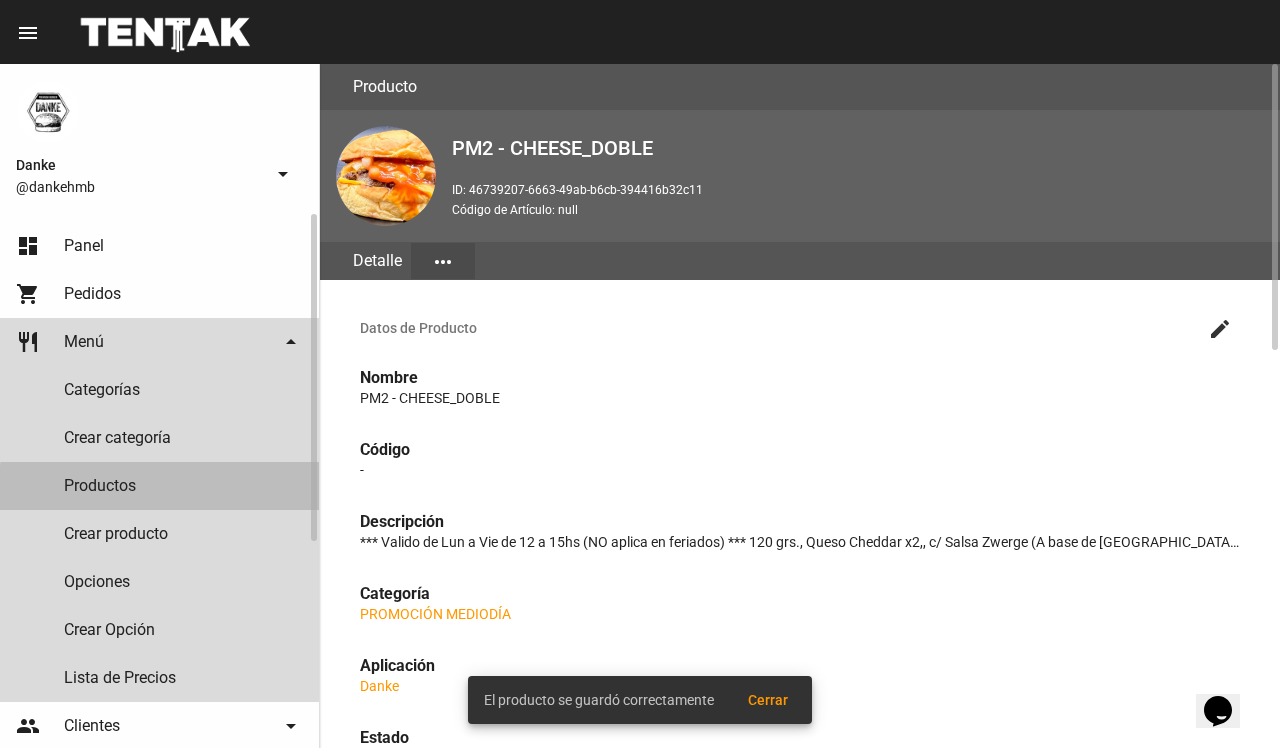 click on "Productos" 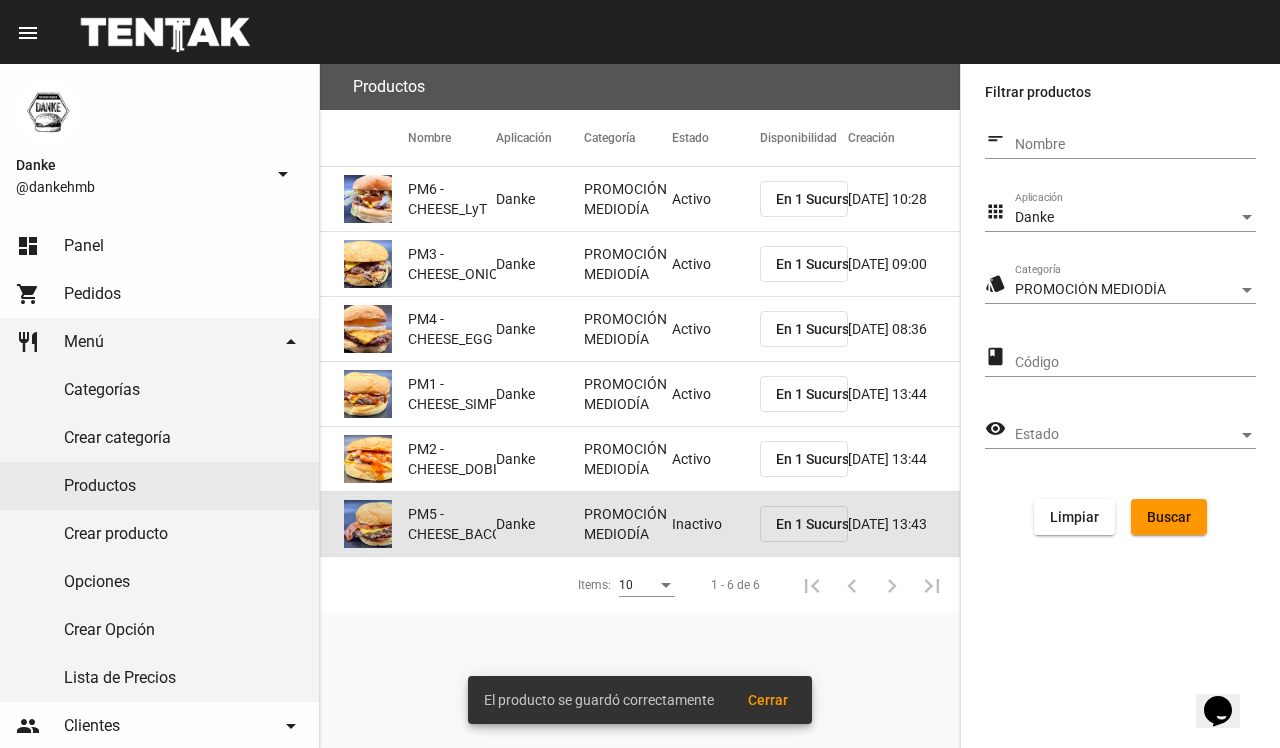 click on "Inactivo" 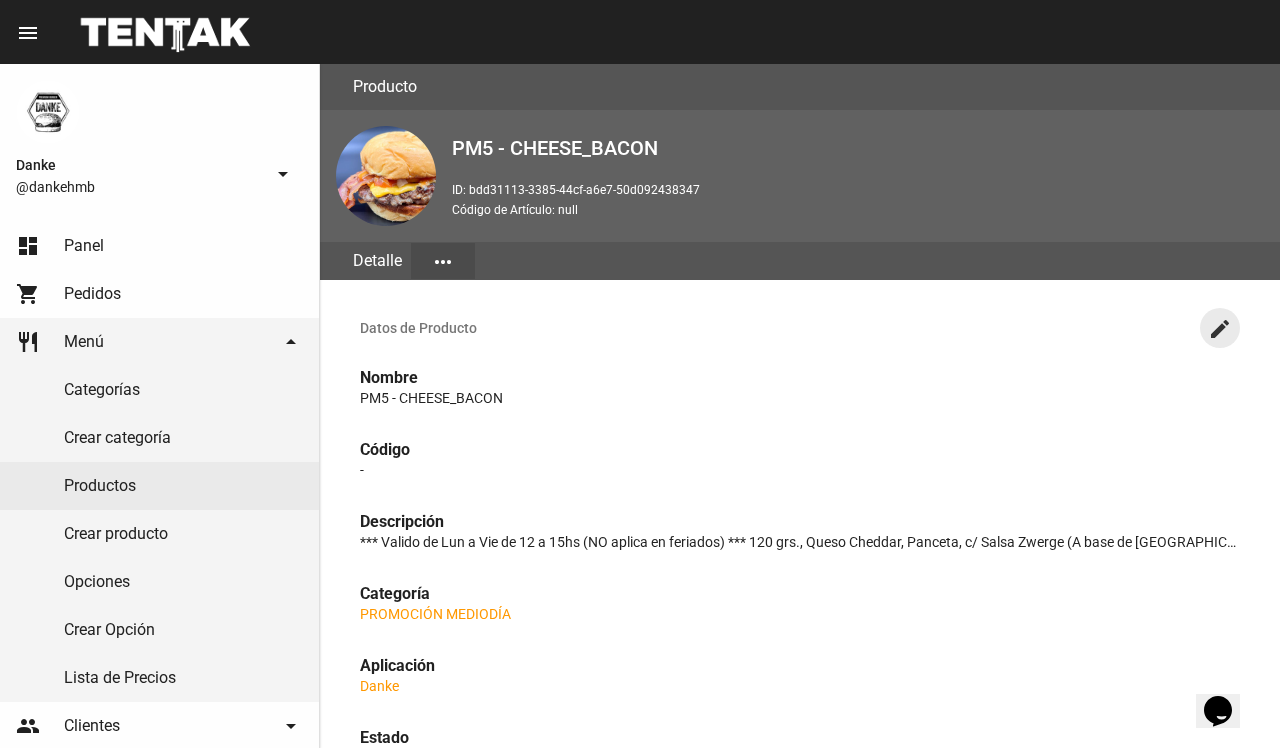 click on "create" 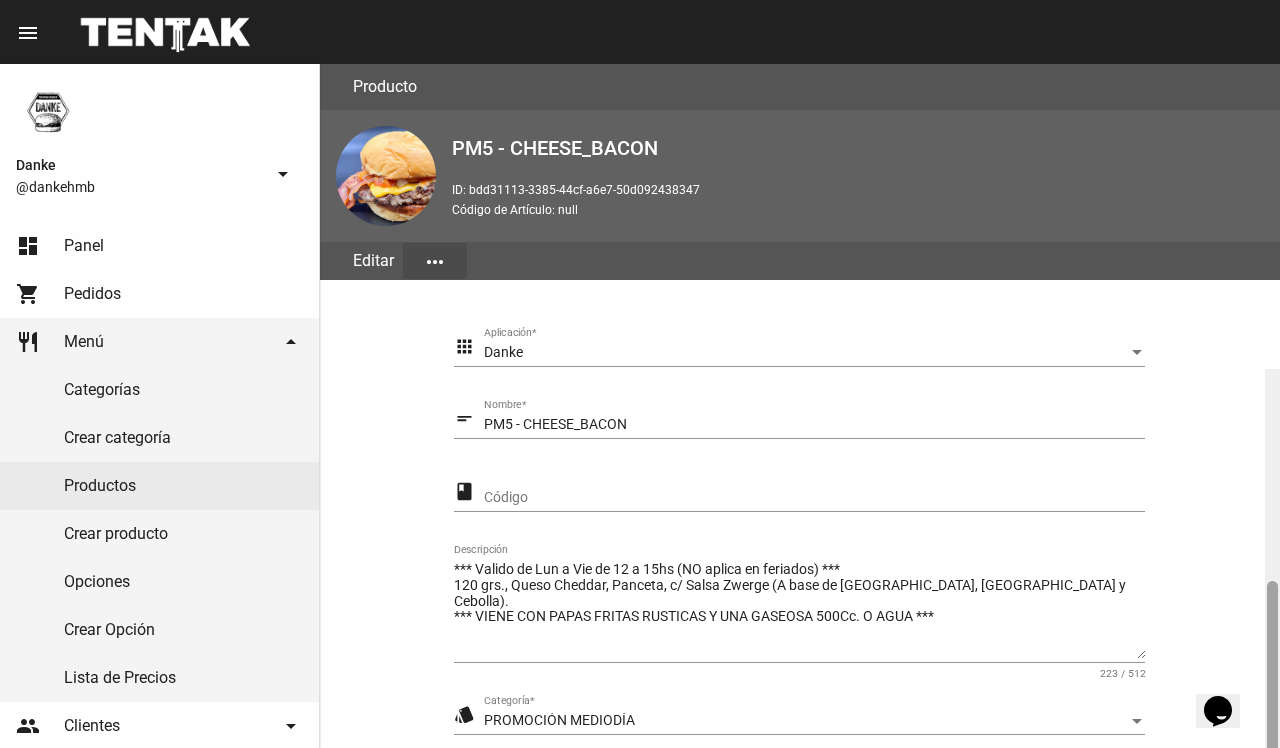 scroll, scrollTop: 305, scrollLeft: 0, axis: vertical 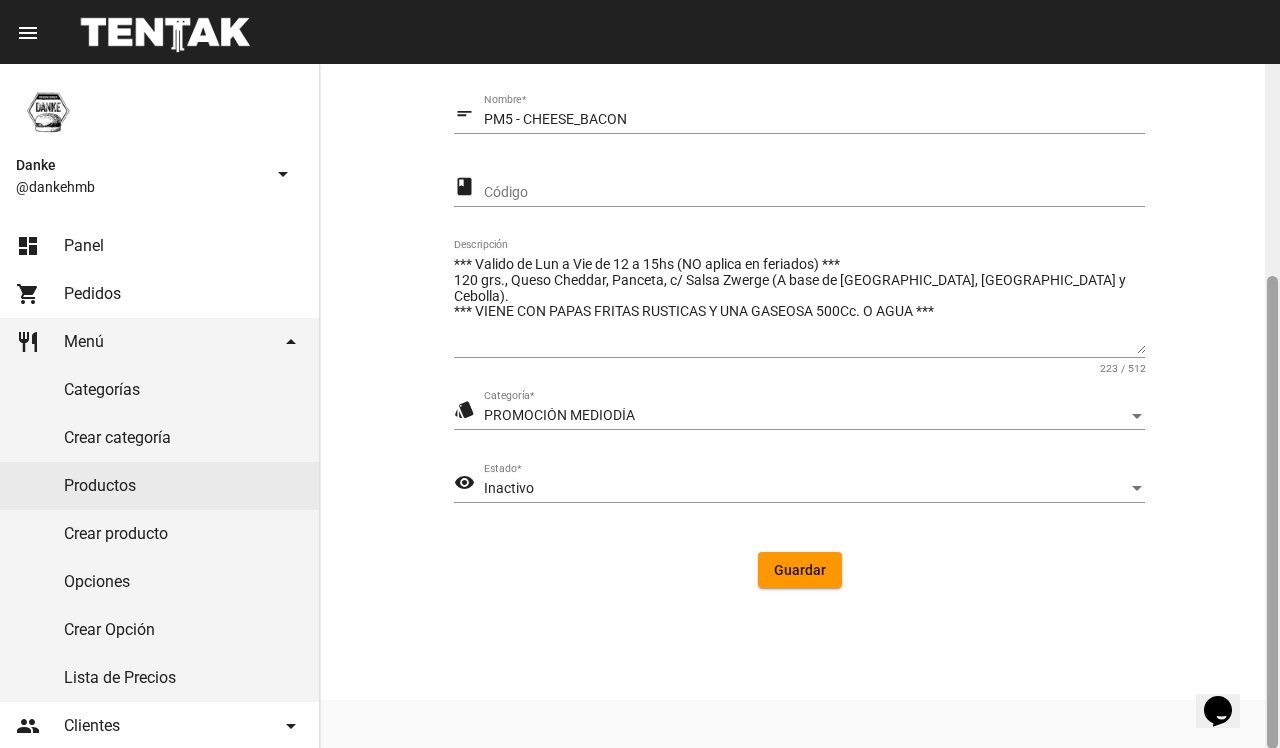 click 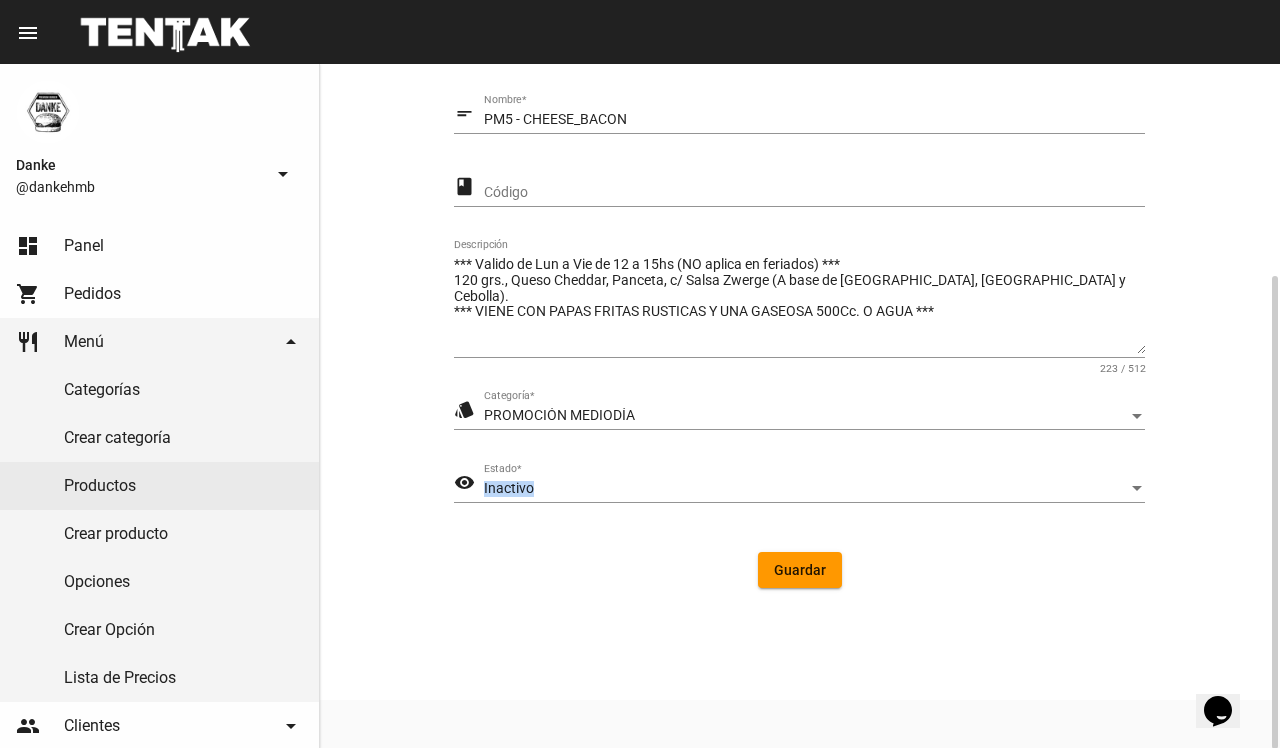 click on "Inactivo Estado  *" 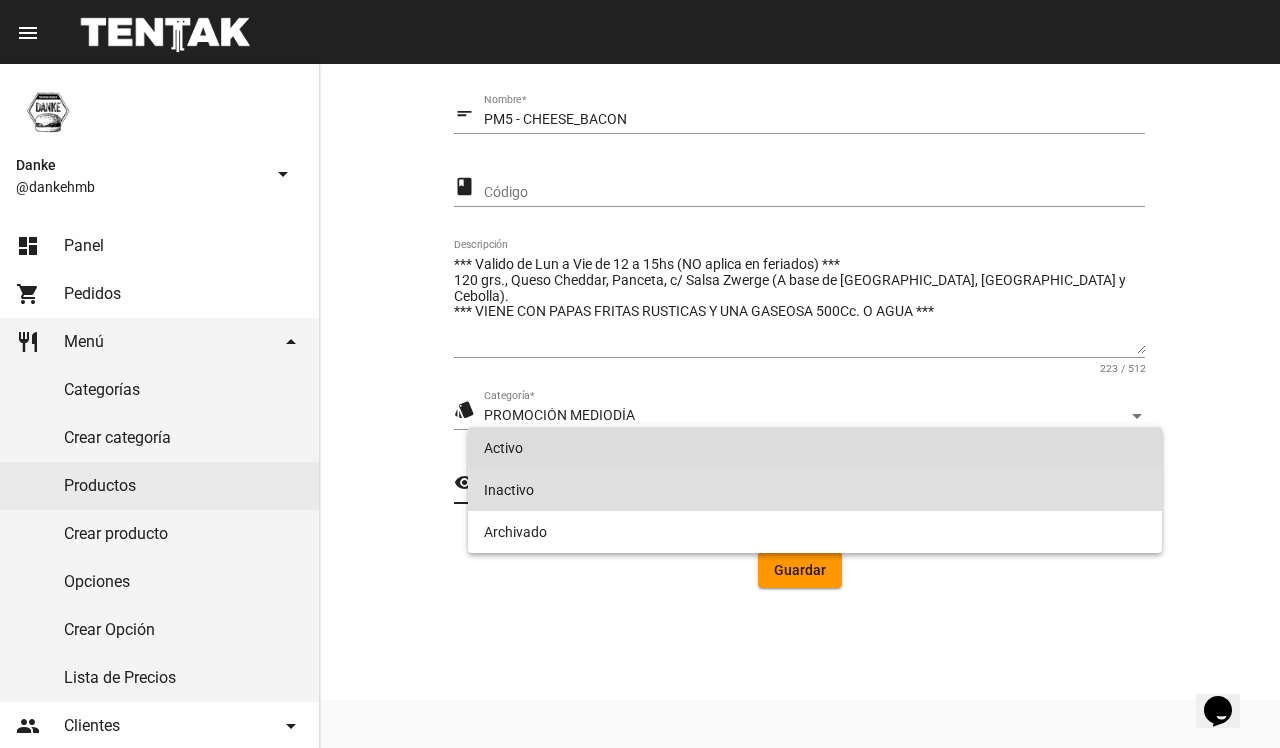 click on "Activo" at bounding box center [814, 448] 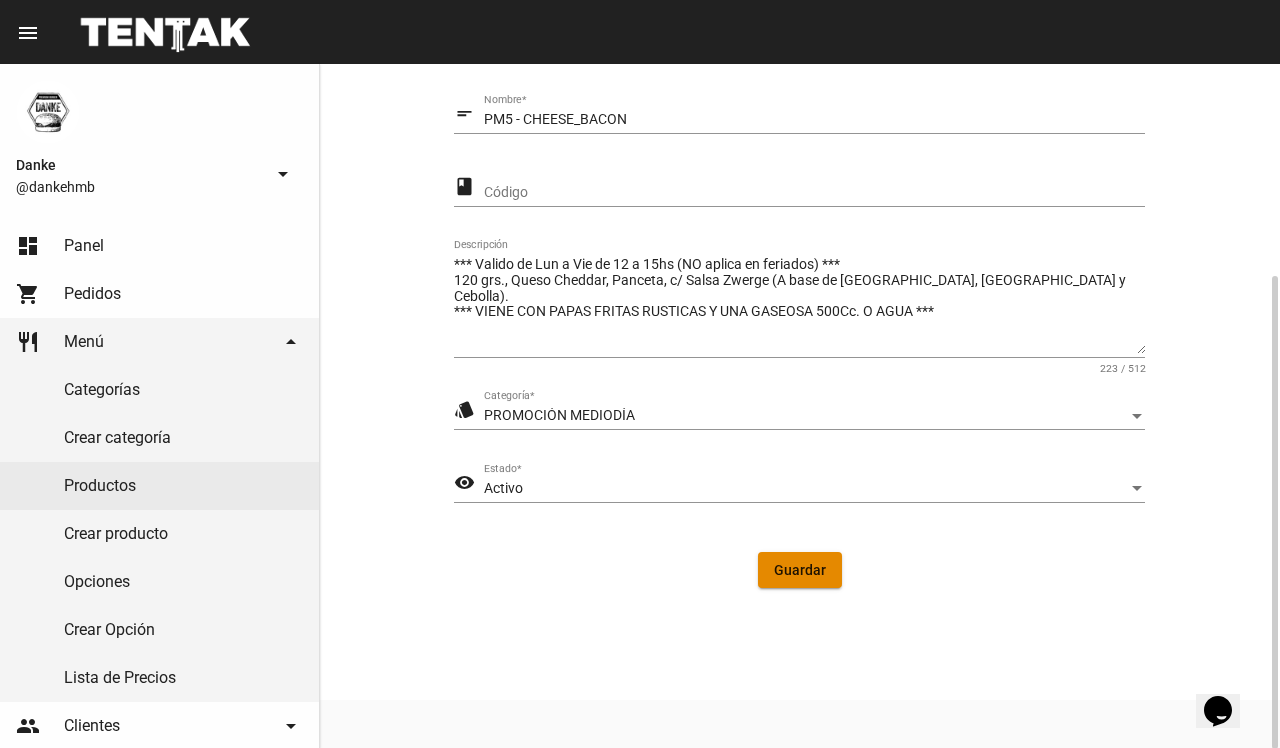 click on "Guardar" 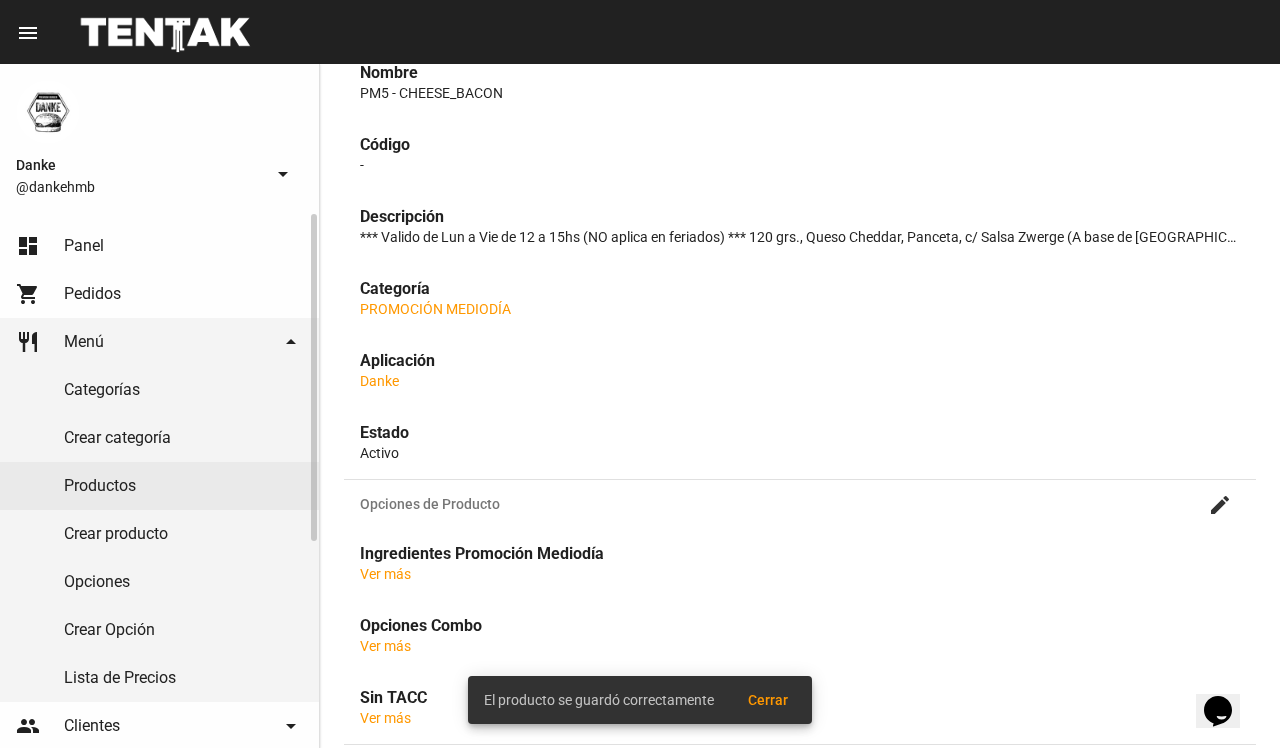 scroll, scrollTop: 0, scrollLeft: 0, axis: both 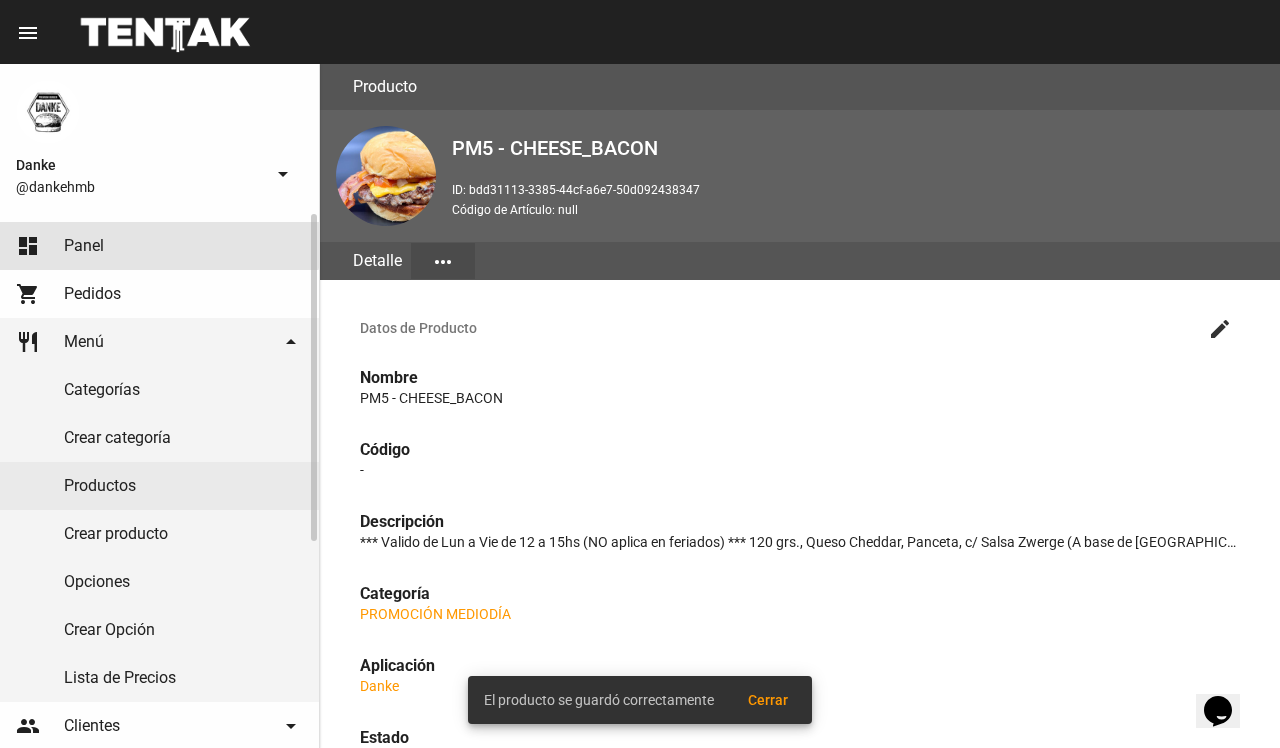 click on "dashboard Panel" 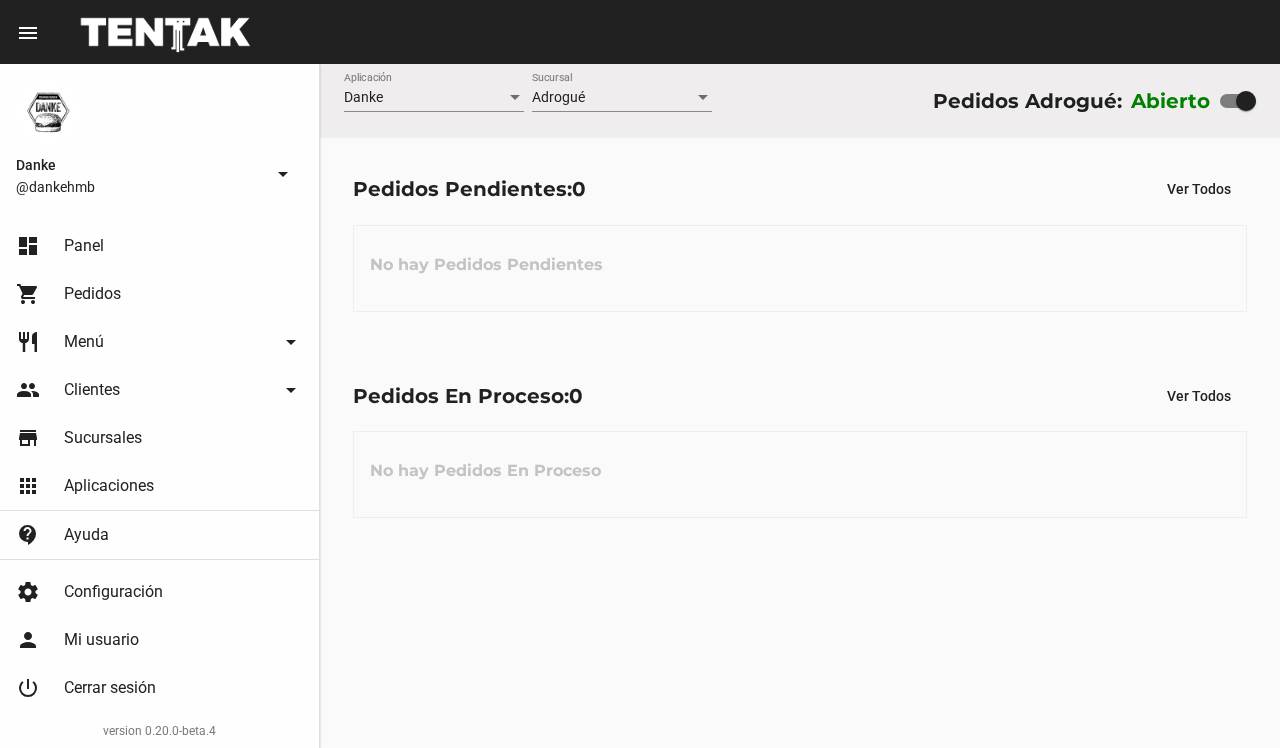 scroll, scrollTop: 0, scrollLeft: 0, axis: both 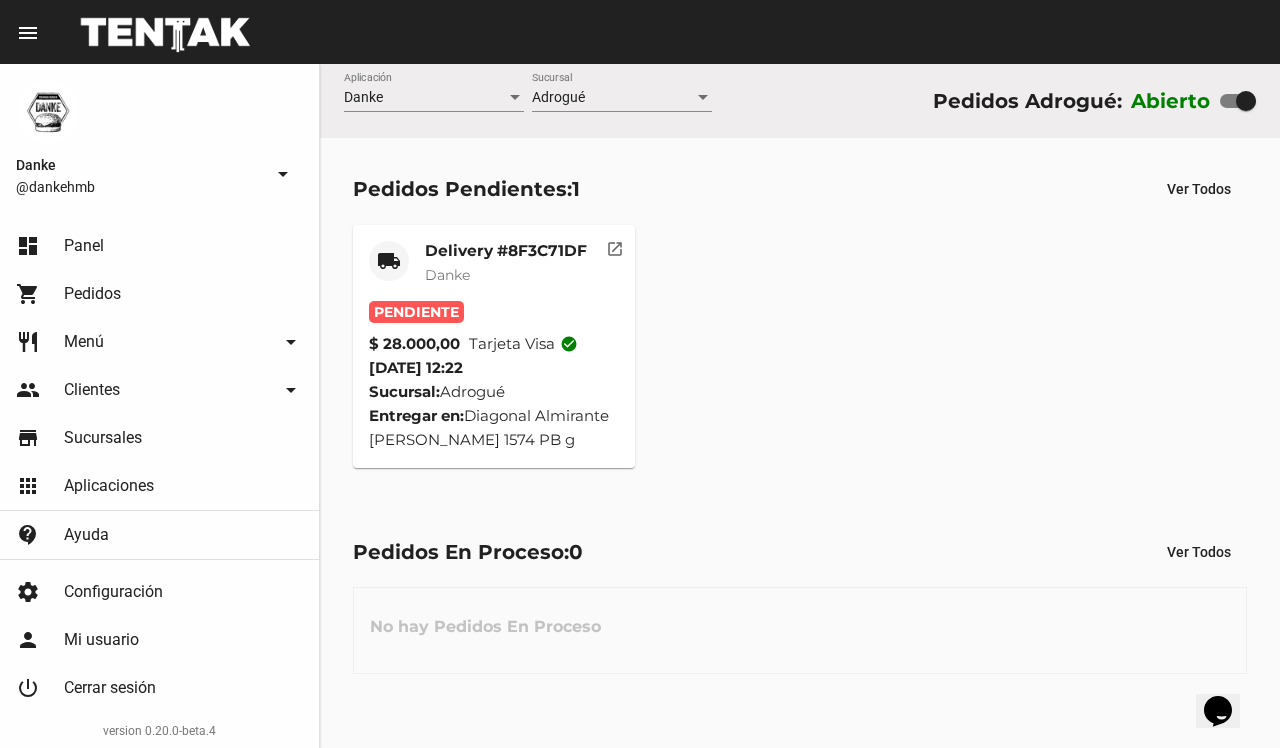 click on "Delivery #8F3C71DF" 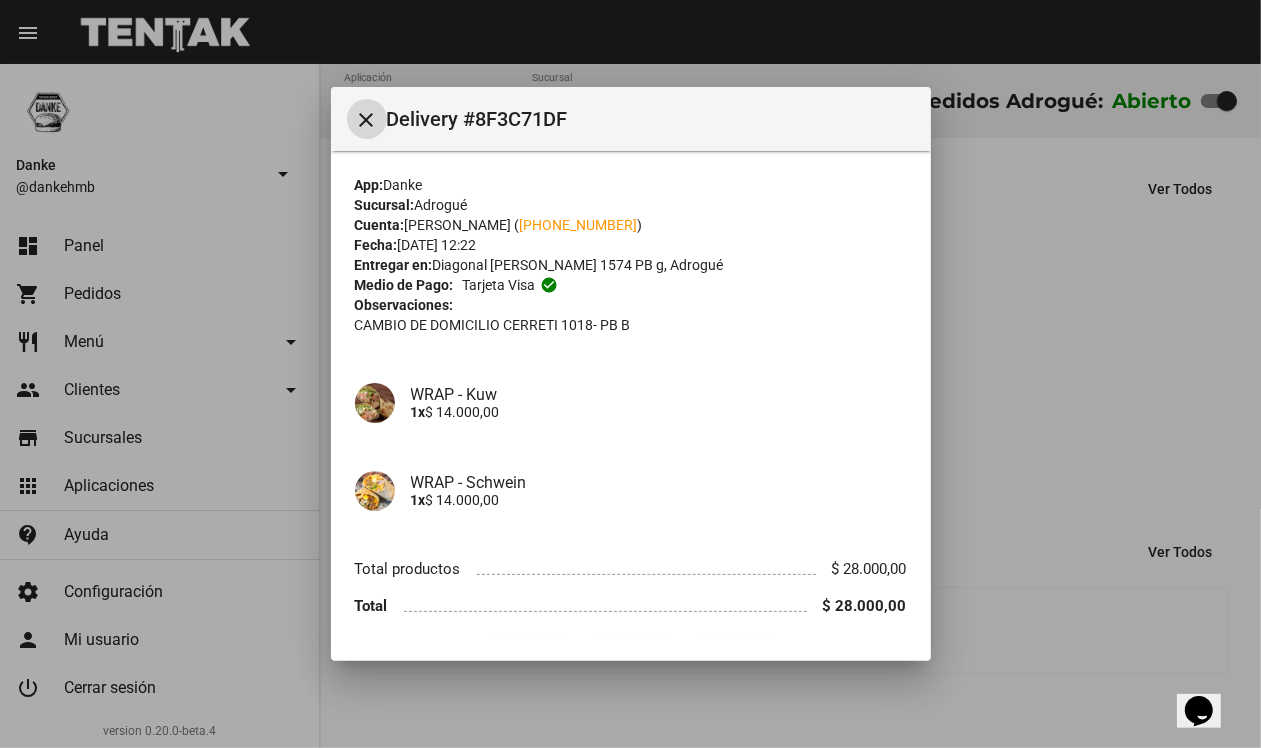 type 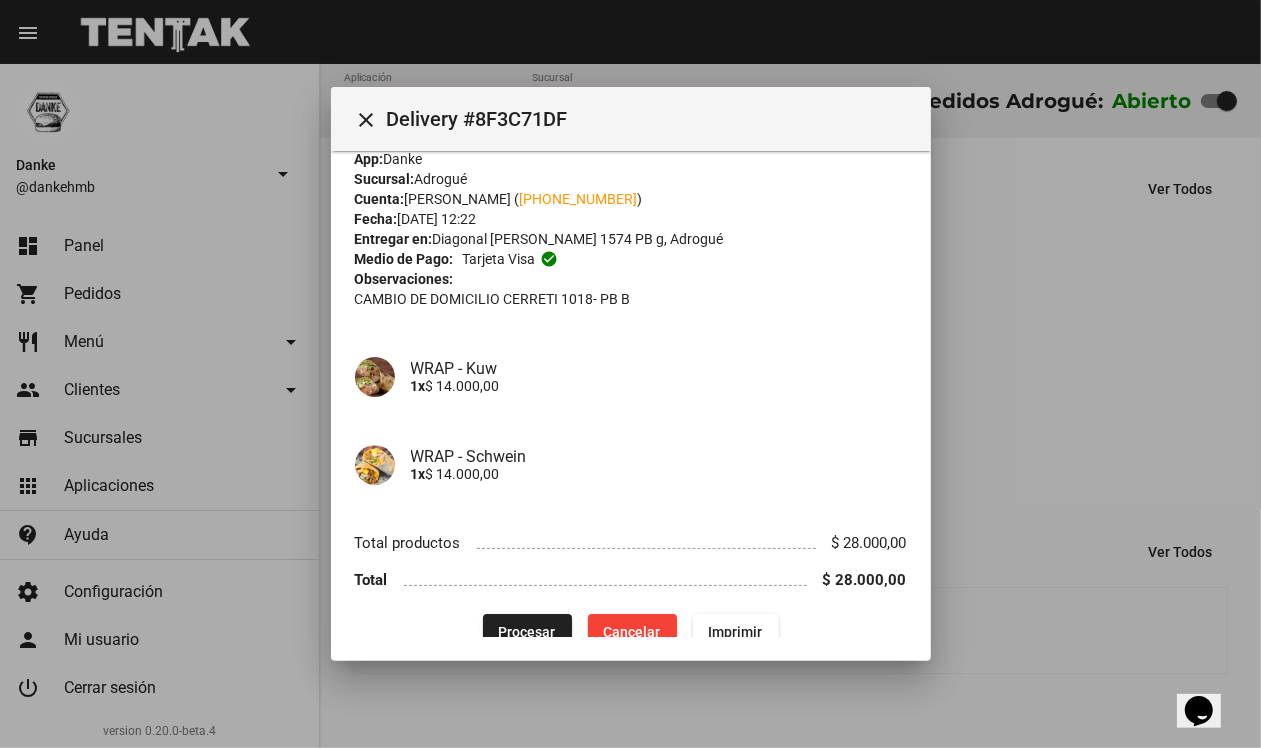 scroll, scrollTop: 55, scrollLeft: 0, axis: vertical 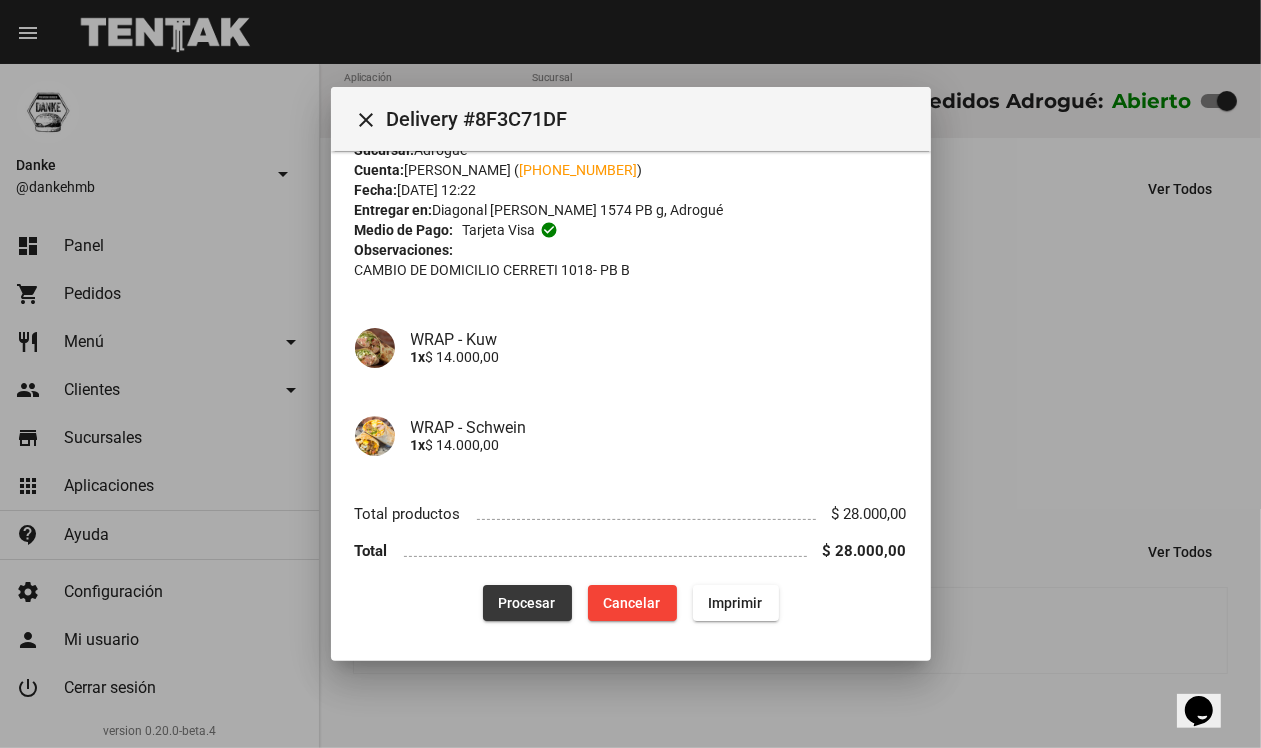 click on "Procesar" 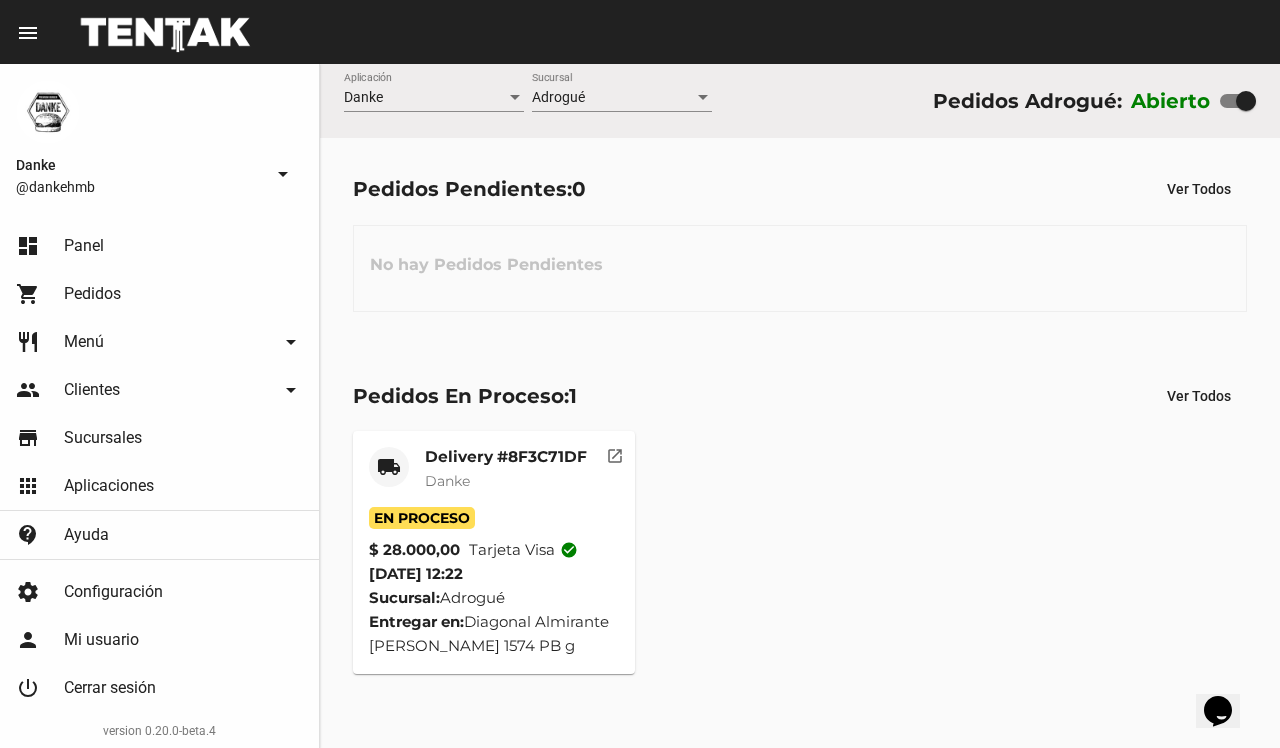 click on "Delivery #8F3C71DF" 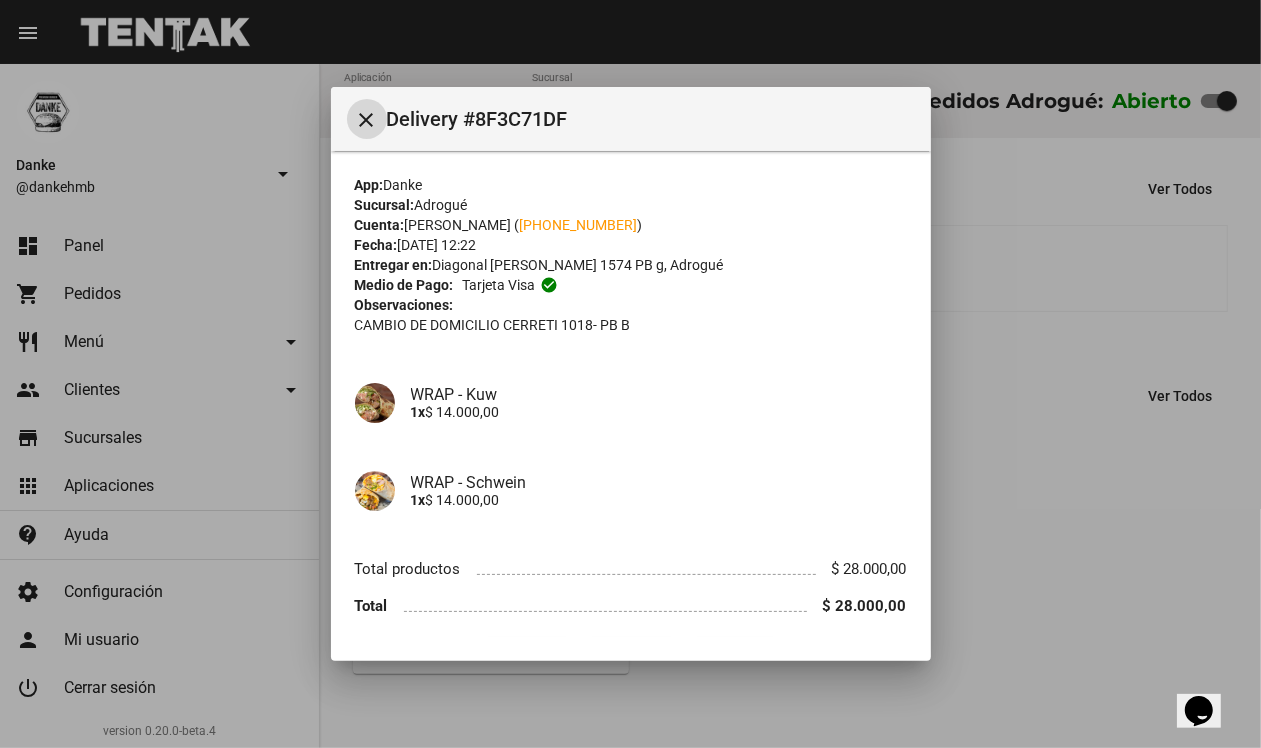 scroll, scrollTop: 55, scrollLeft: 0, axis: vertical 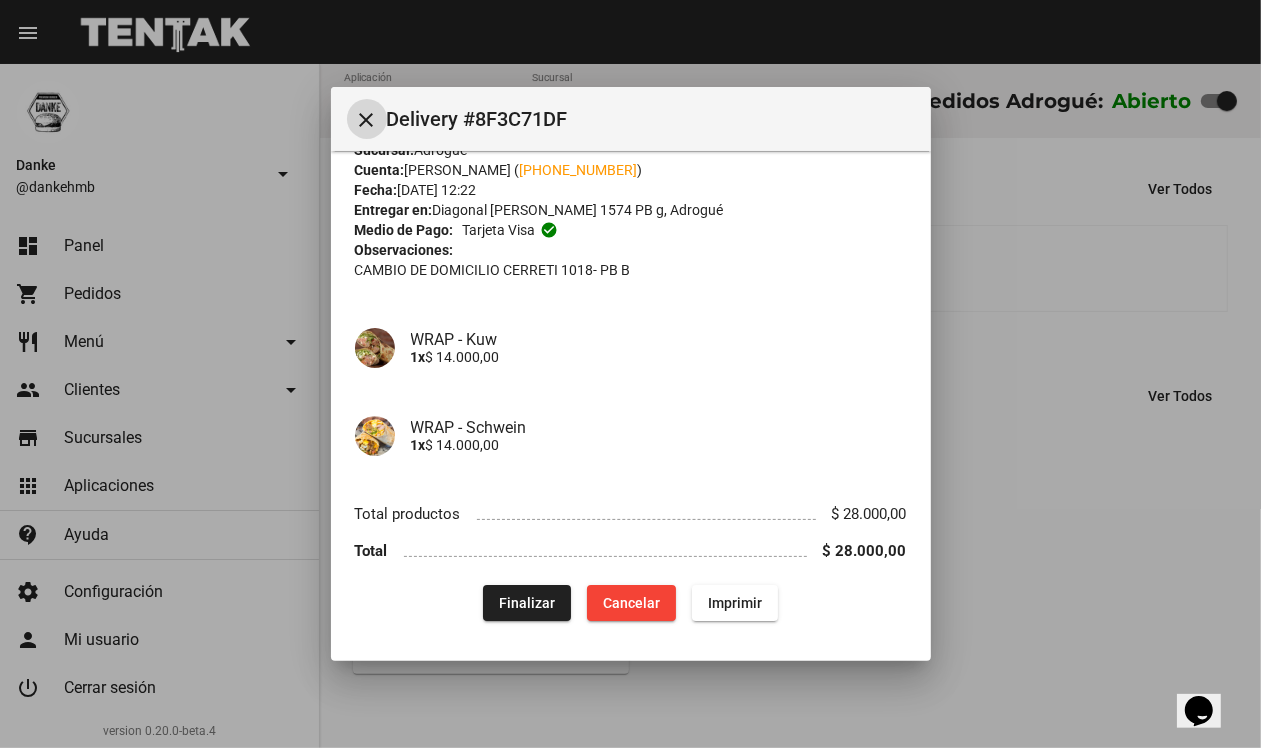 click on "Finalizar" 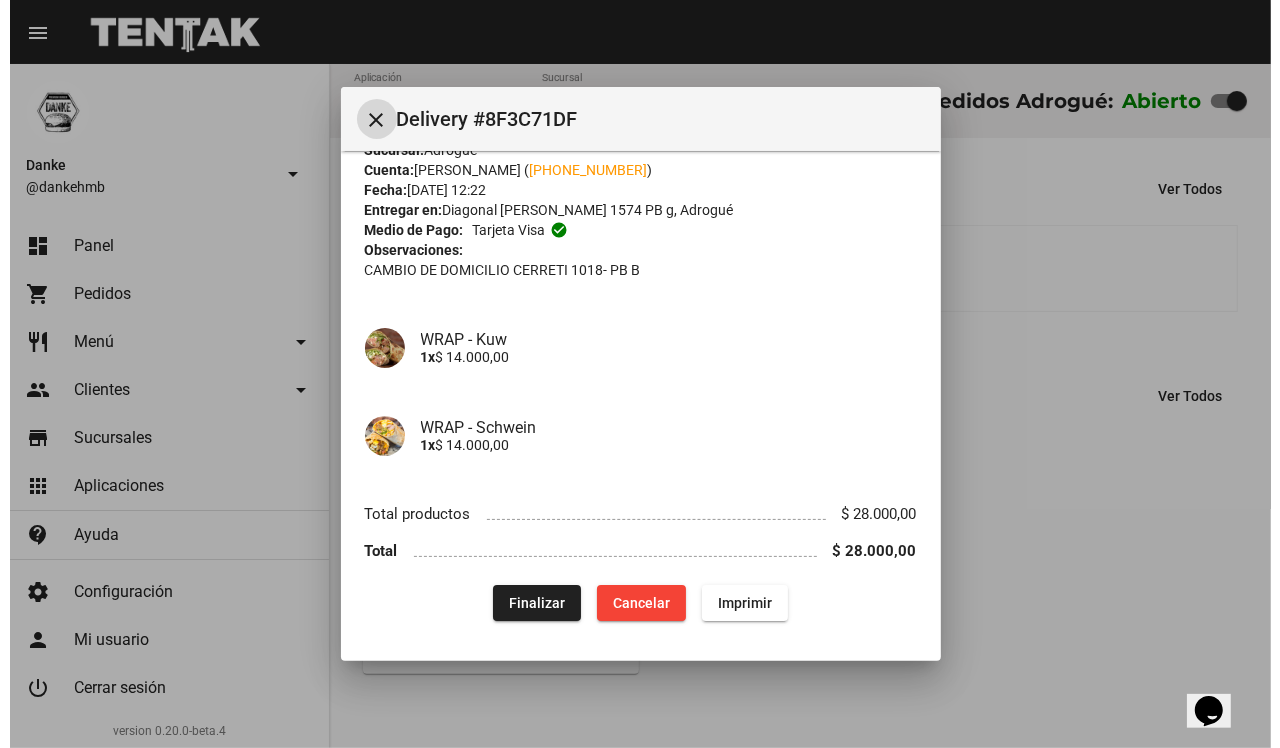 scroll, scrollTop: 0, scrollLeft: 0, axis: both 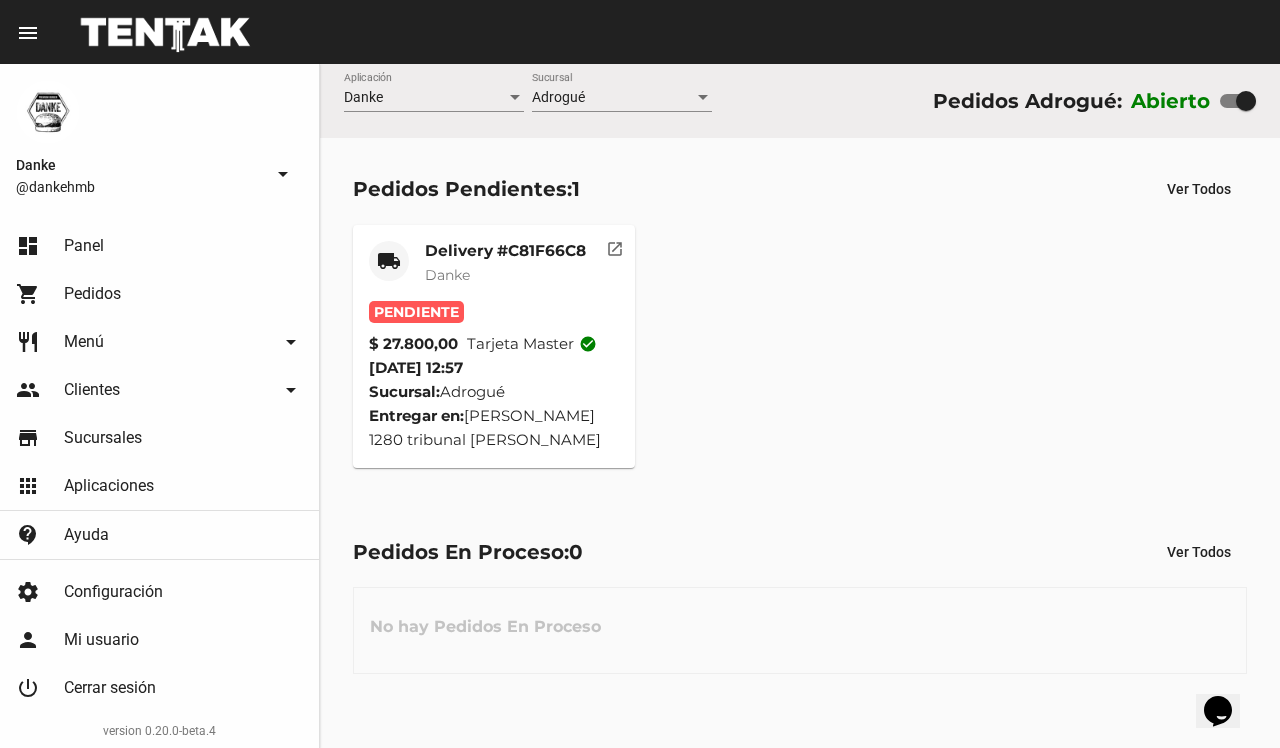 click on "Danke" 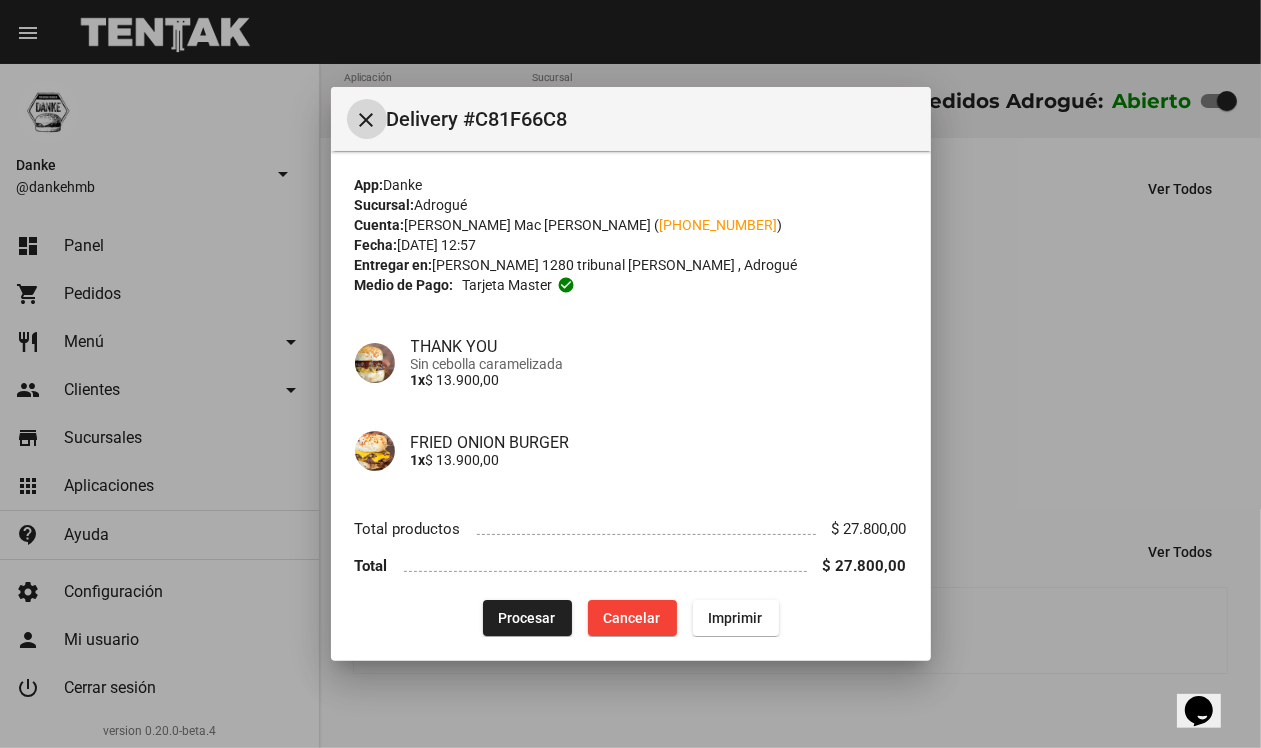 type 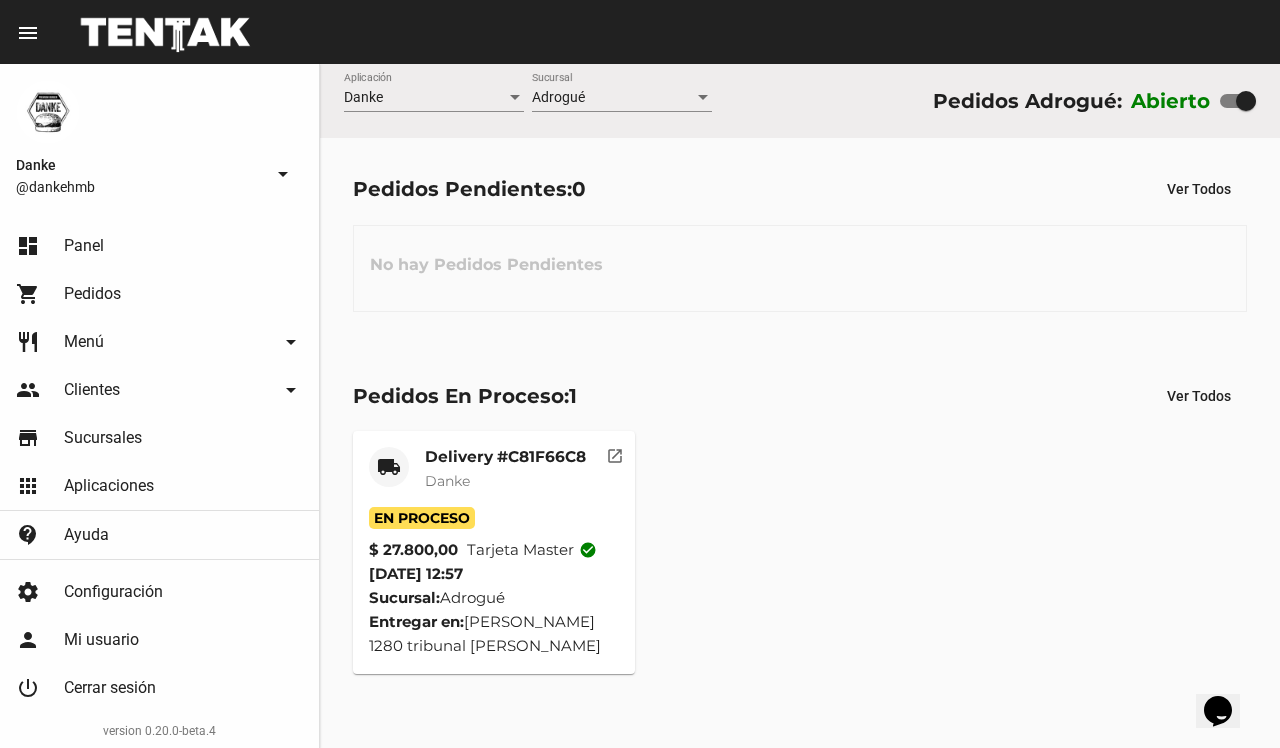click on "Delivery #C81F66C8 Danke" 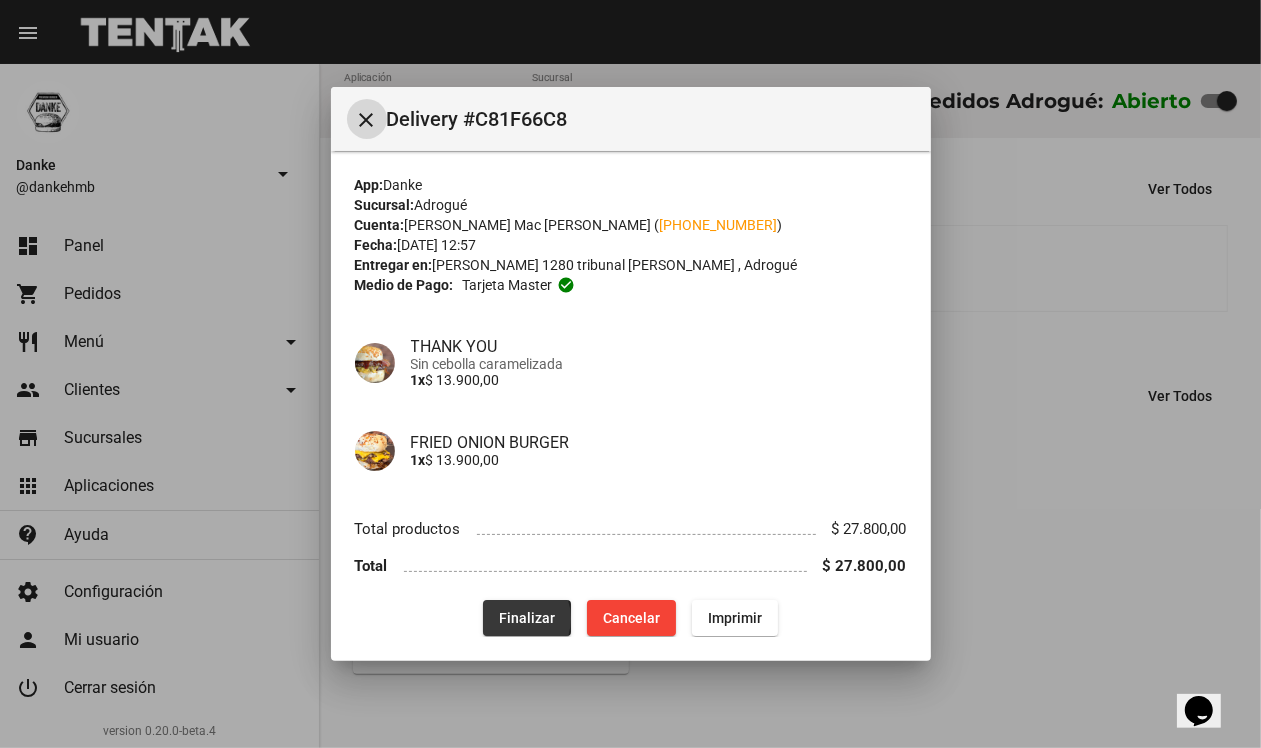 click on "Finalizar" 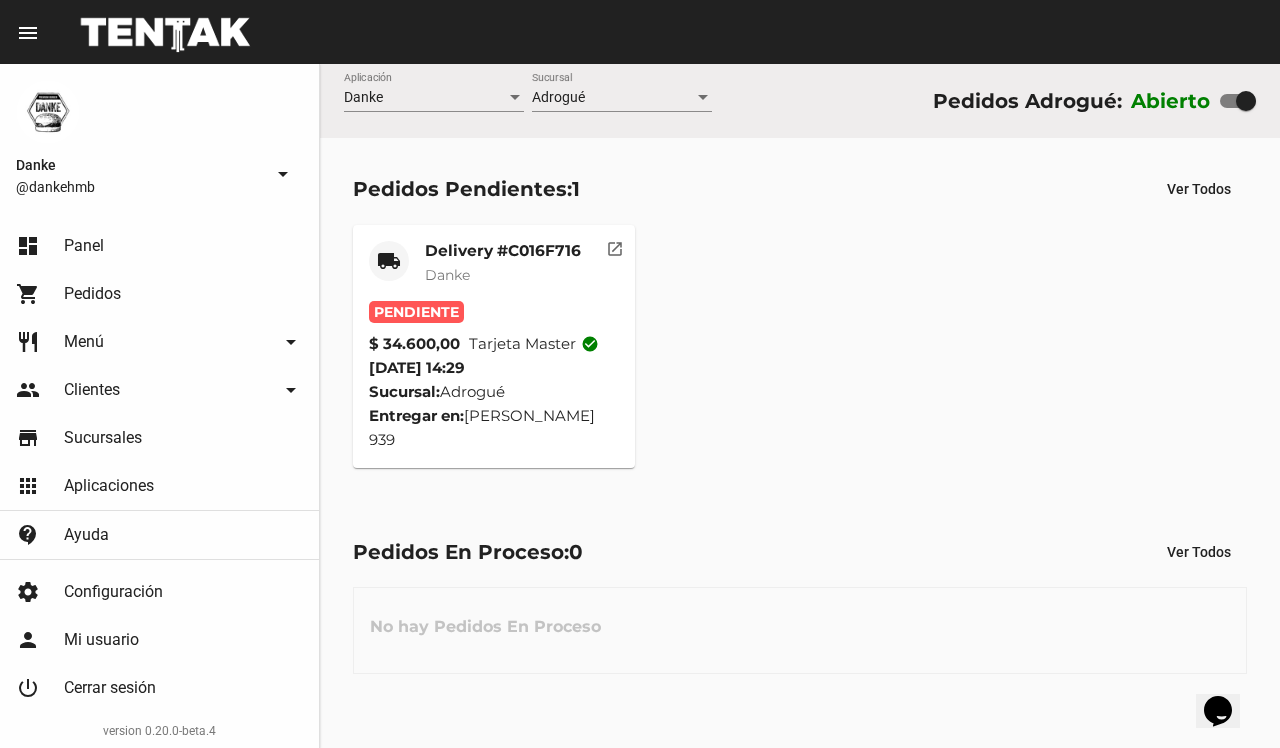 click on "18/7/25 14:29" 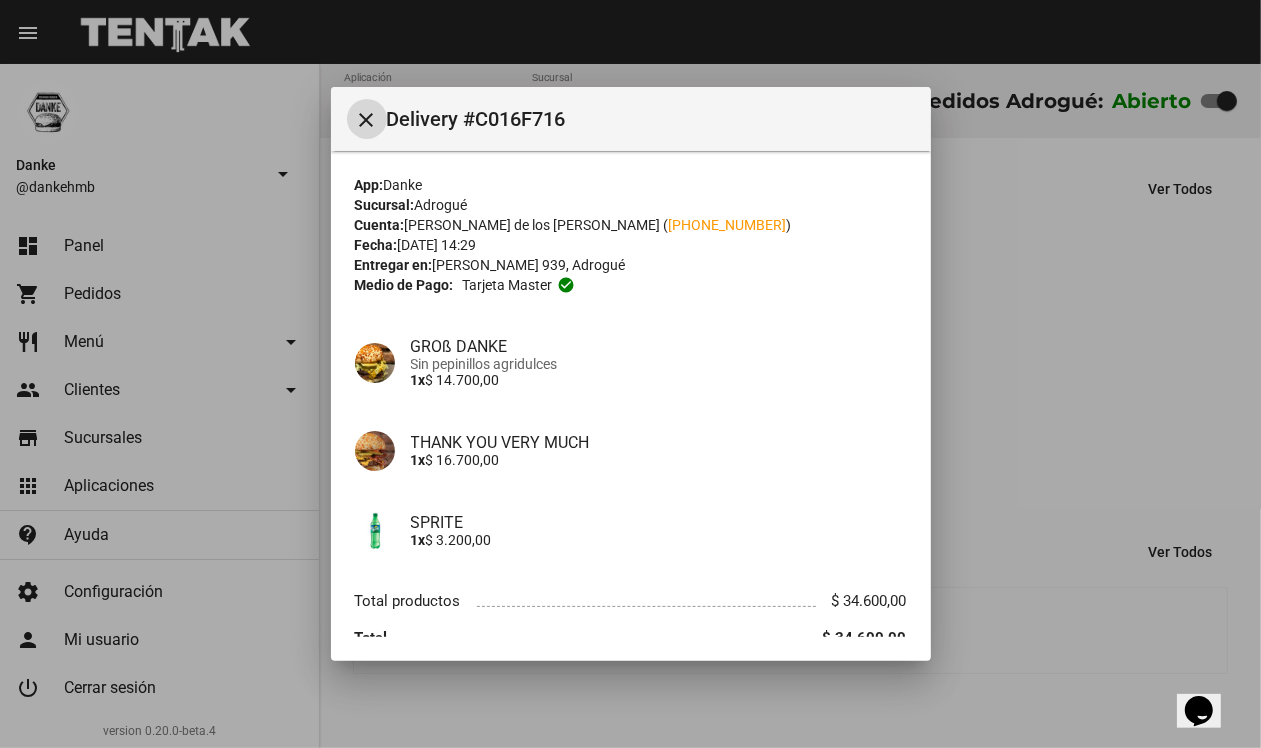 type 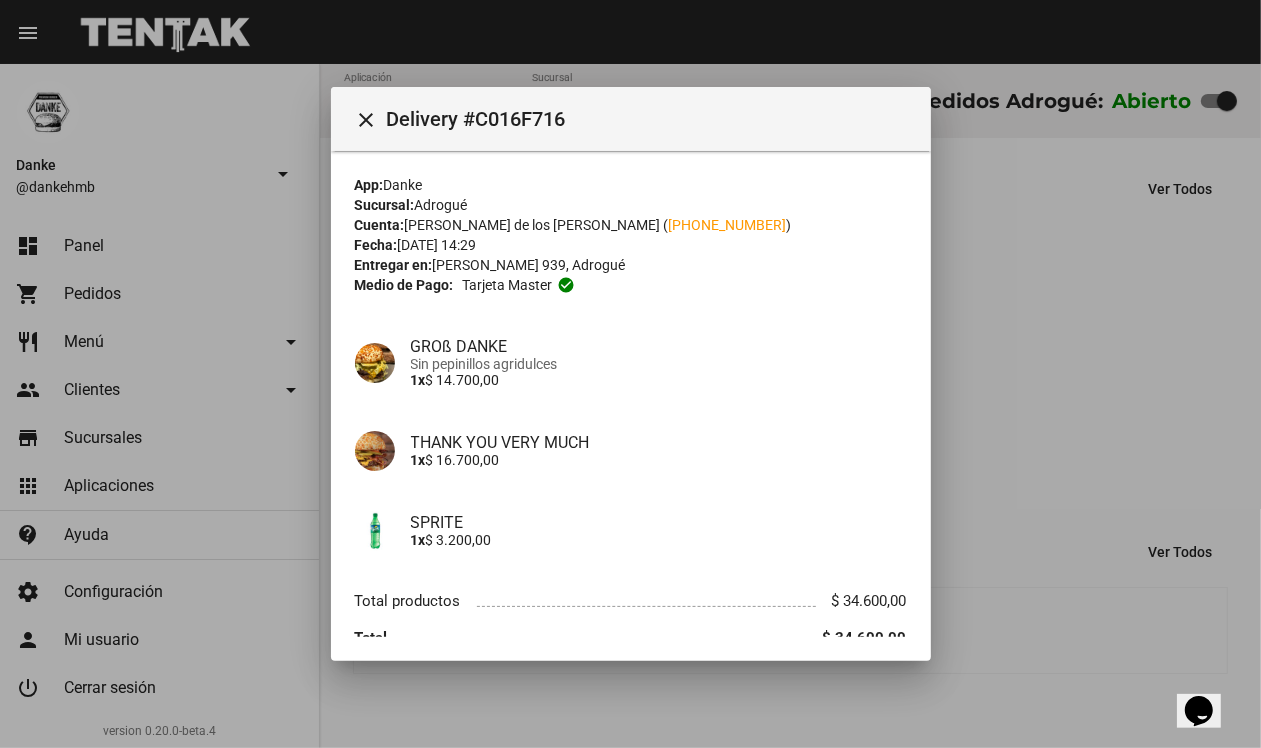 scroll, scrollTop: 50, scrollLeft: 0, axis: vertical 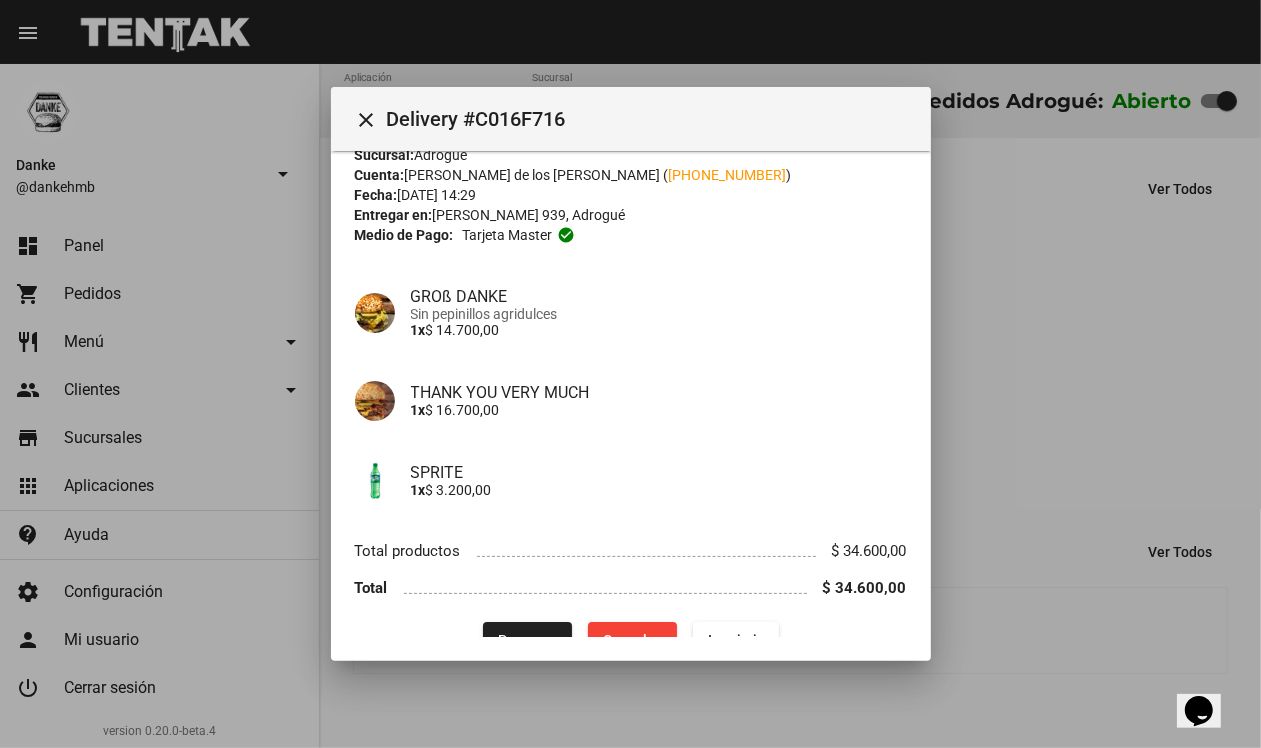 click on "Procesar" 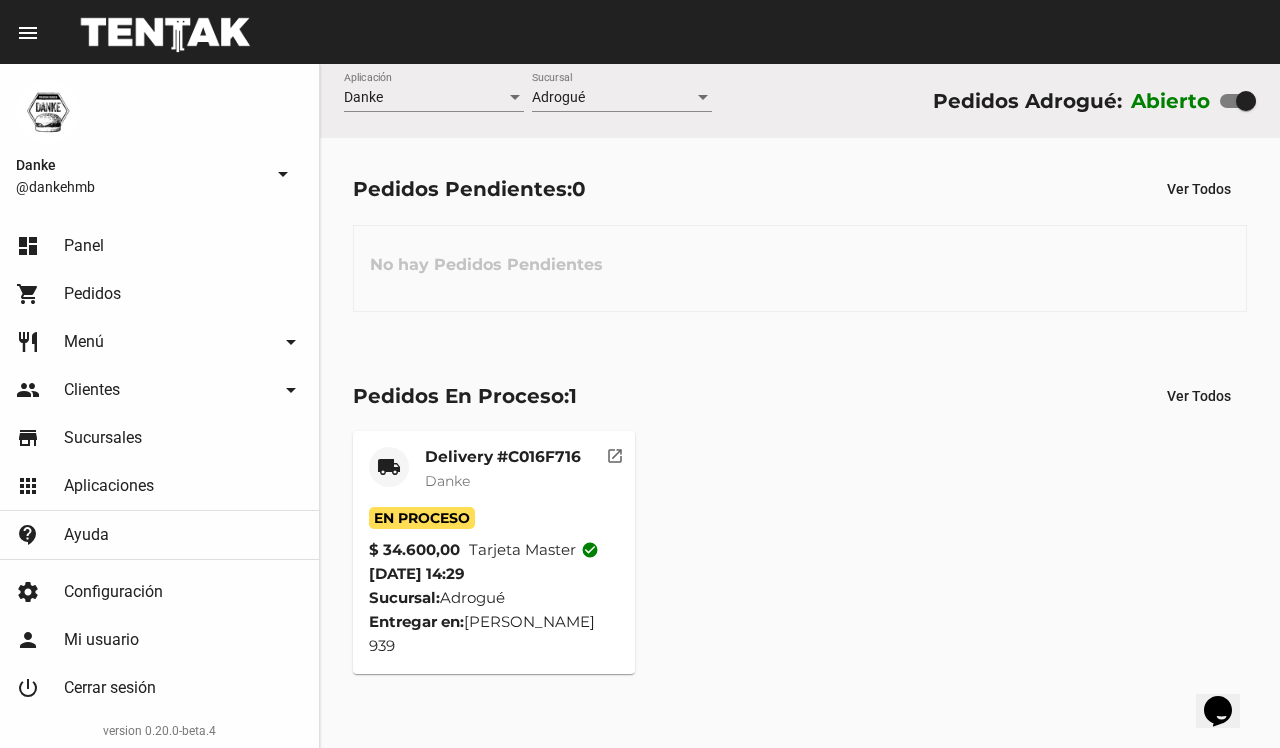 click on "local_shipping Delivery #C016F716 Danke En Proceso $ 34.600,00 Tarjeta master check_circle 18/7/25 14:29 Sucursal:  Adrogué  Entregar en:  Bartolomé Cerretti 939   open_in_new" 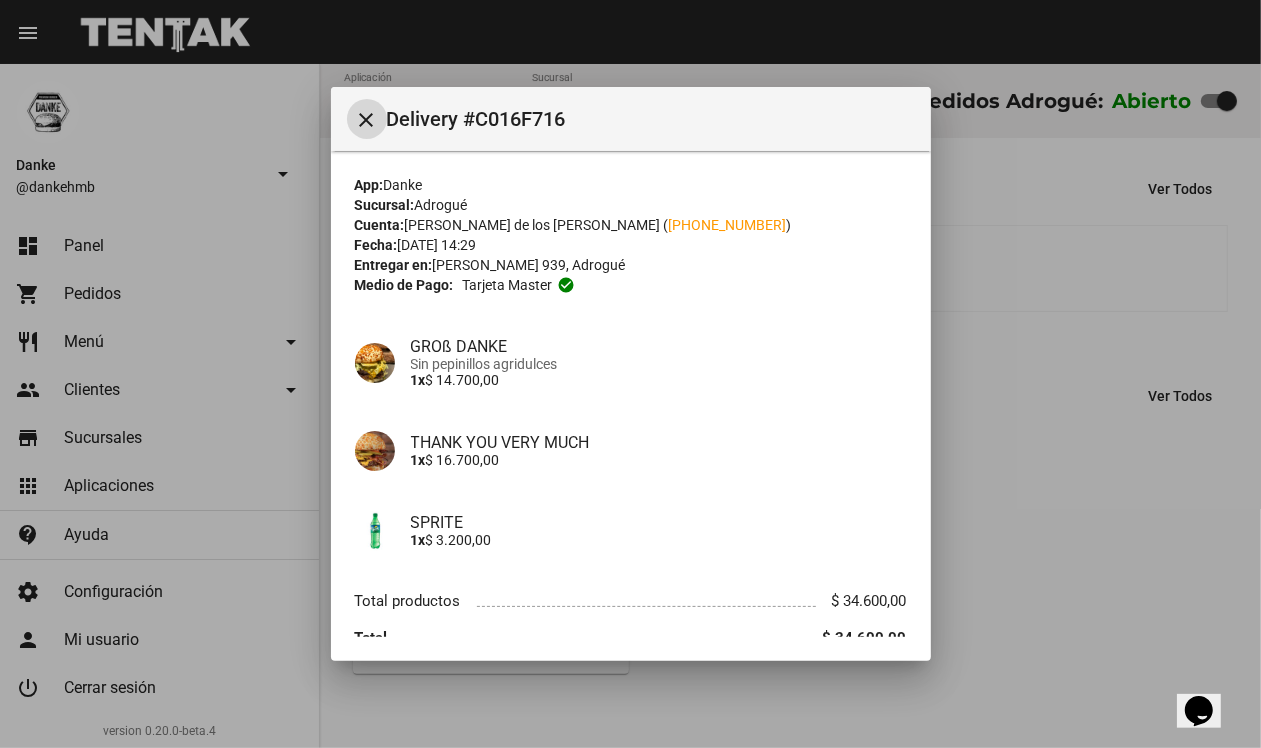 scroll, scrollTop: 87, scrollLeft: 0, axis: vertical 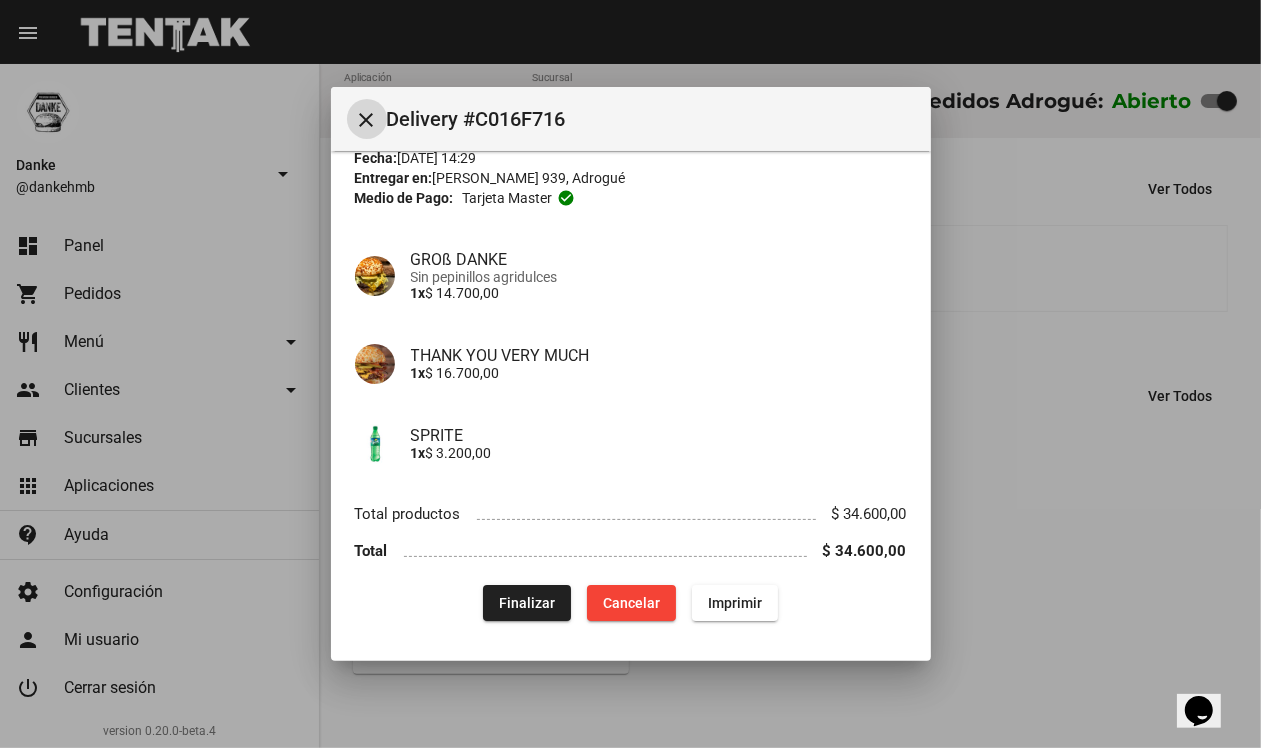 click on "Finalizar" 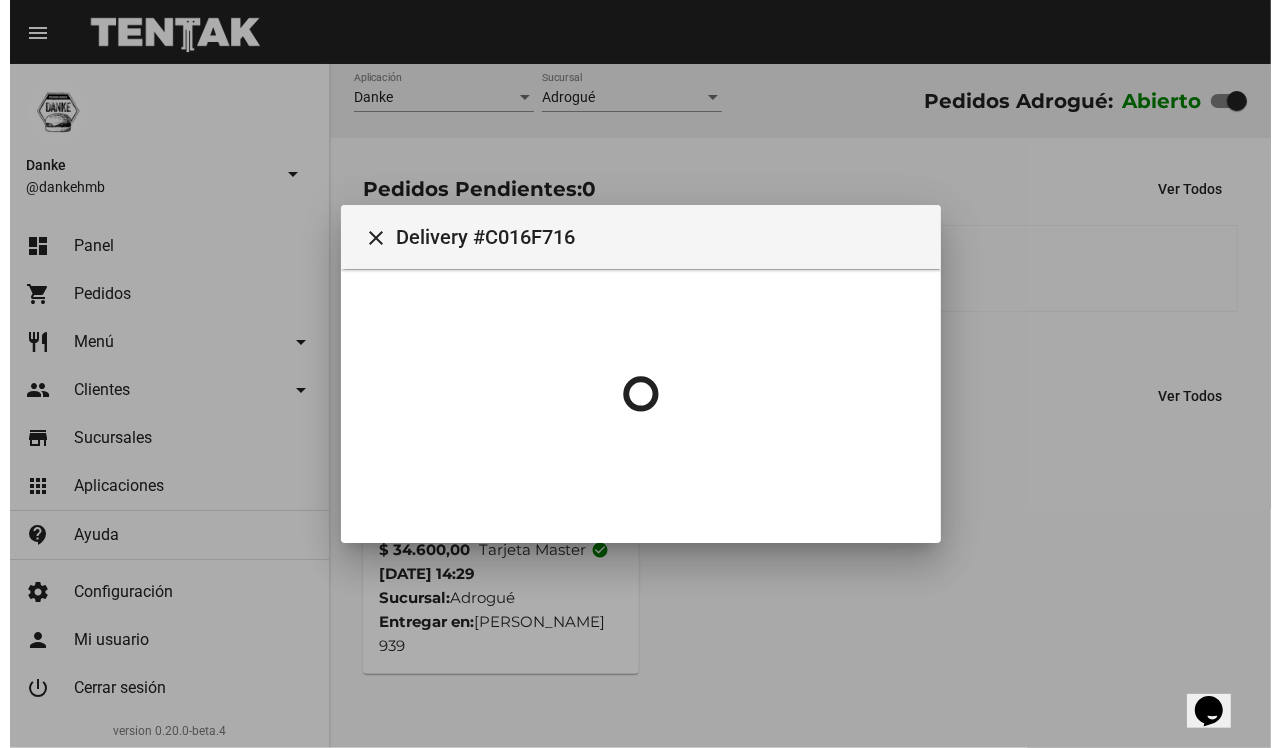 scroll, scrollTop: 0, scrollLeft: 0, axis: both 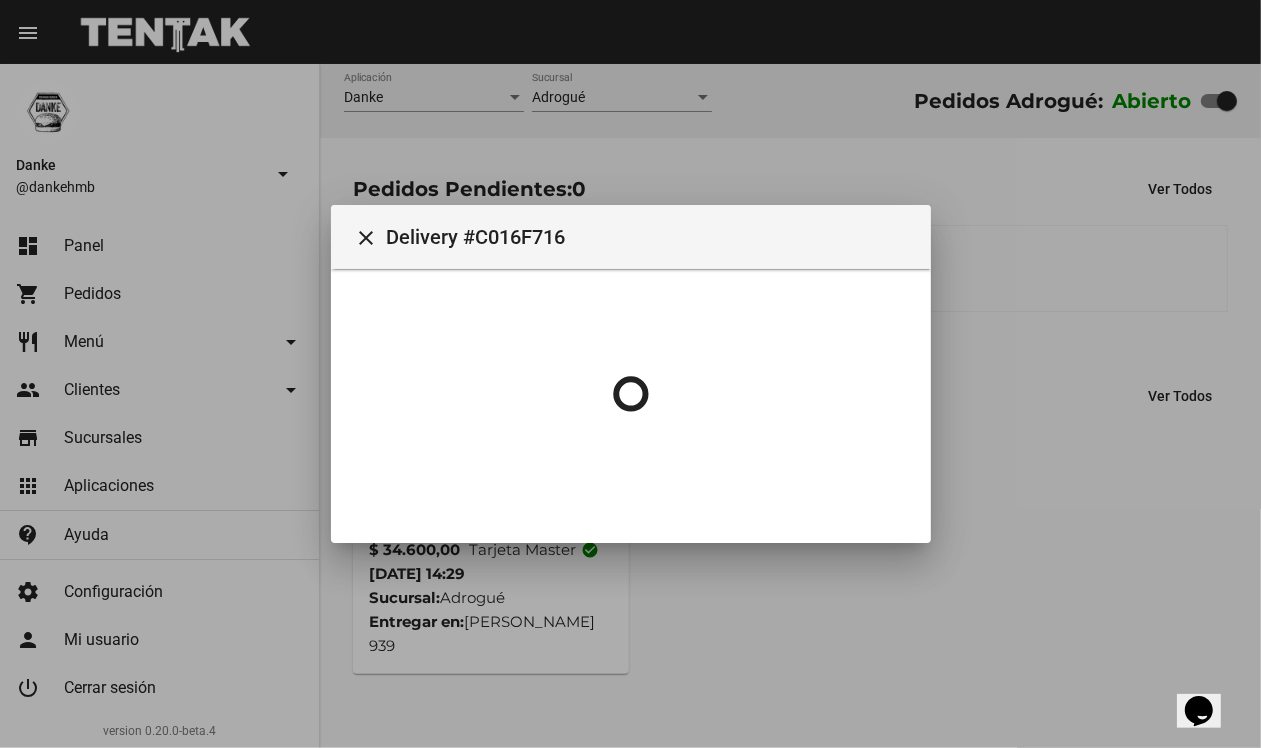 click at bounding box center (630, 374) 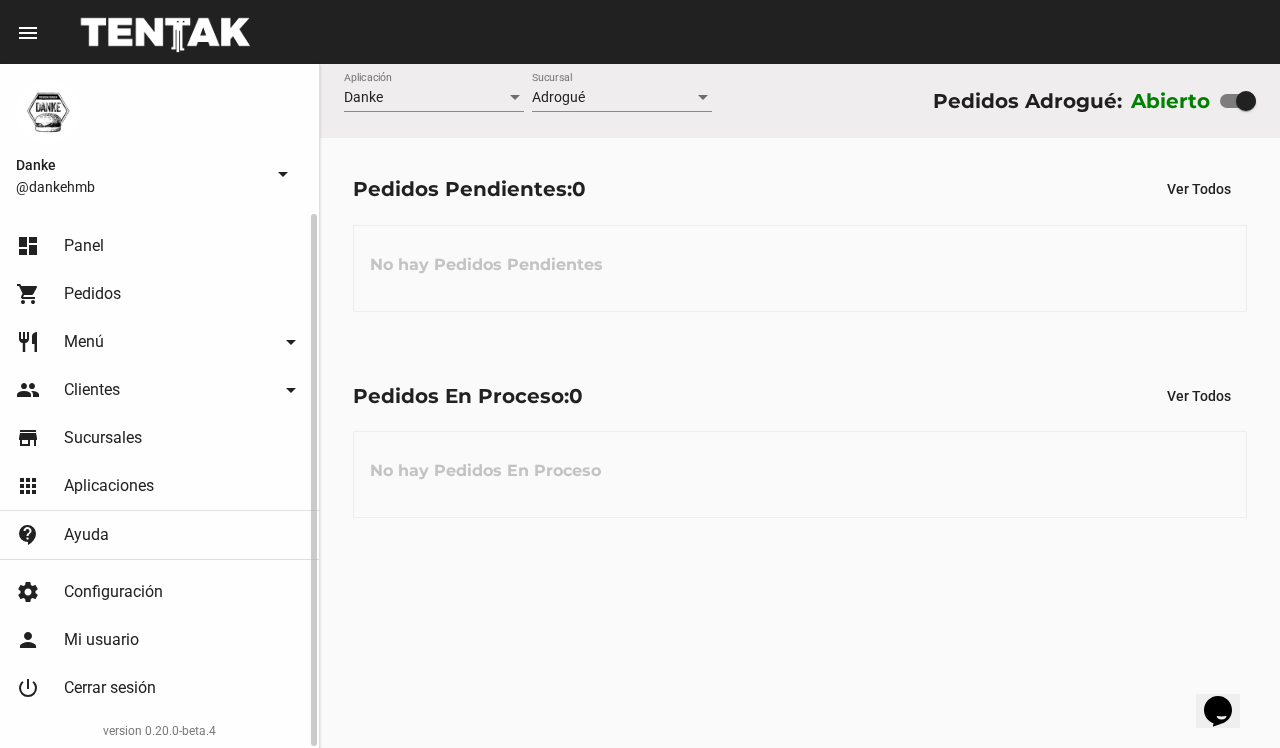 click on "restaurant Menú arrow_drop_down" 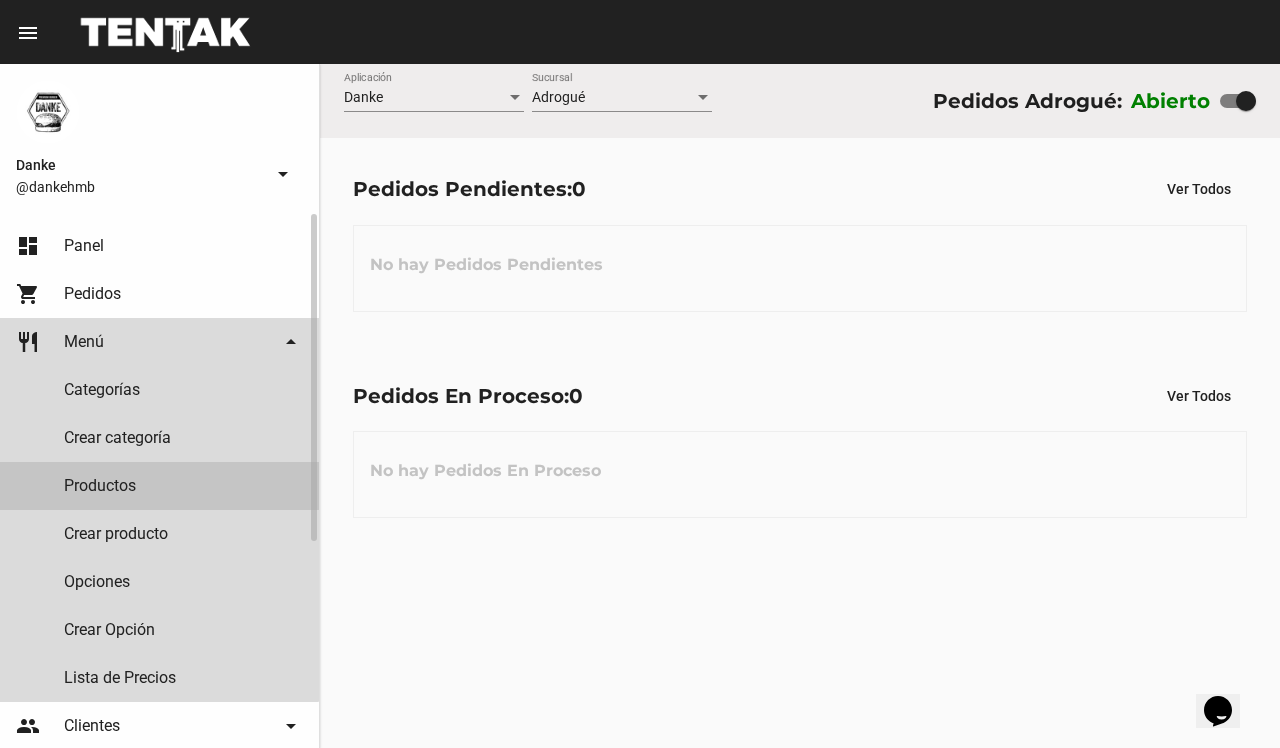 click on "Productos" 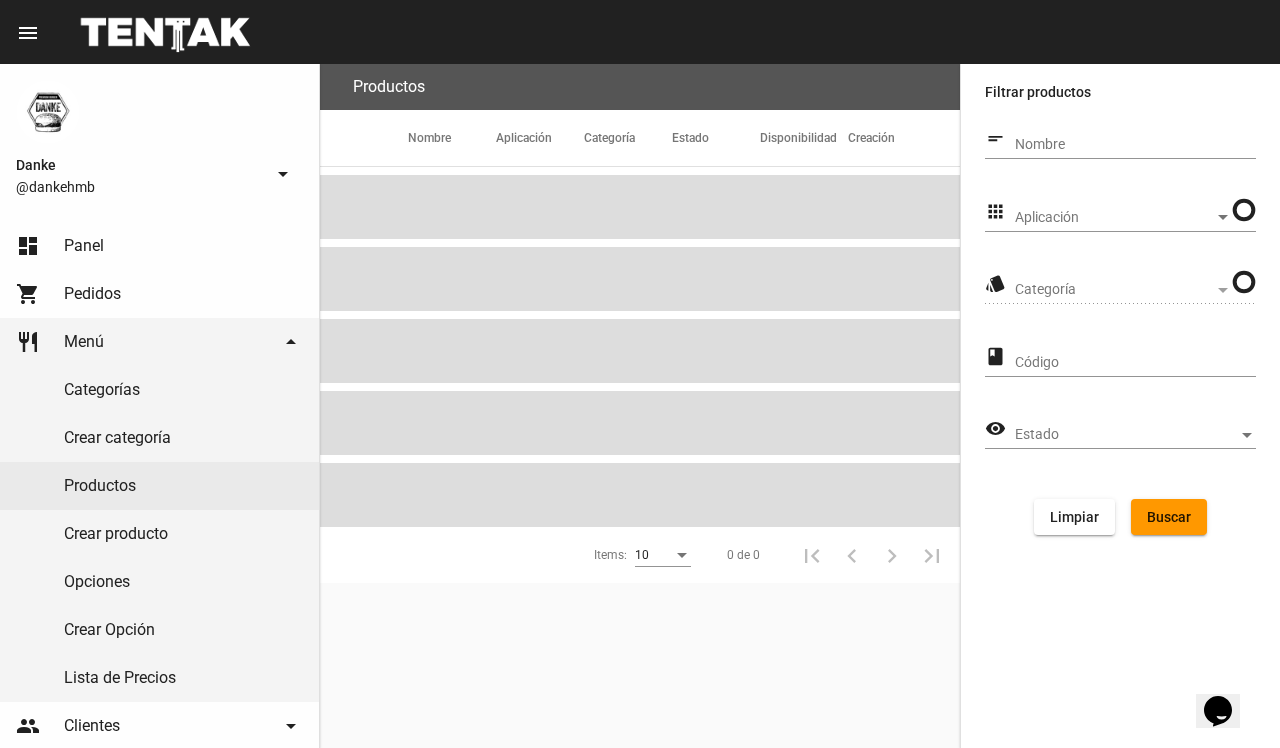 click on "Aplicación" at bounding box center (1114, 218) 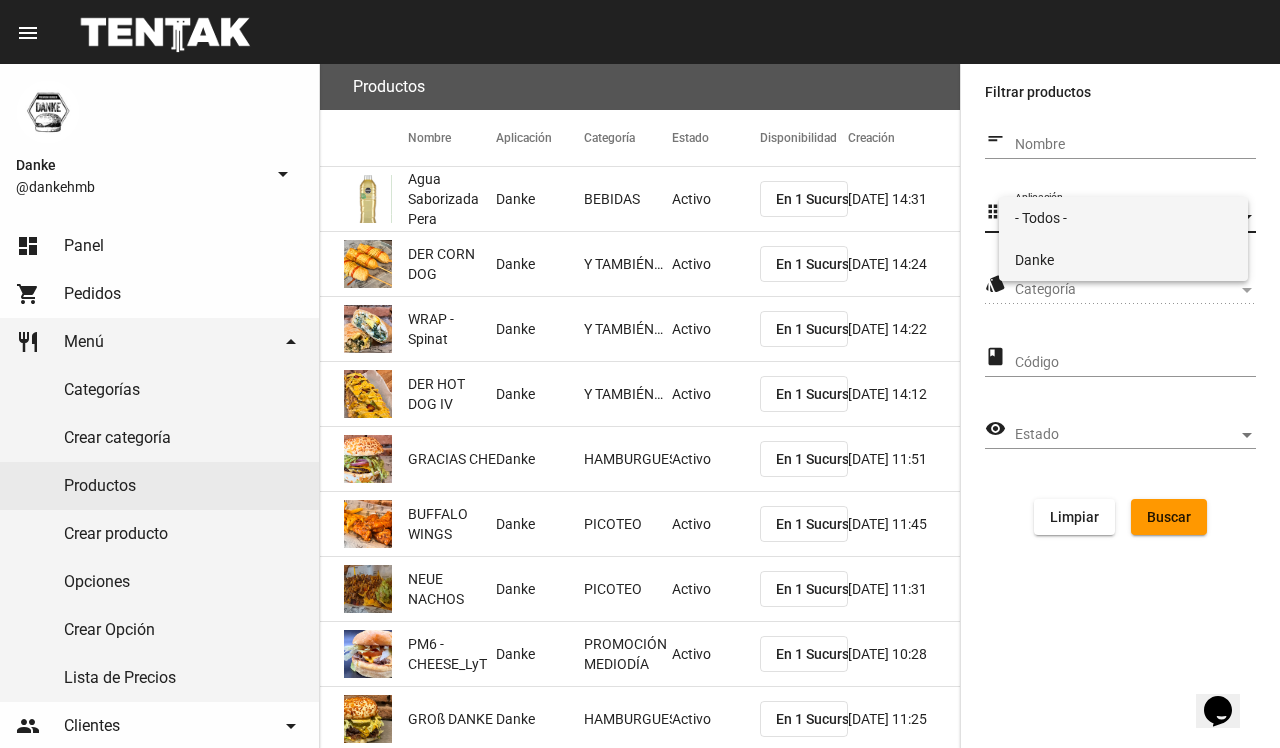 click on "Danke" at bounding box center [1123, 260] 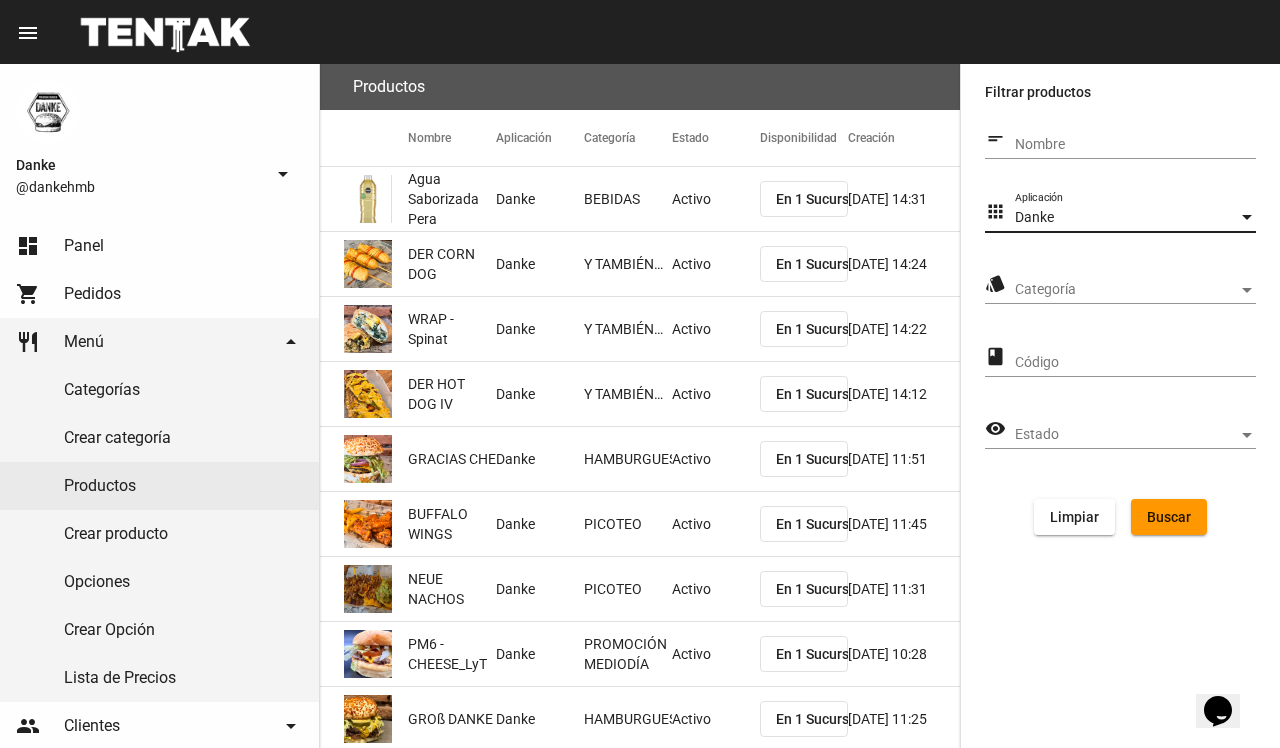 click on "Categoría" at bounding box center [1126, 290] 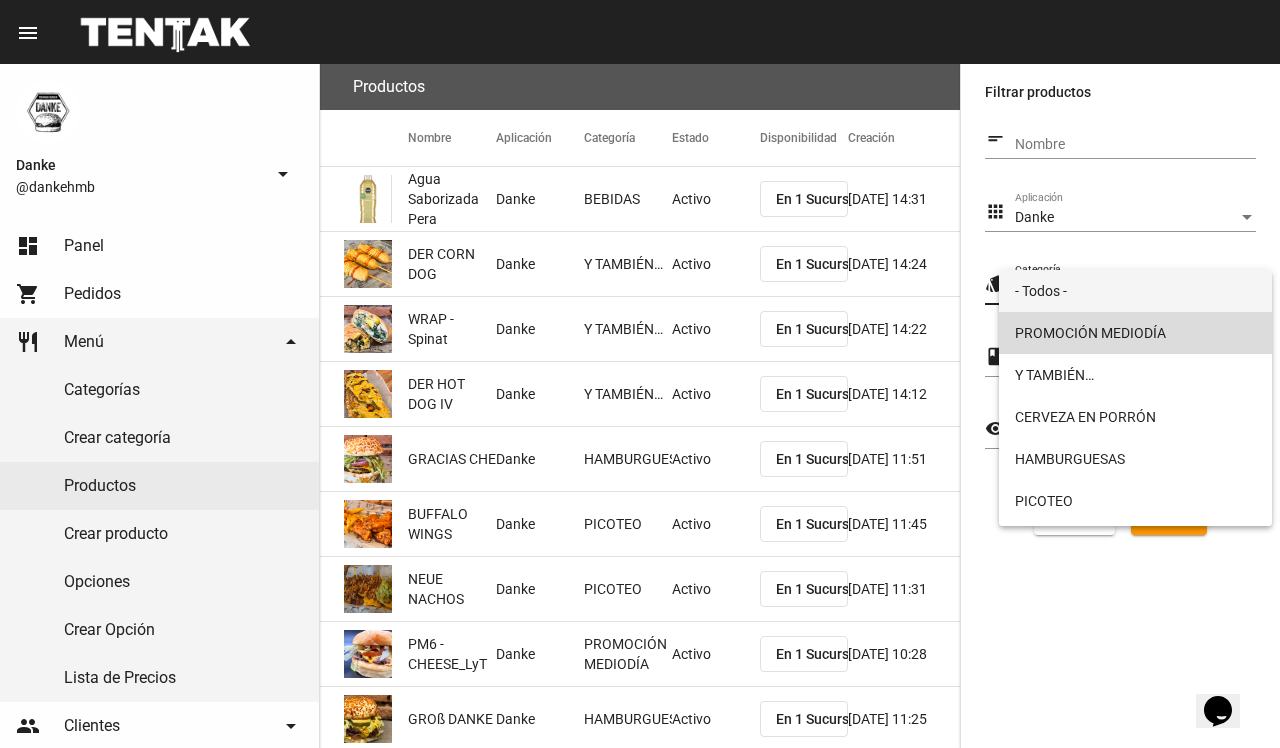 click on "PROMOCIÓN MEDIODÍA" at bounding box center [1135, 333] 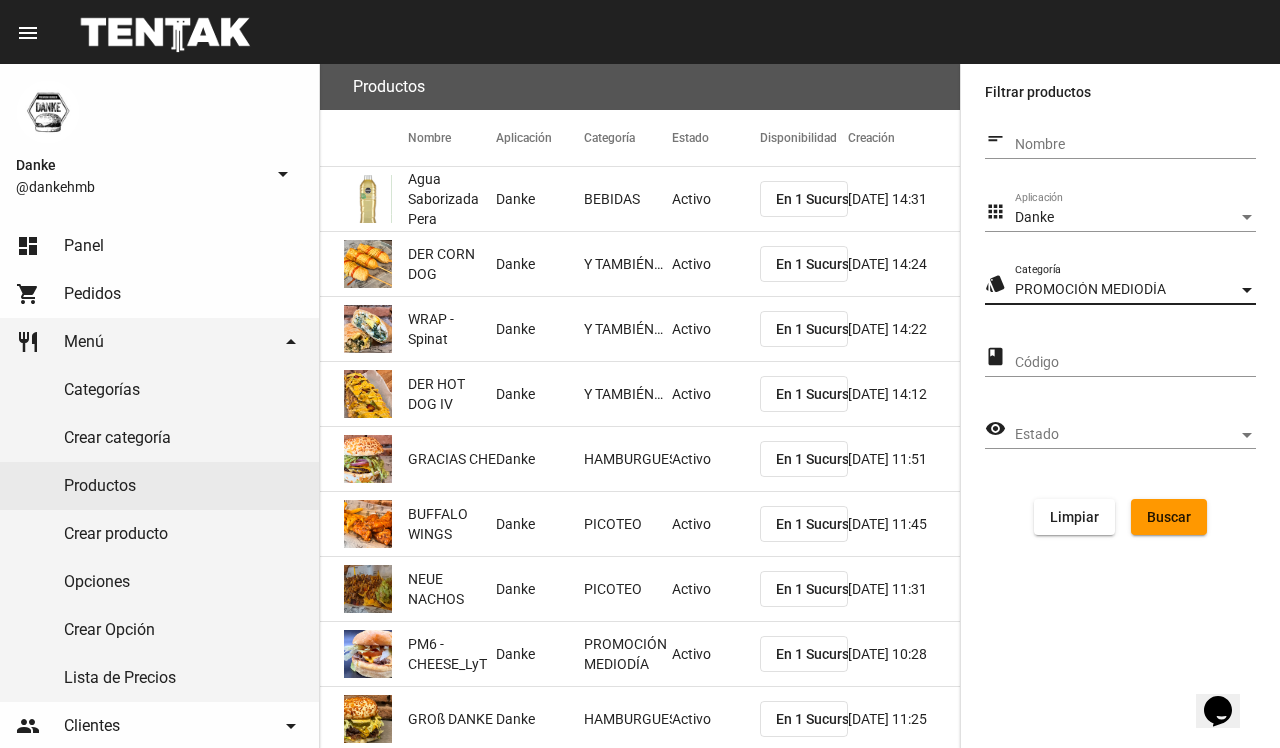 click on "Buscar" 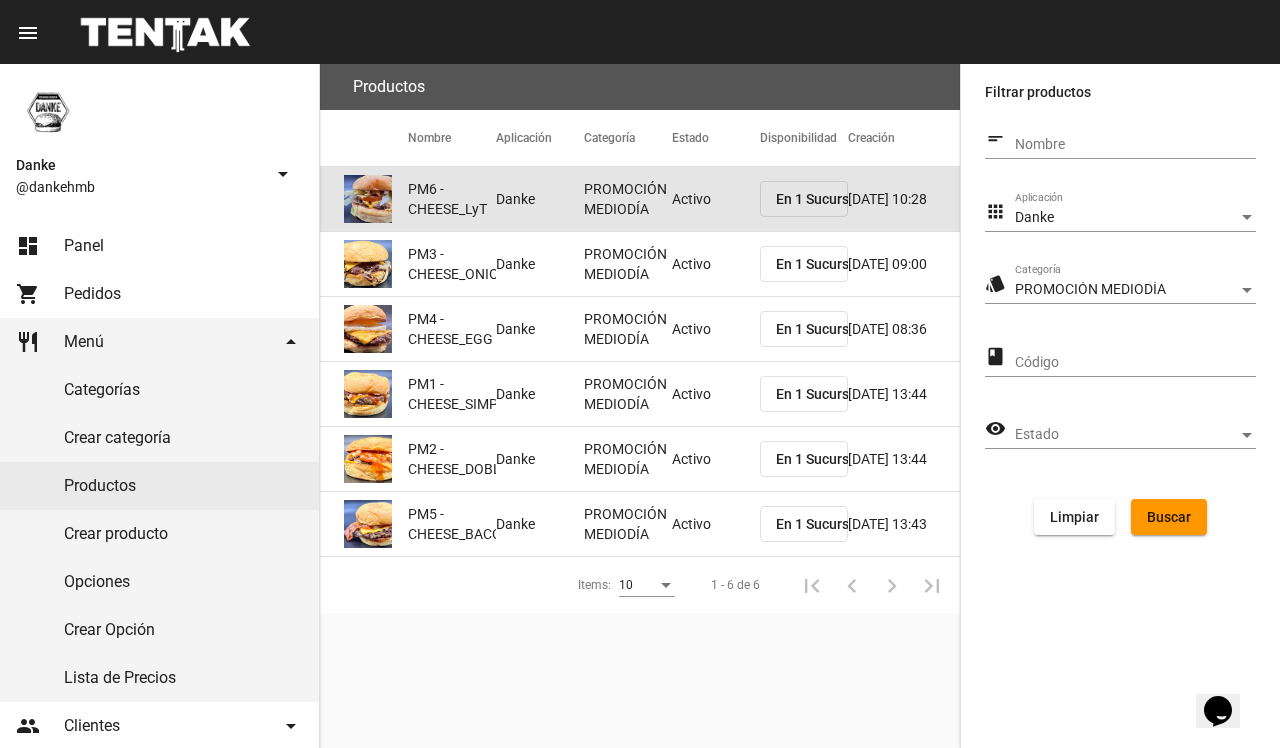 click on "Activo" 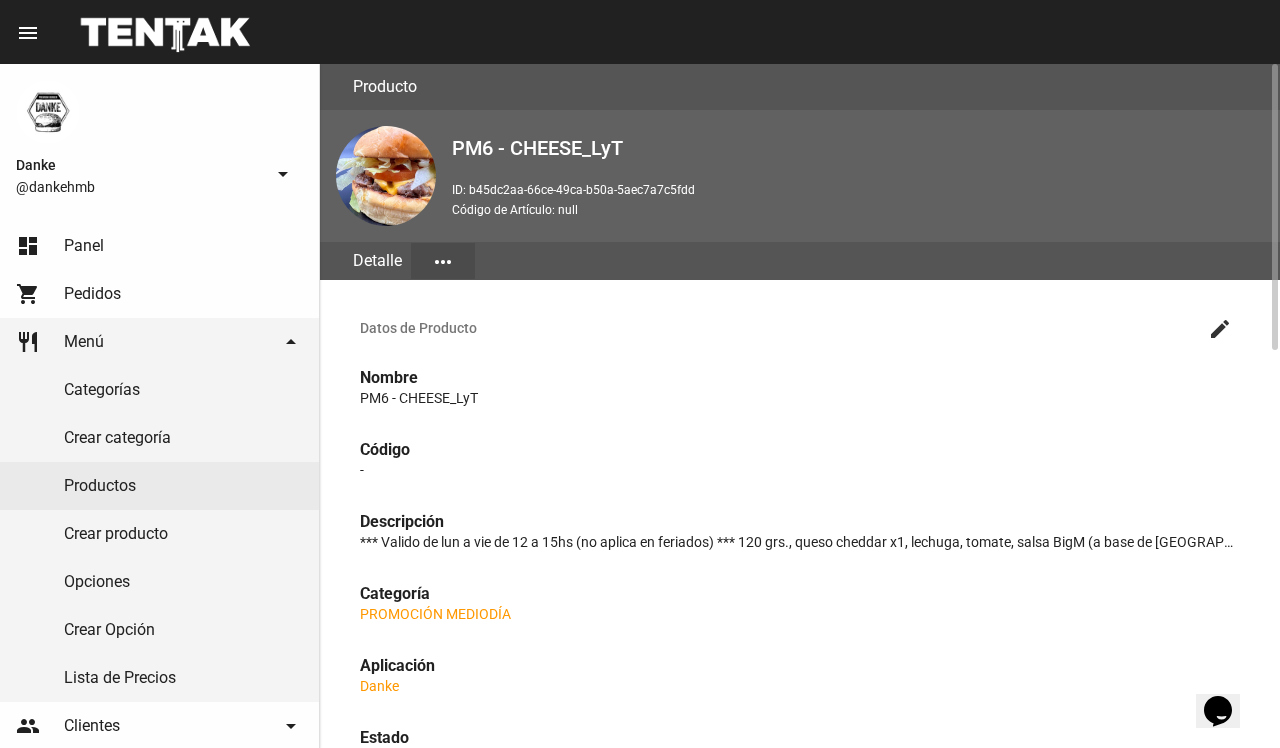 click on "create" 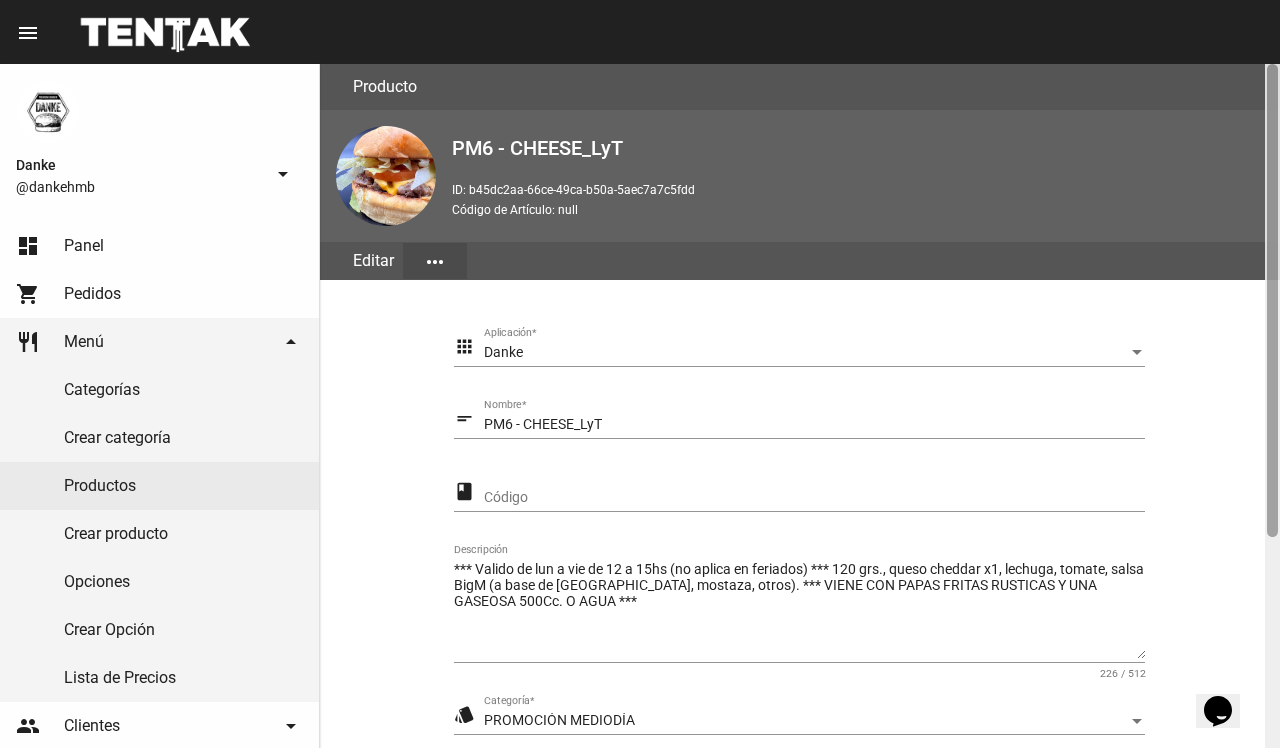 scroll, scrollTop: 305, scrollLeft: 0, axis: vertical 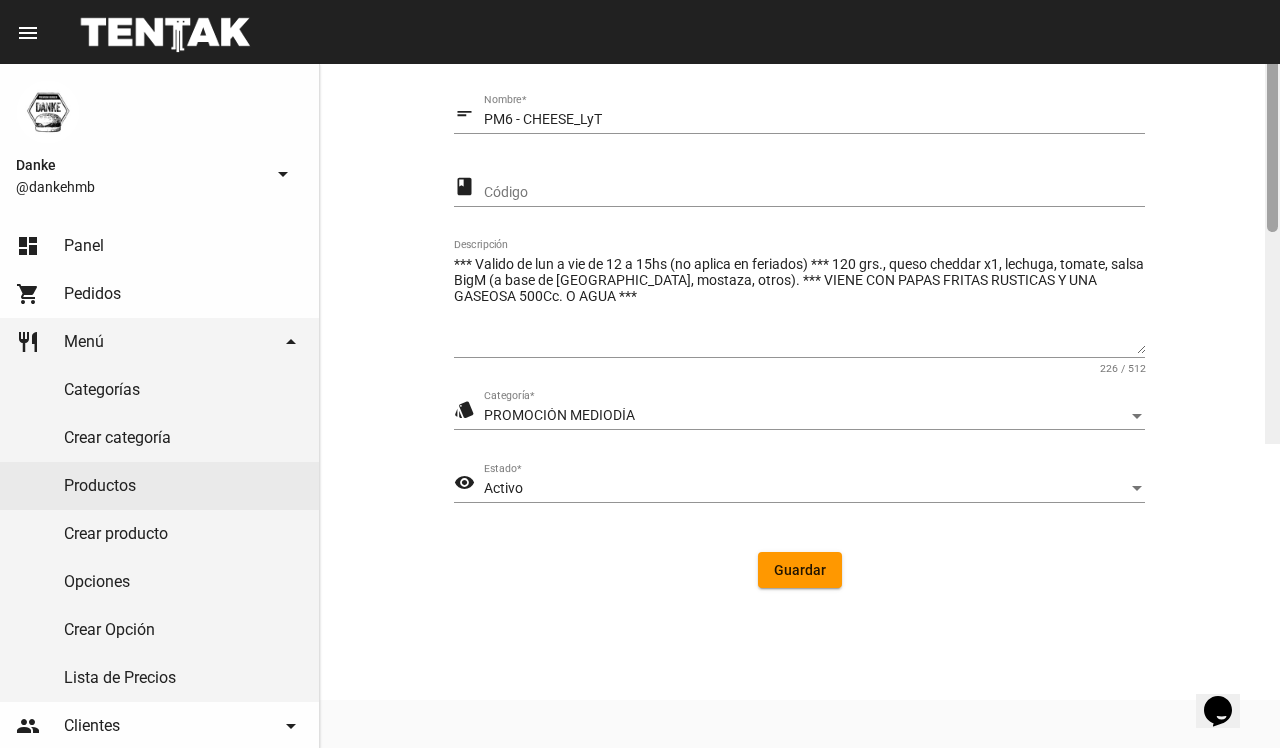 click 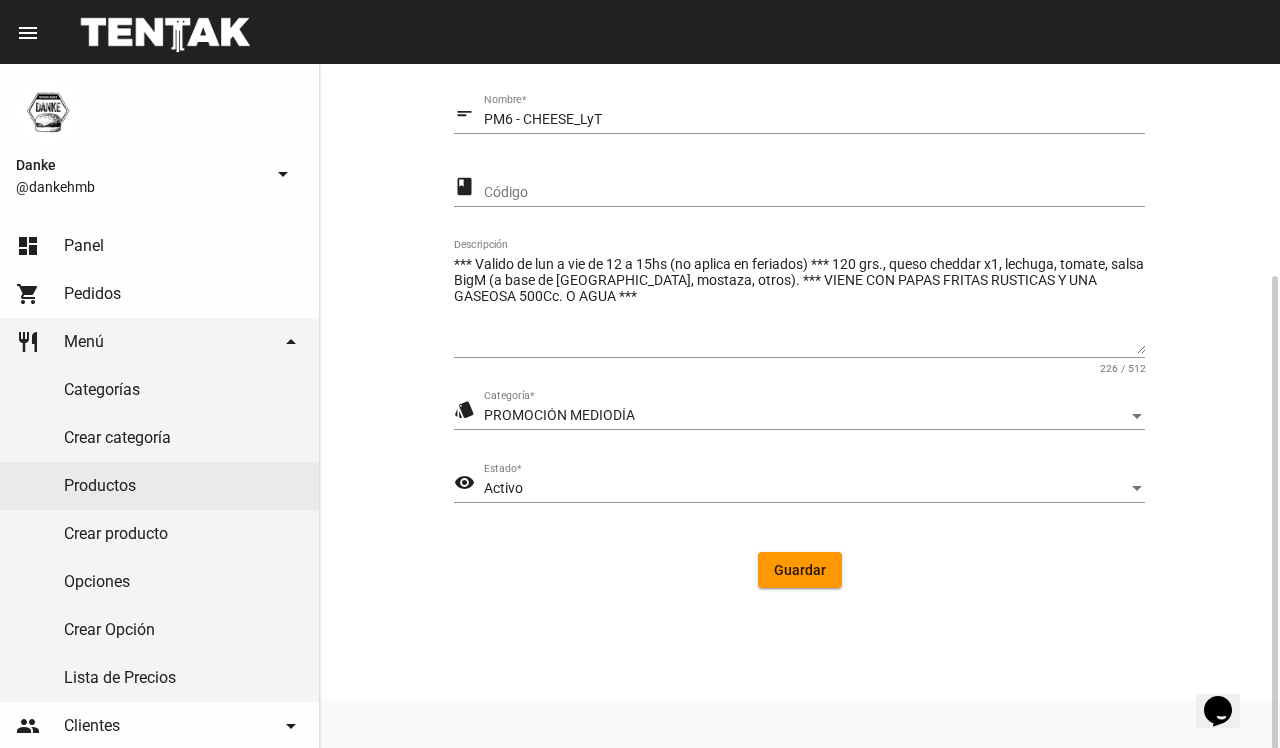 click on "Activo Estado  *" 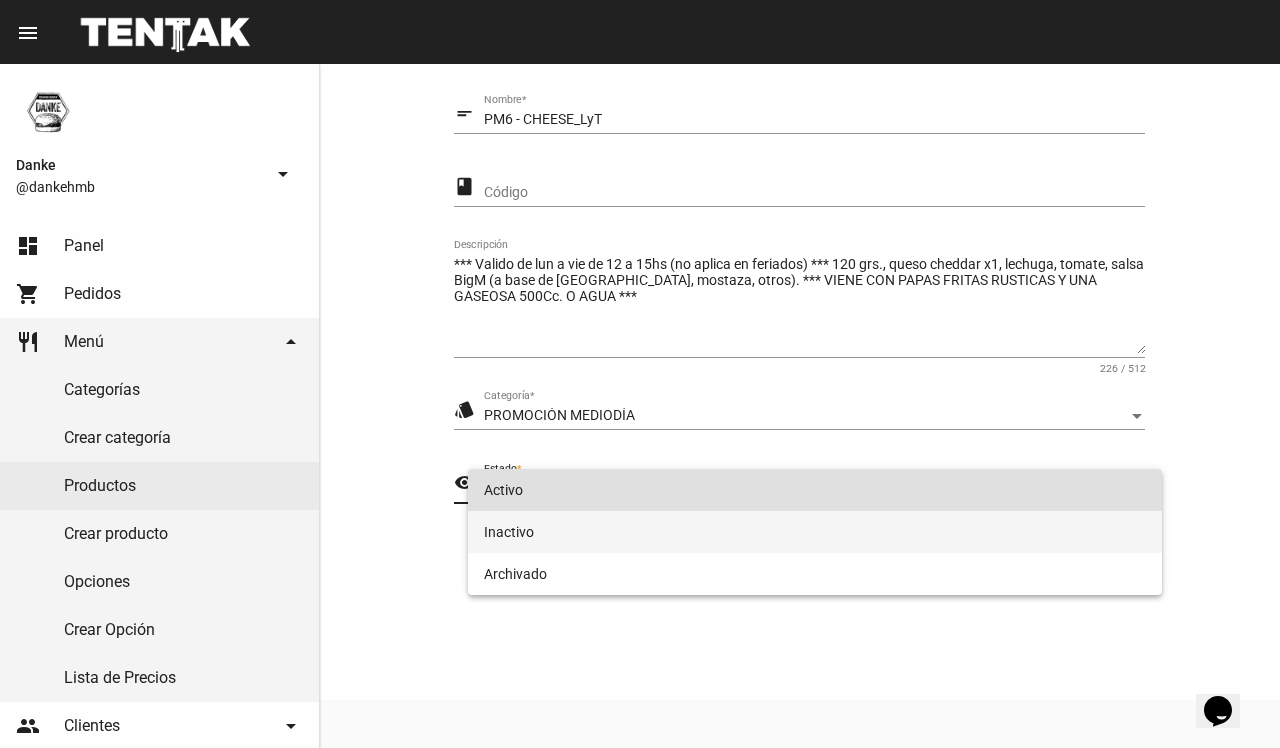 click on "Inactivo" at bounding box center (814, 532) 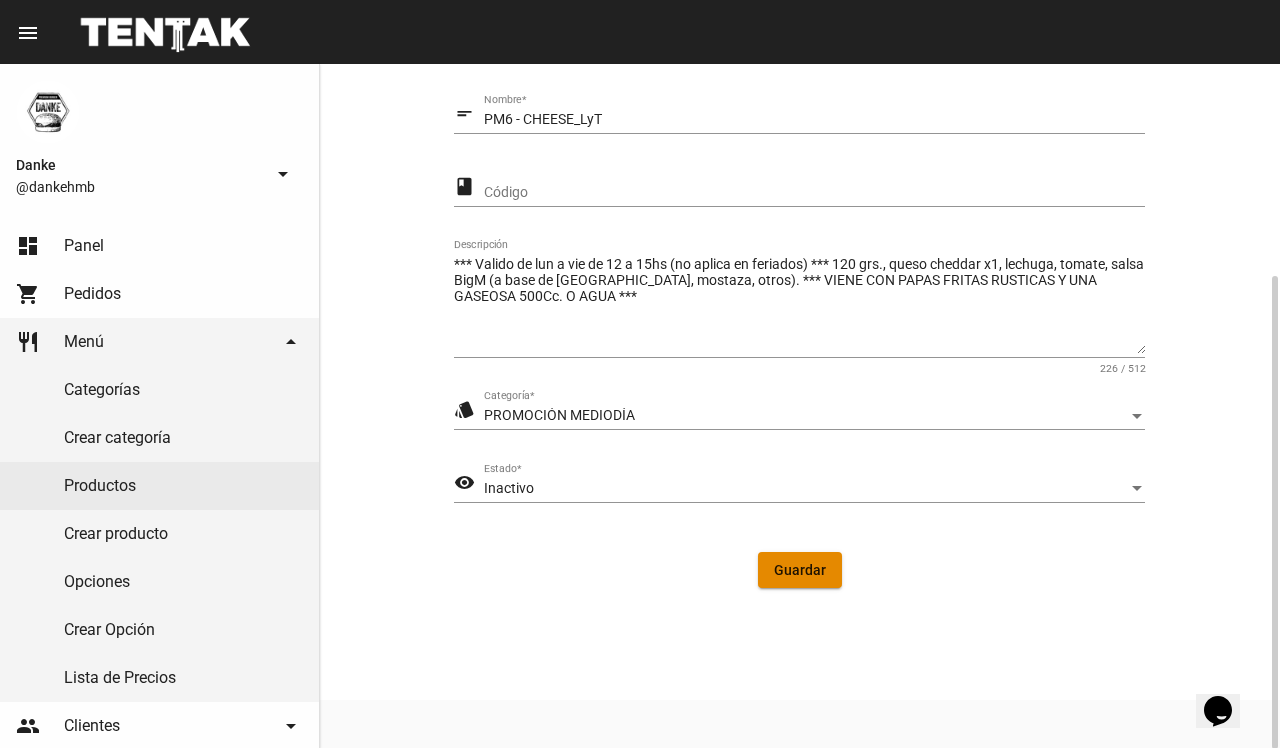 click on "Guardar" 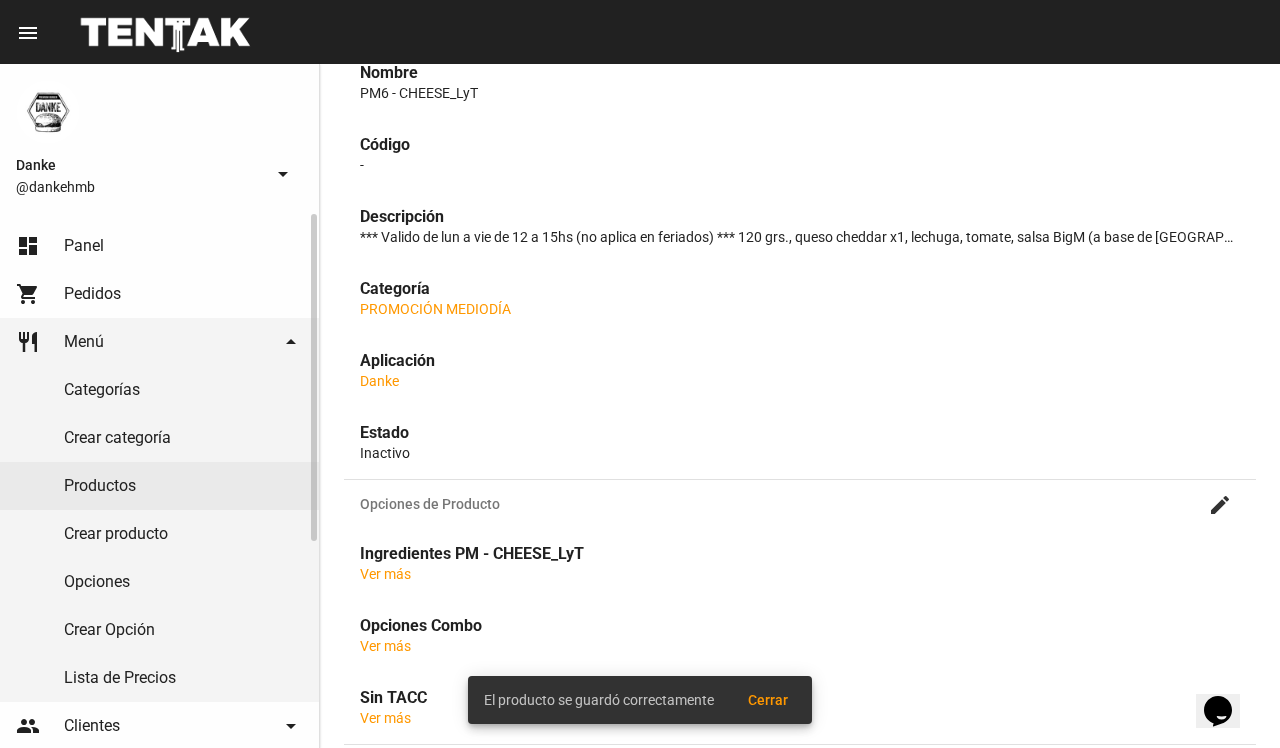 scroll, scrollTop: 0, scrollLeft: 0, axis: both 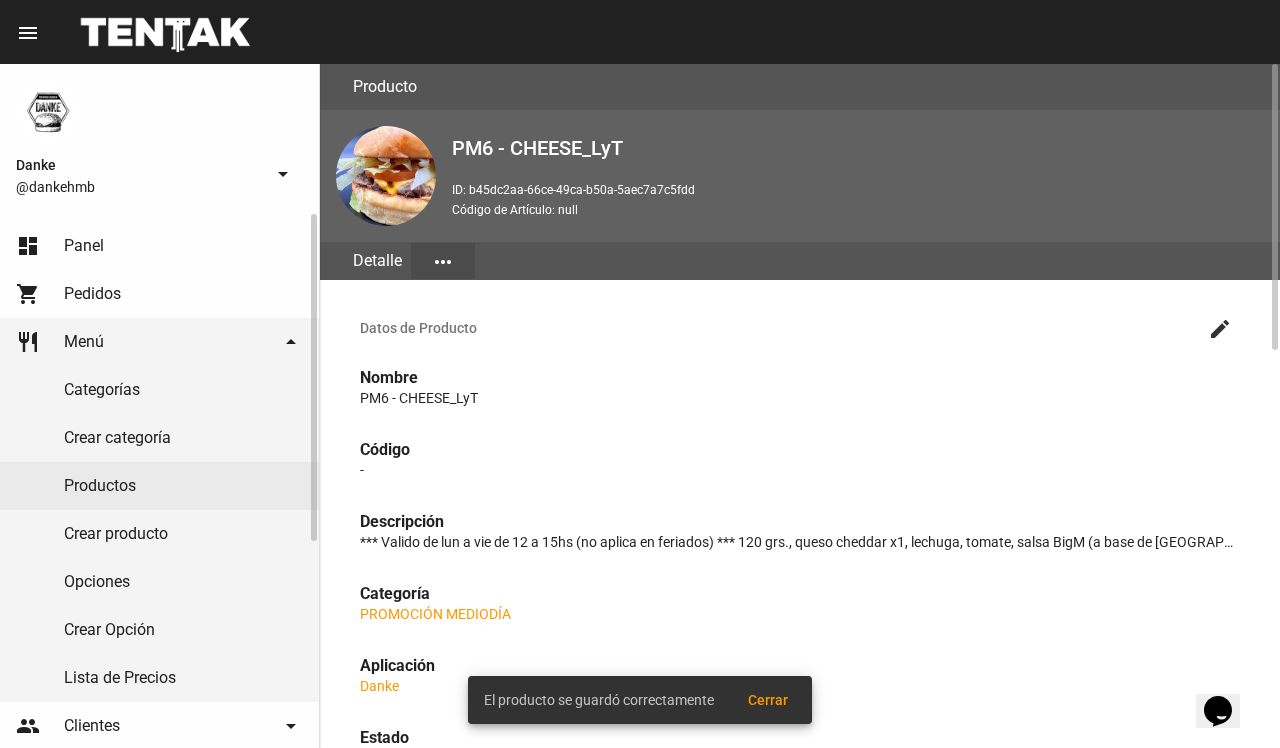 click on "Productos" 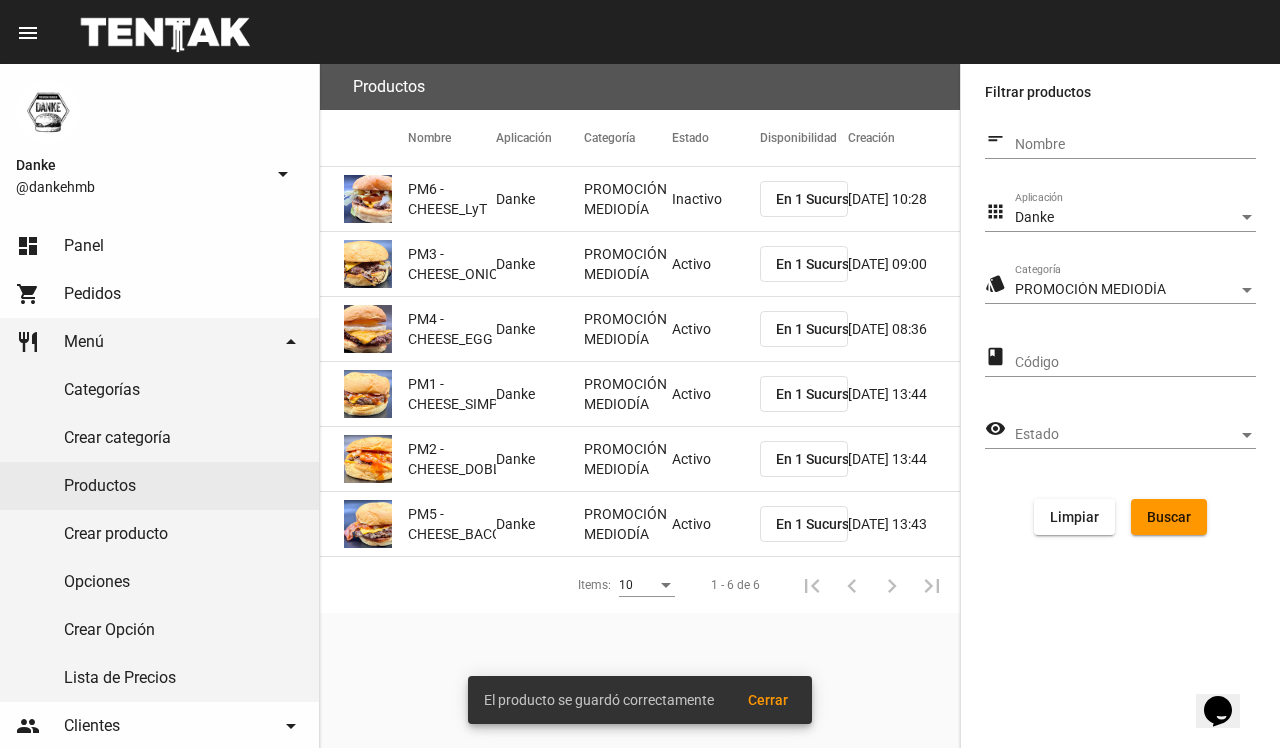 click on "Activo" 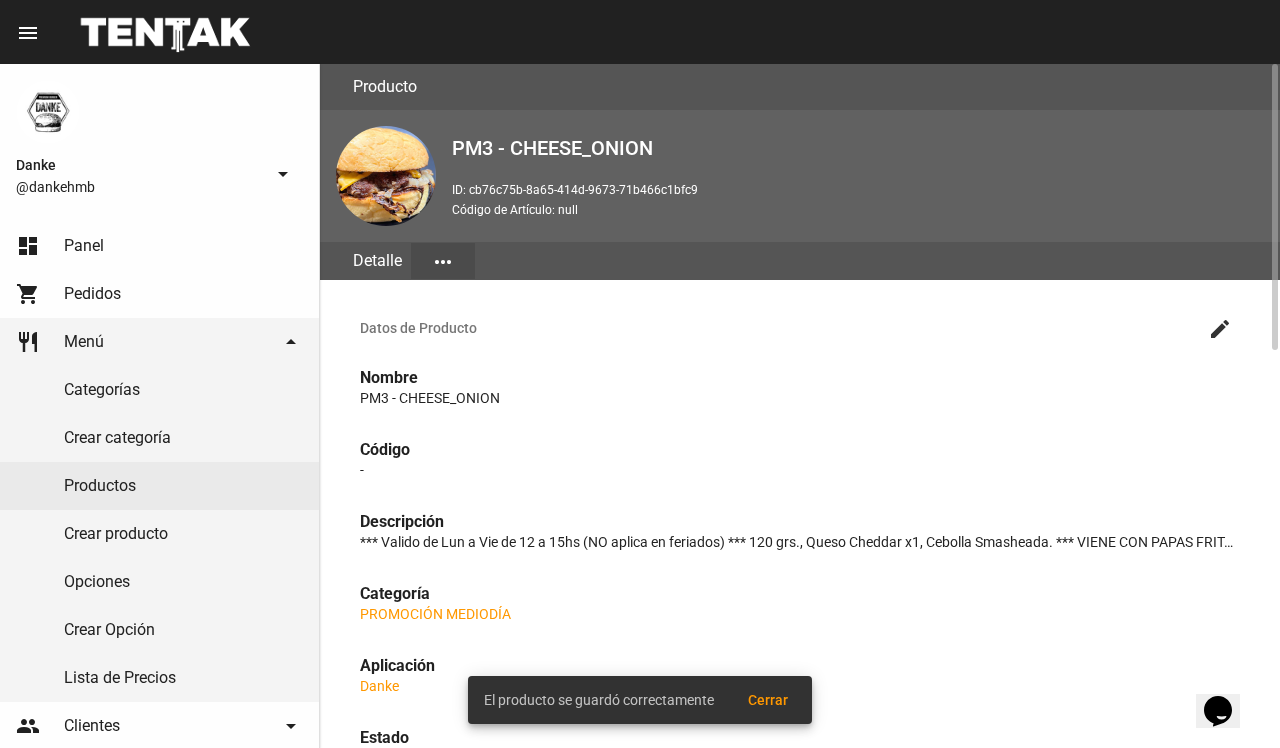 click on "create" 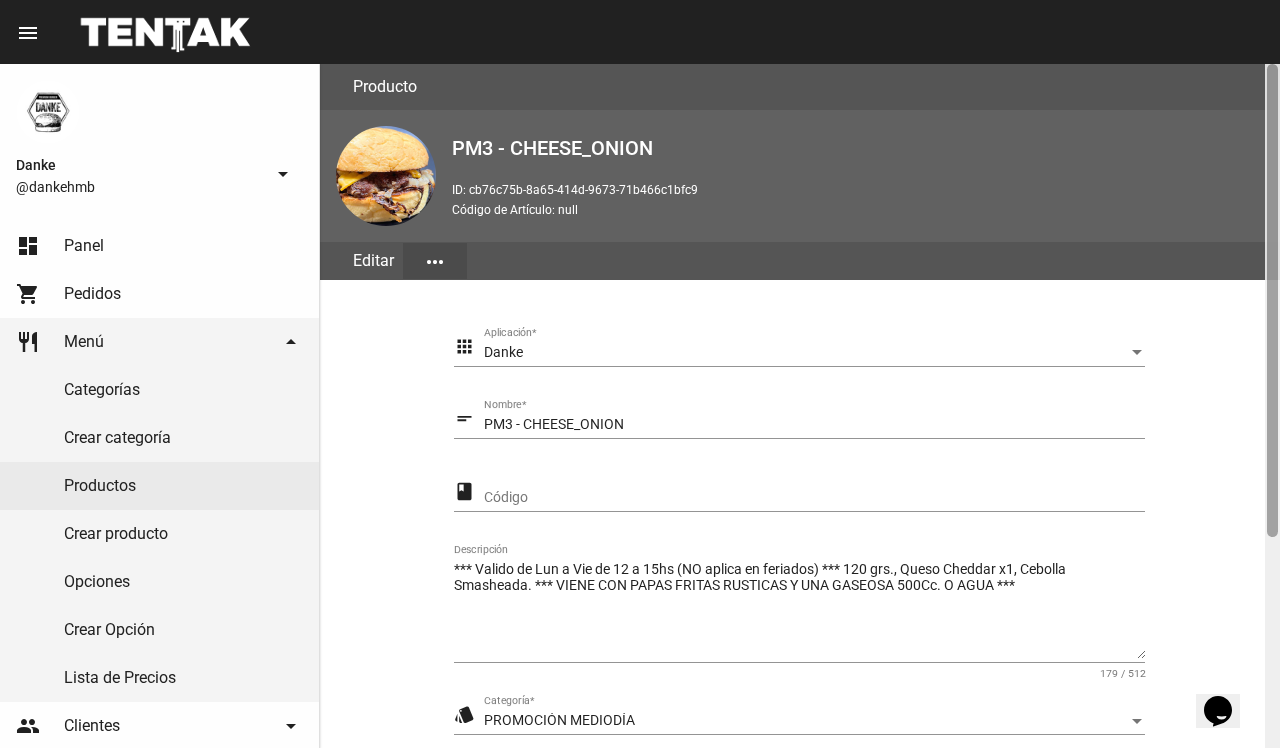 scroll, scrollTop: 305, scrollLeft: 0, axis: vertical 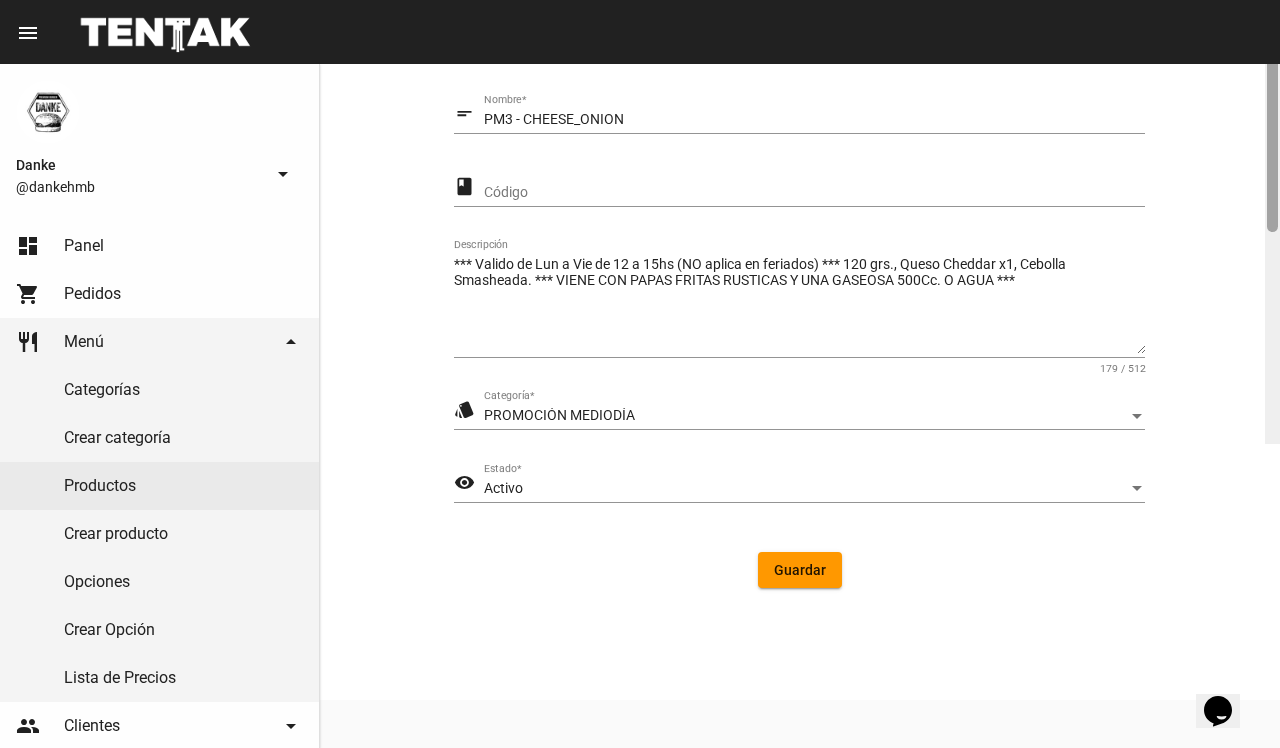 click 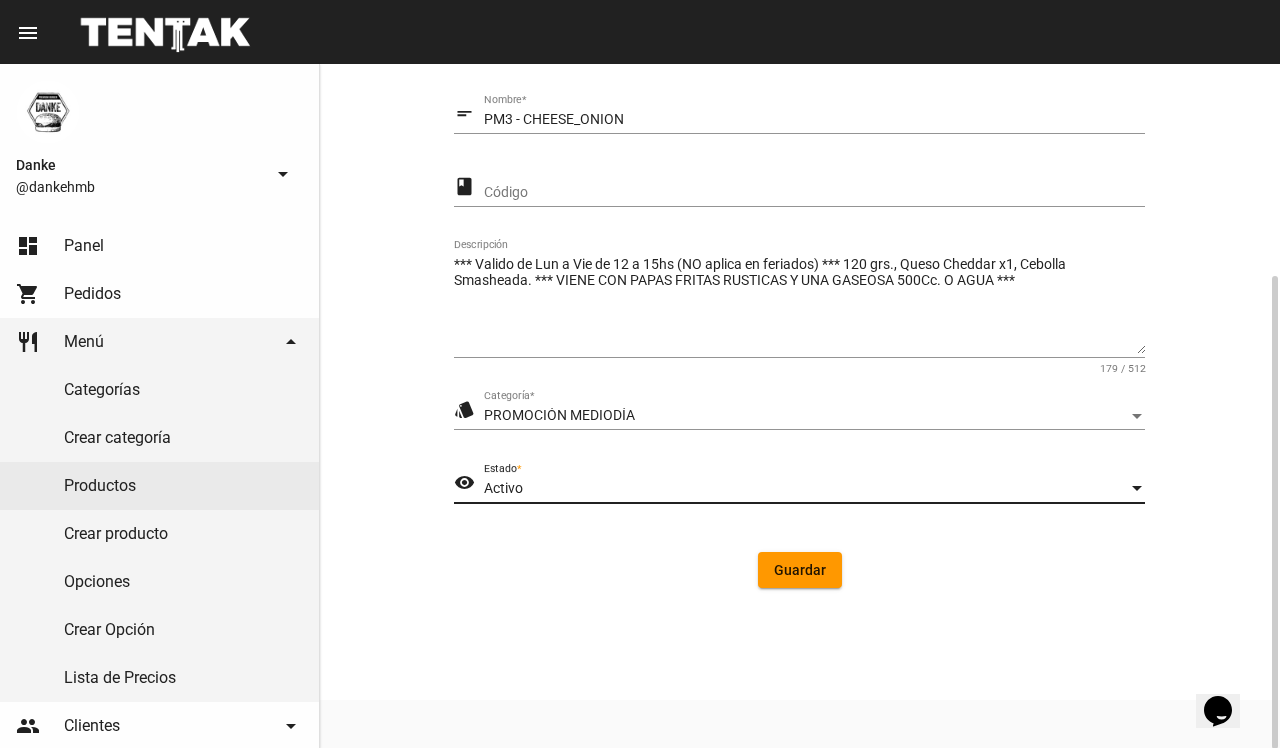 click on "Activo" at bounding box center [805, 489] 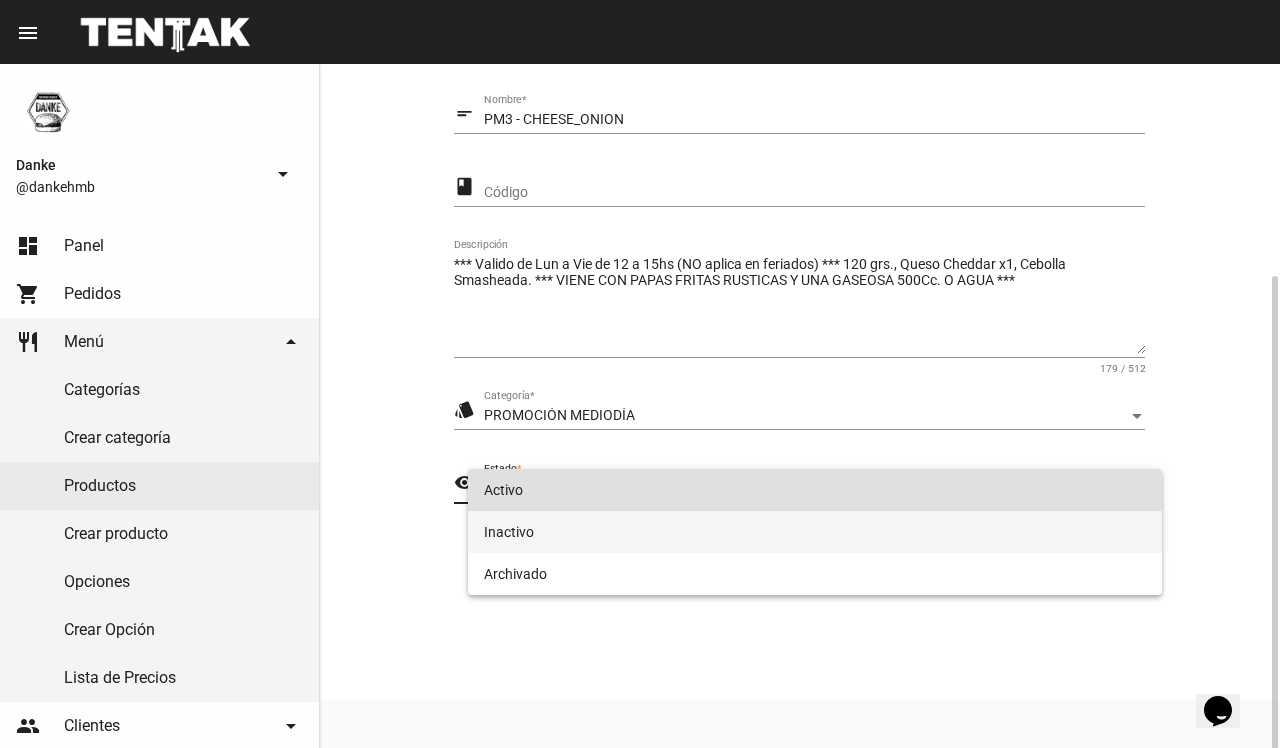 click on "Inactivo" at bounding box center [814, 532] 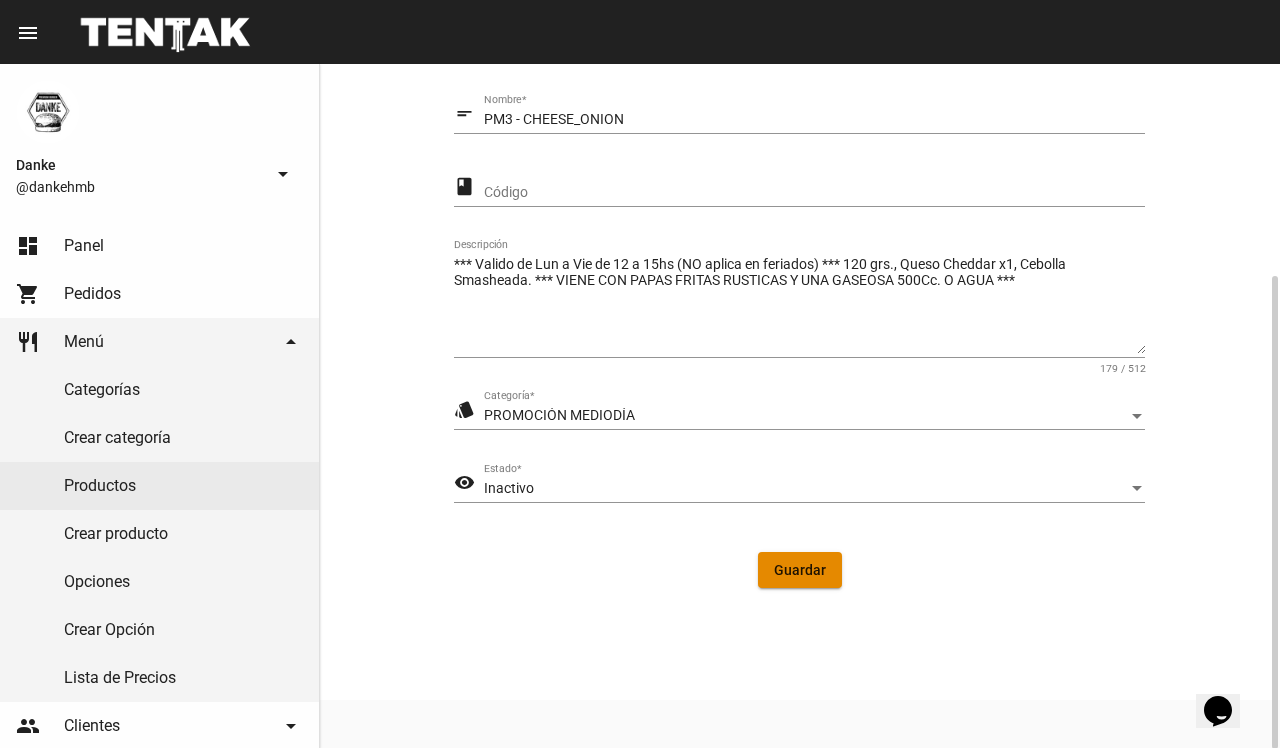 click on "Guardar" 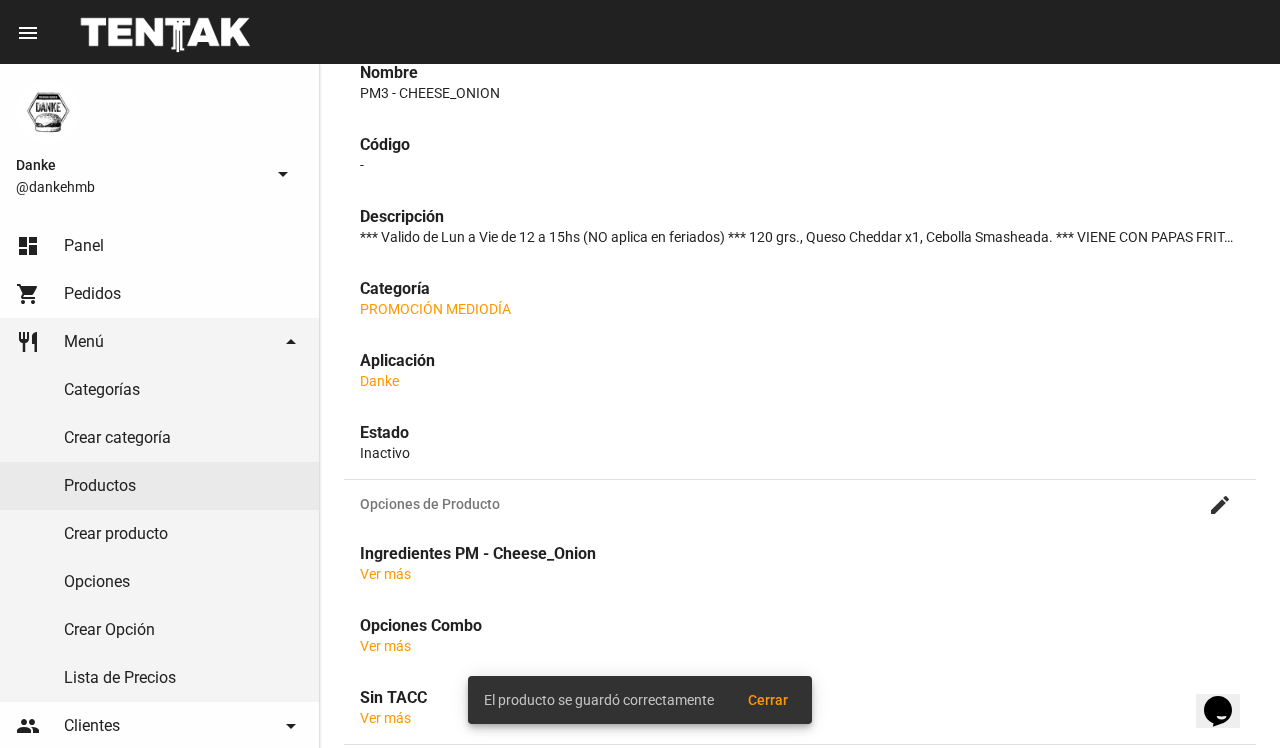 scroll, scrollTop: 0, scrollLeft: 0, axis: both 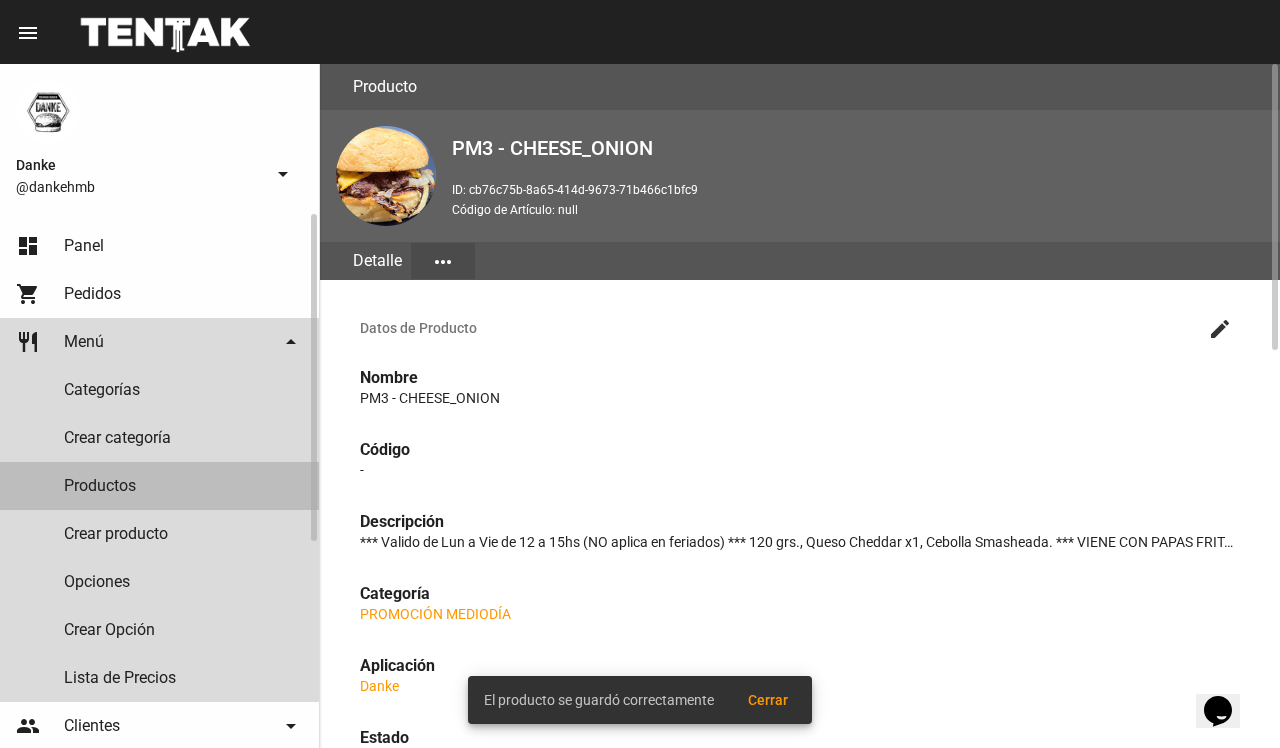 click on "Productos" 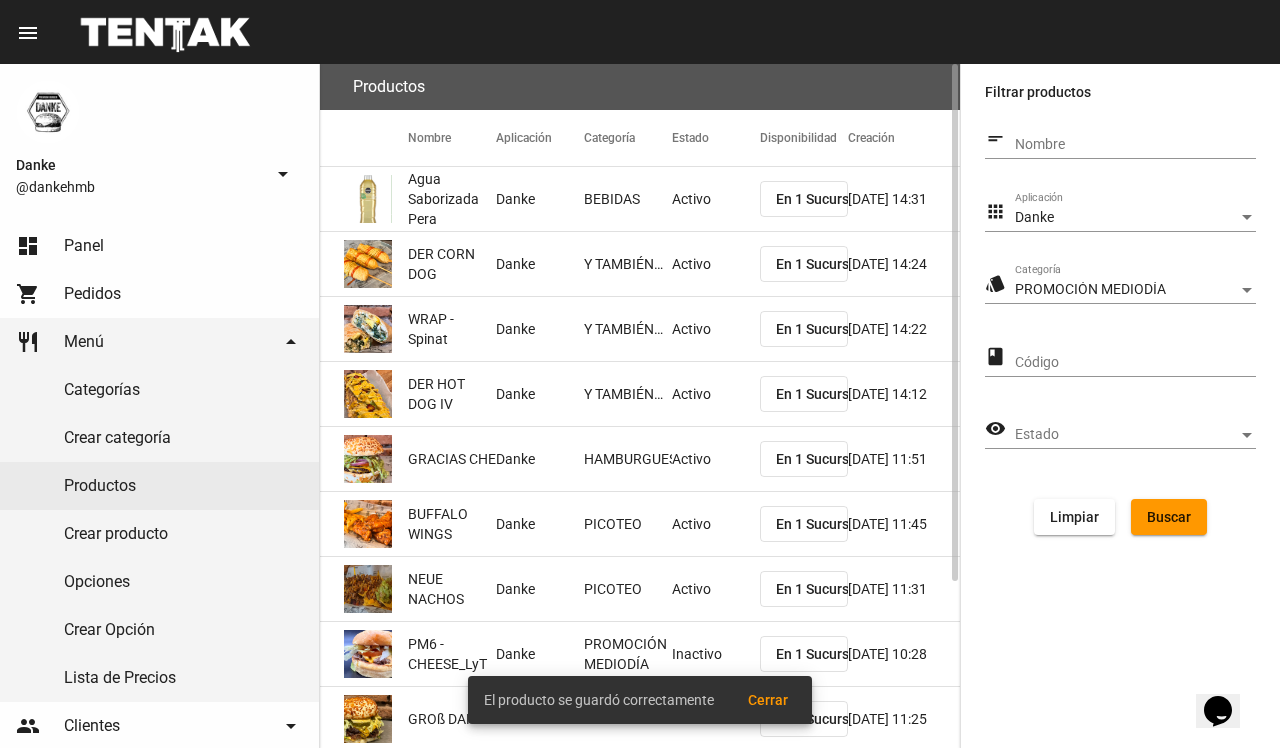 click on "Buscar" 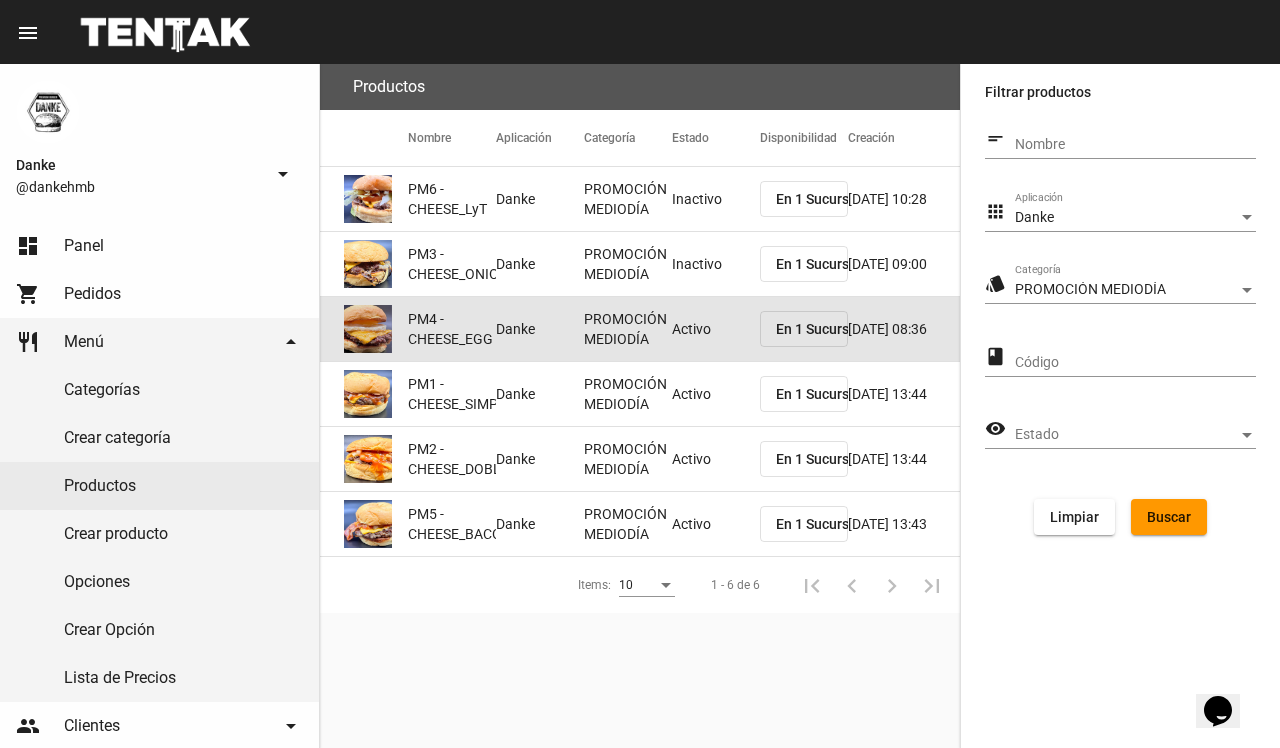 click on "Activo" 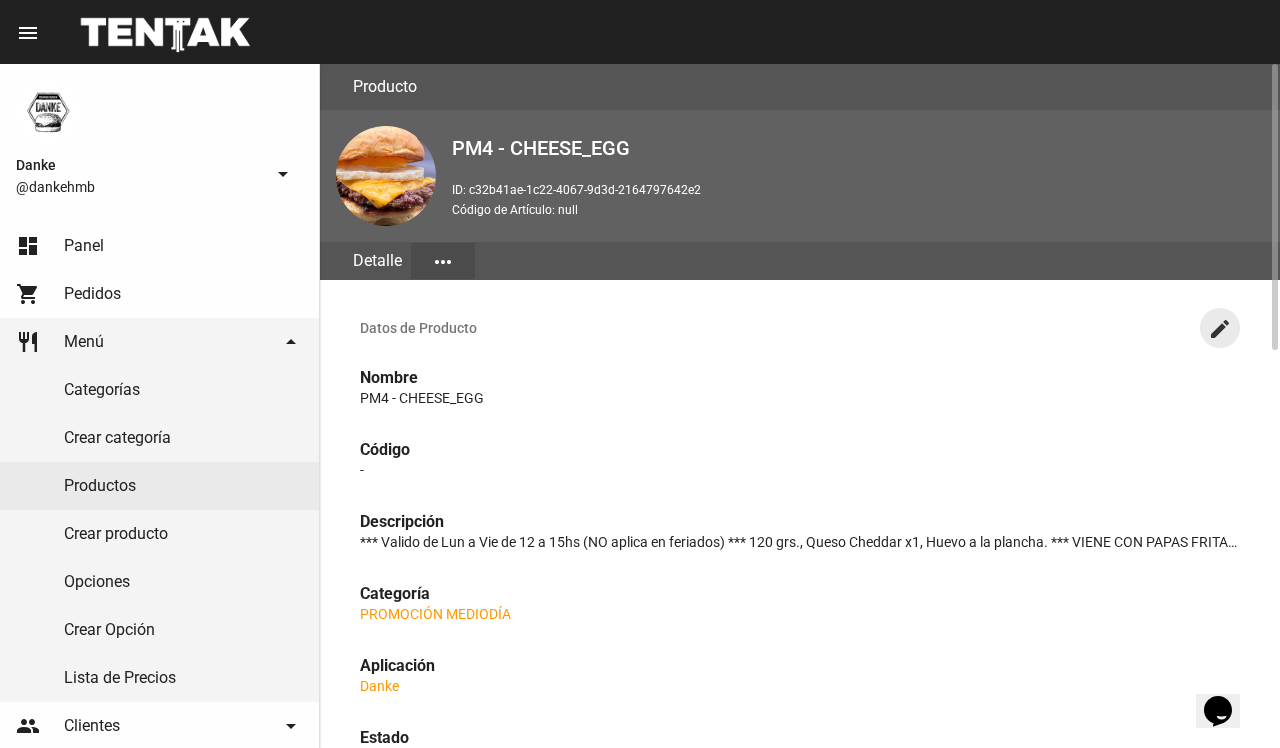 click on "create" 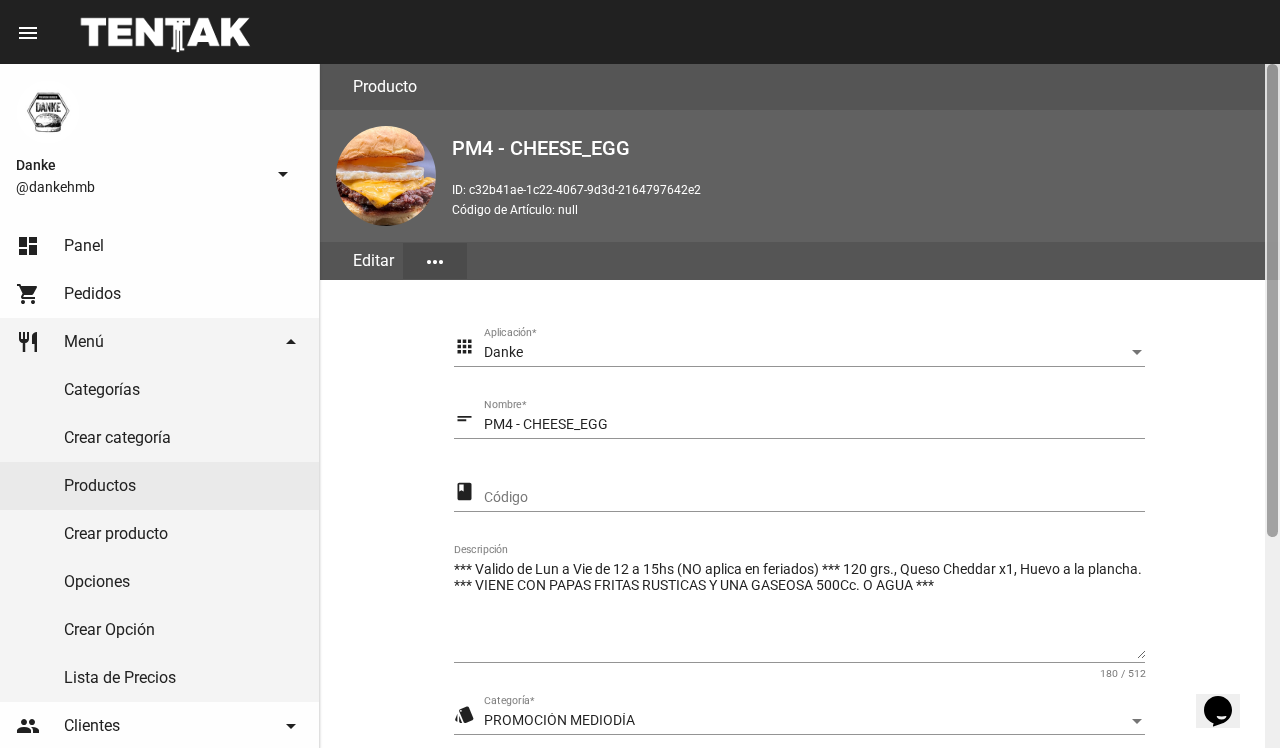 scroll, scrollTop: 305, scrollLeft: 0, axis: vertical 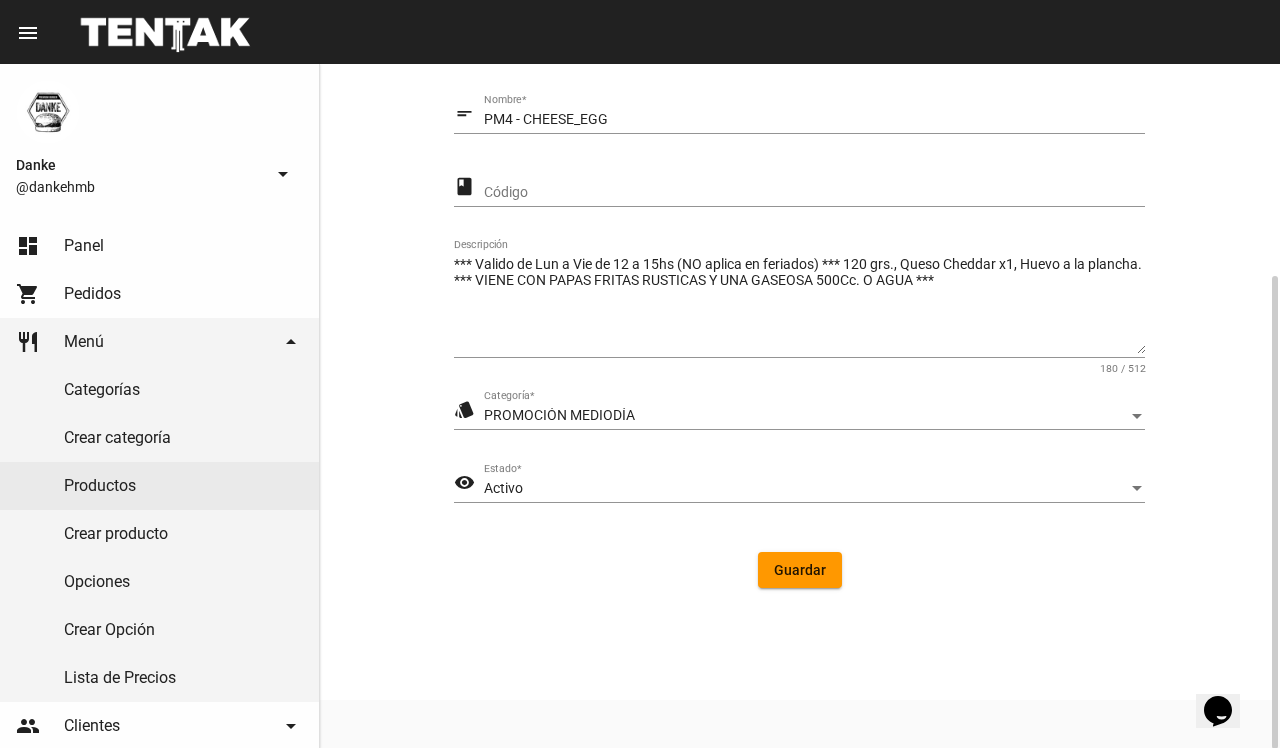 click on "Activo Estado  *" 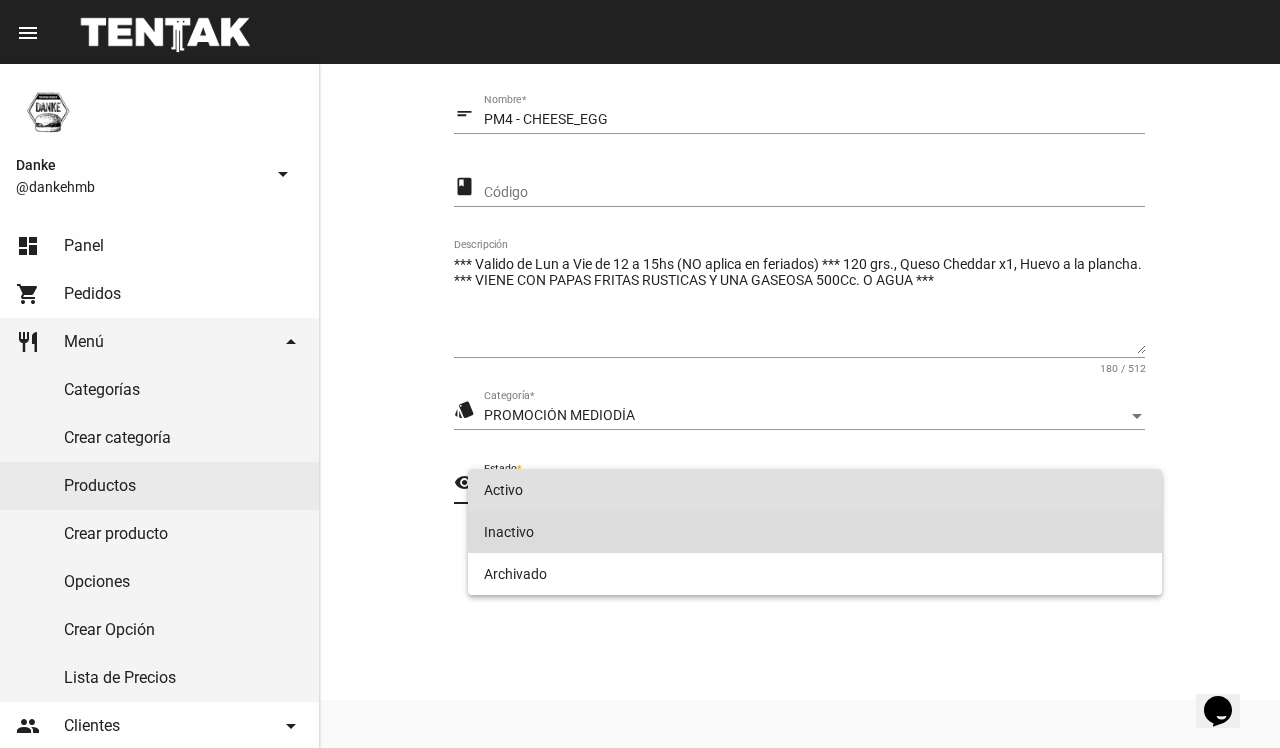click on "Inactivo" at bounding box center [814, 532] 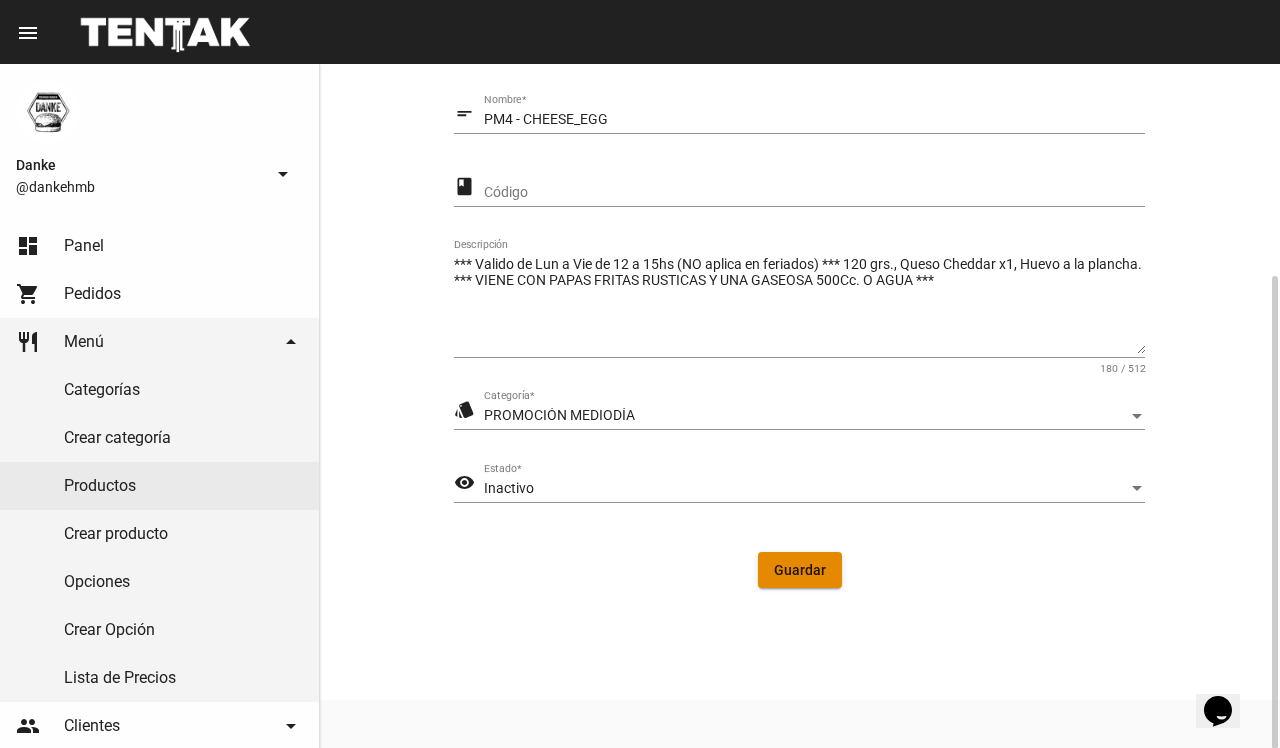 click on "Guardar" 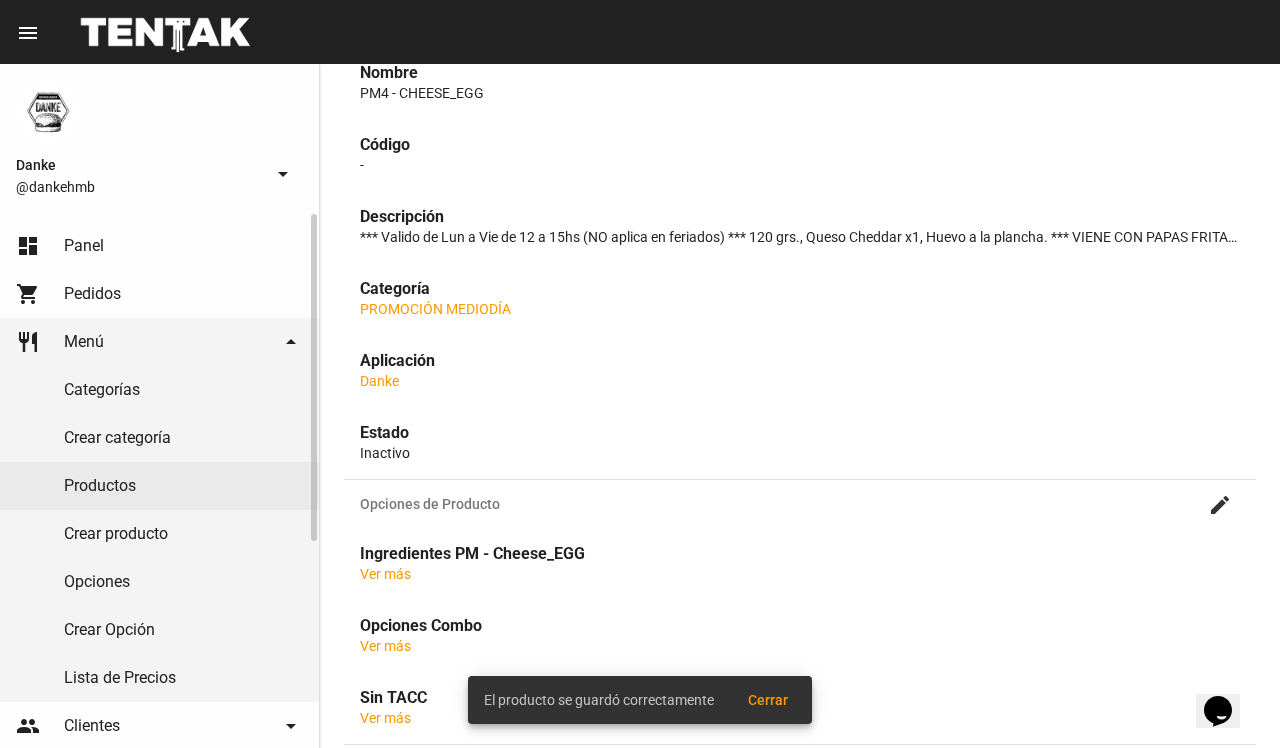 scroll, scrollTop: 0, scrollLeft: 0, axis: both 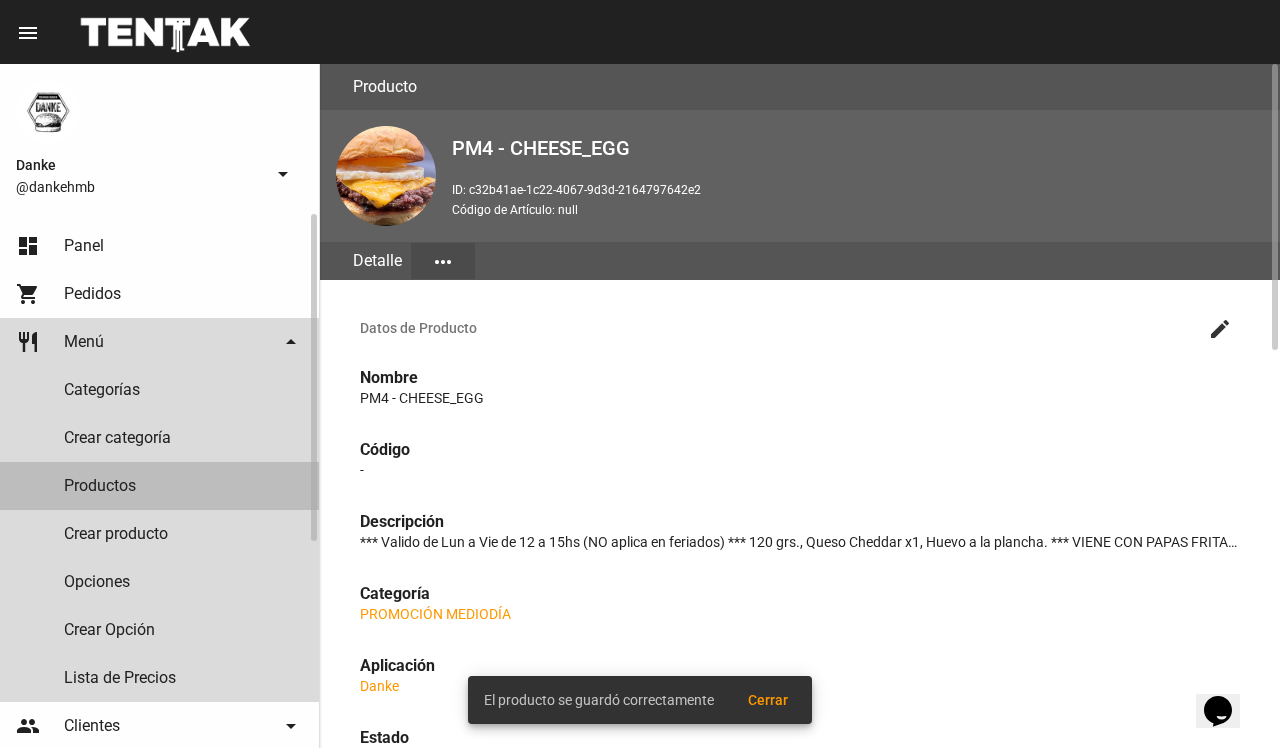 click on "Productos" 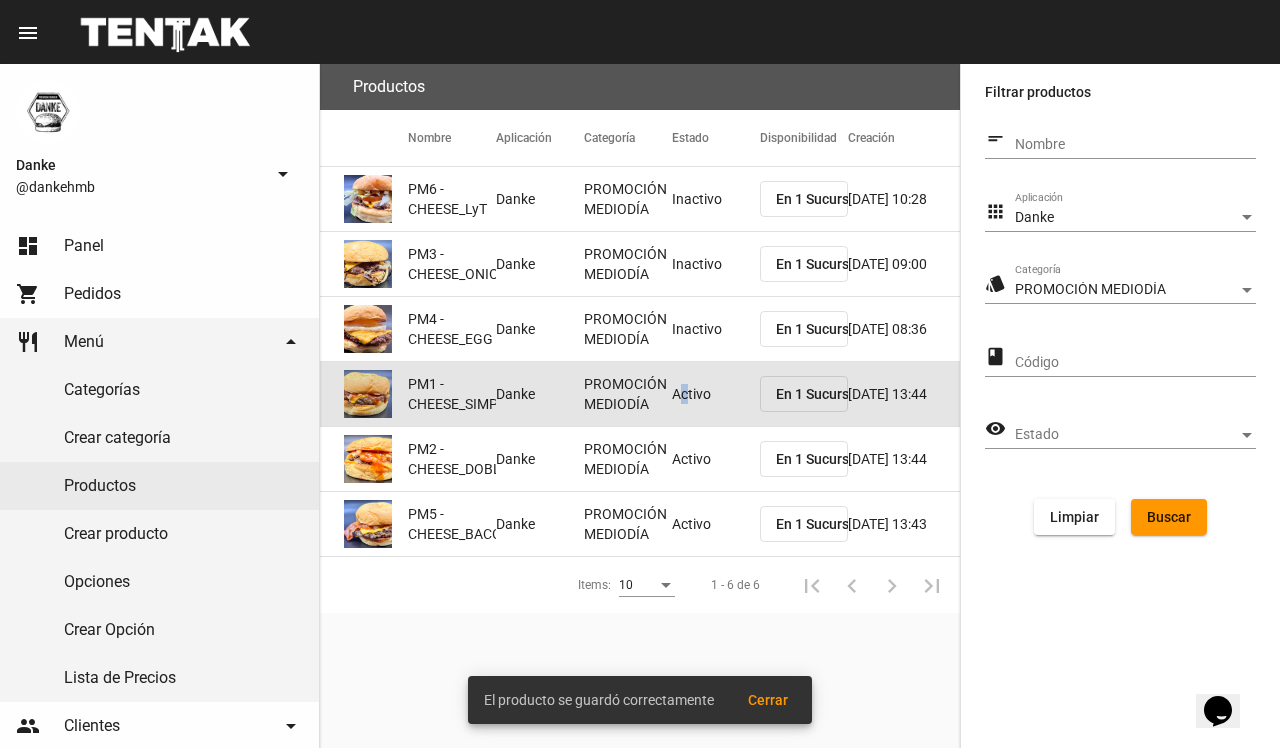 click on "Activo" 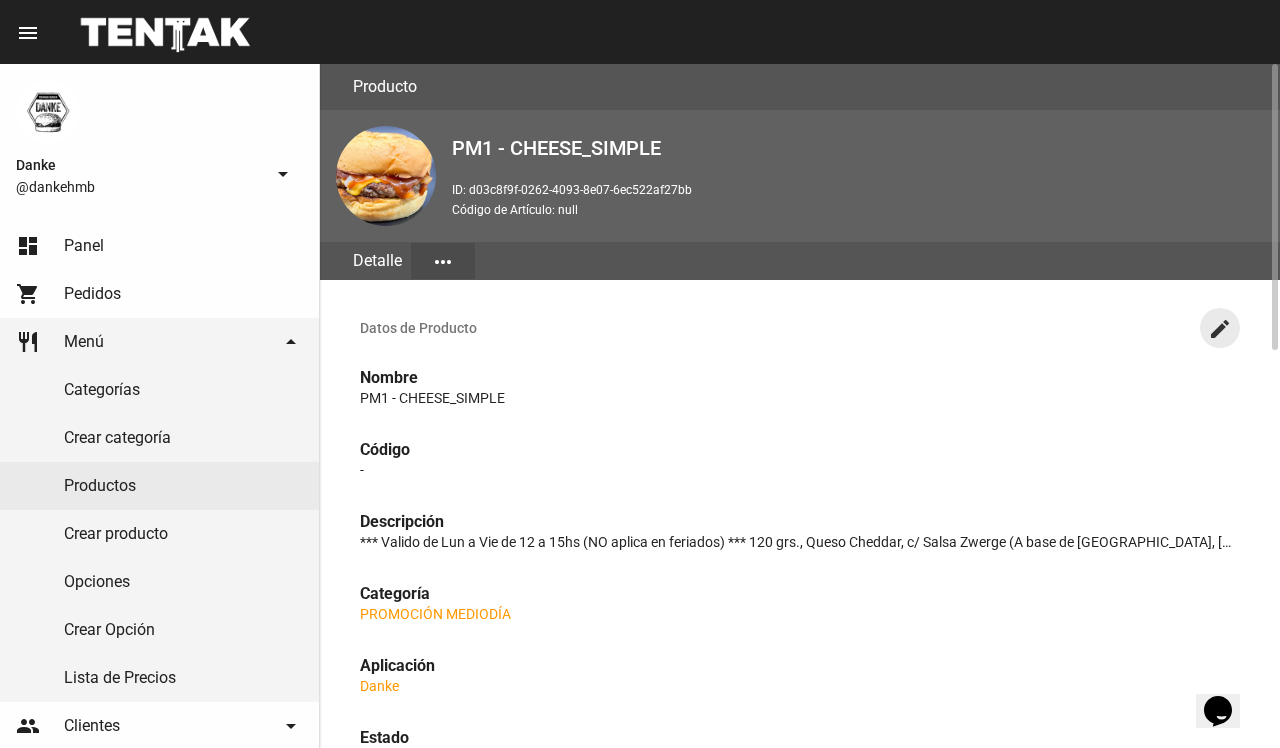 click on "create" 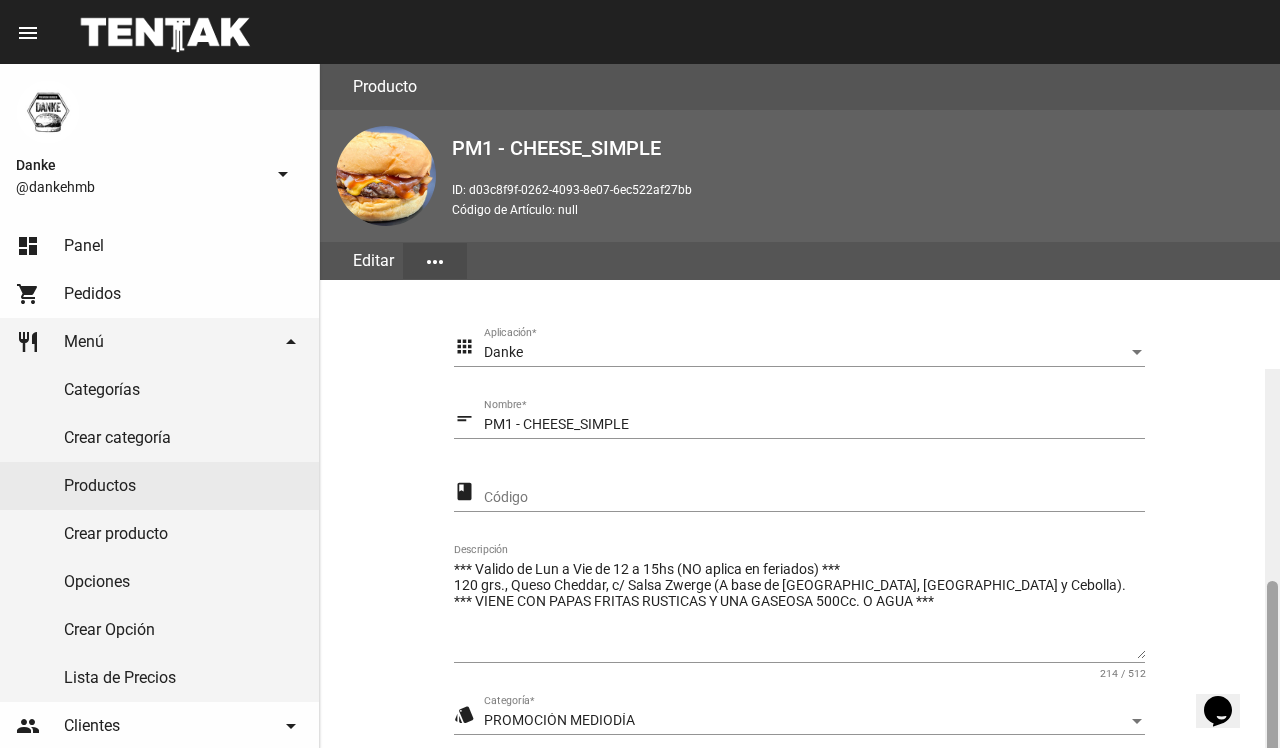 scroll, scrollTop: 305, scrollLeft: 0, axis: vertical 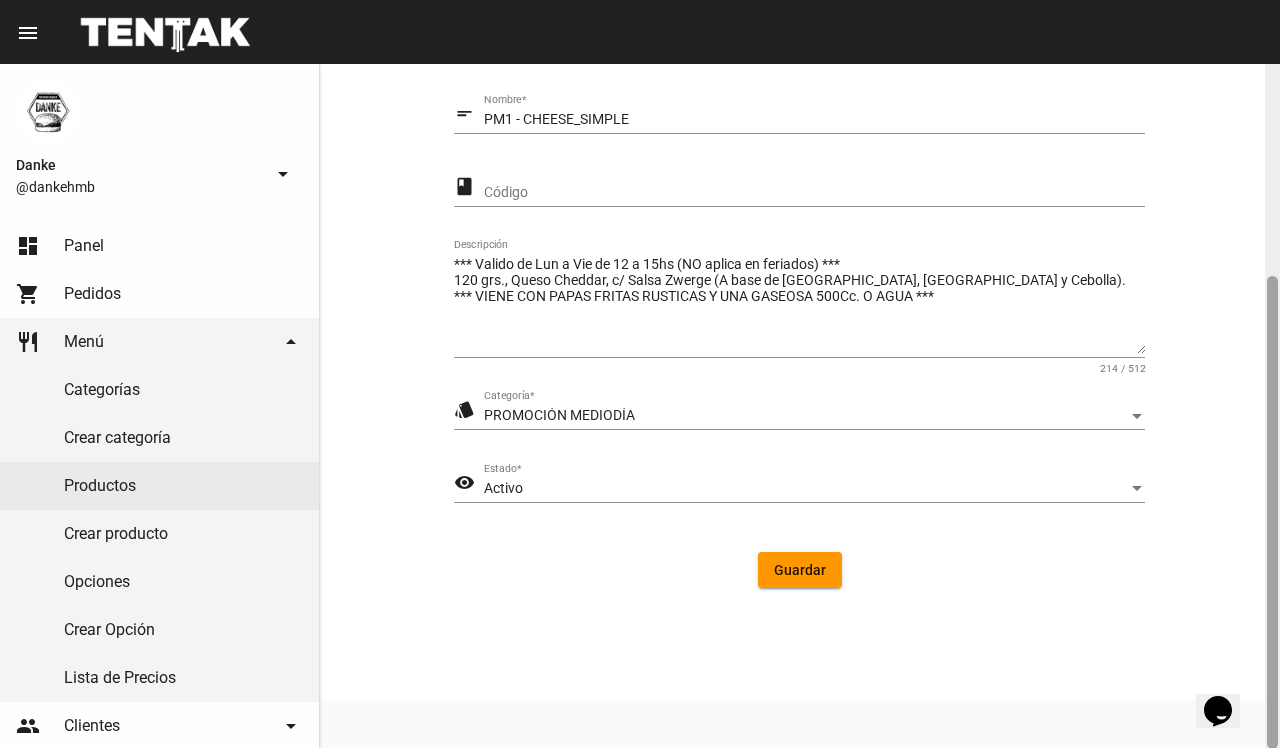 click 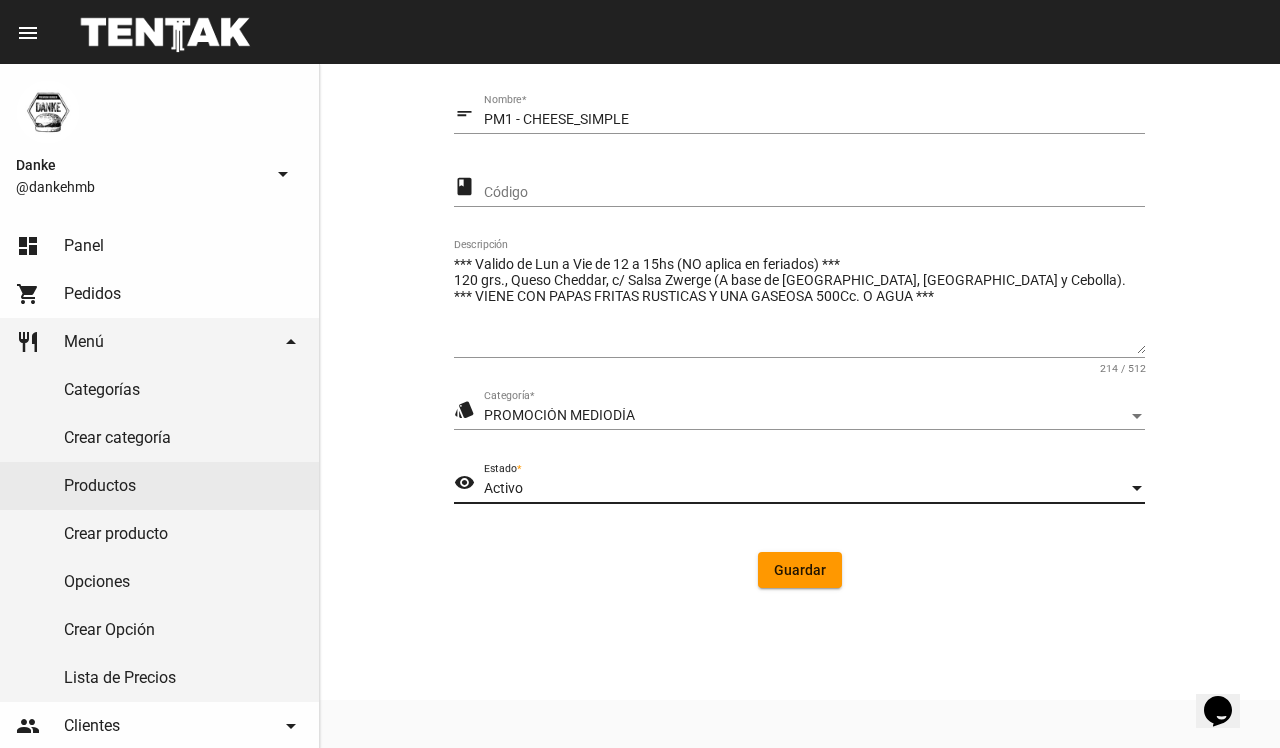 click on "Activo Estado  *" 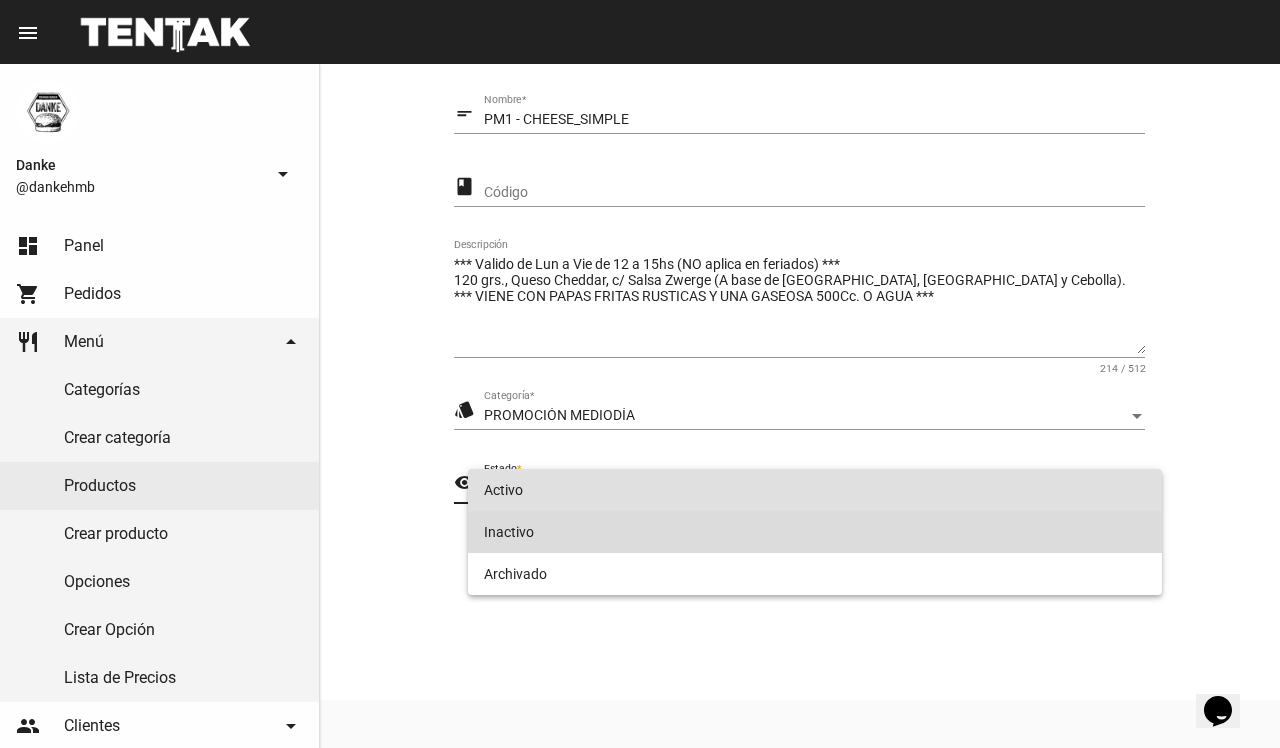 click on "Inactivo" at bounding box center [814, 532] 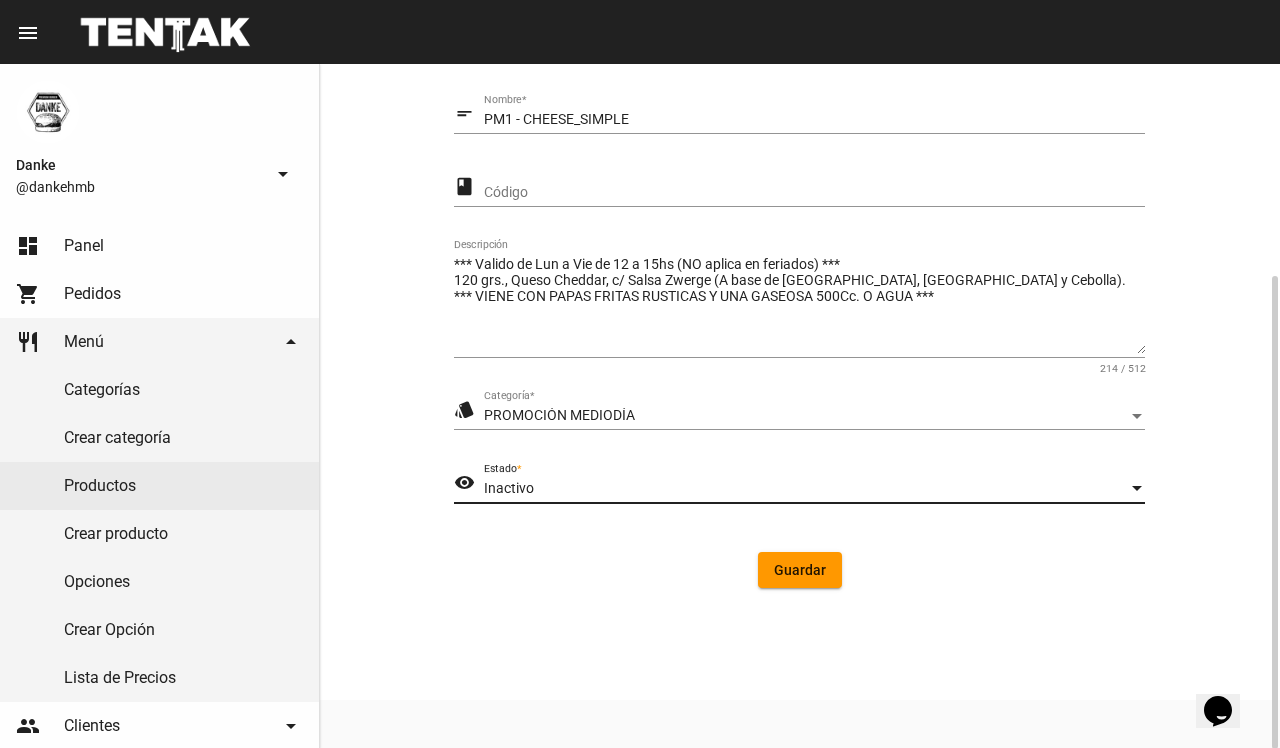click on "Guardar" 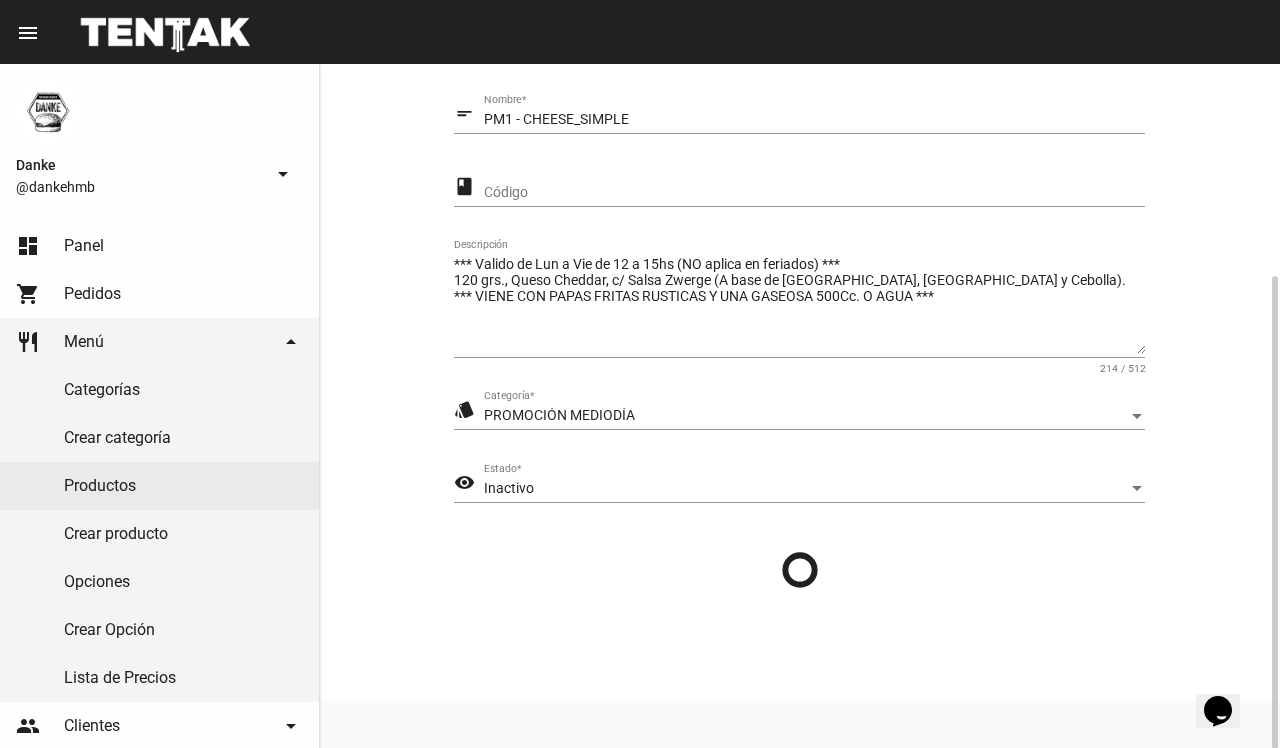 scroll, scrollTop: 0, scrollLeft: 0, axis: both 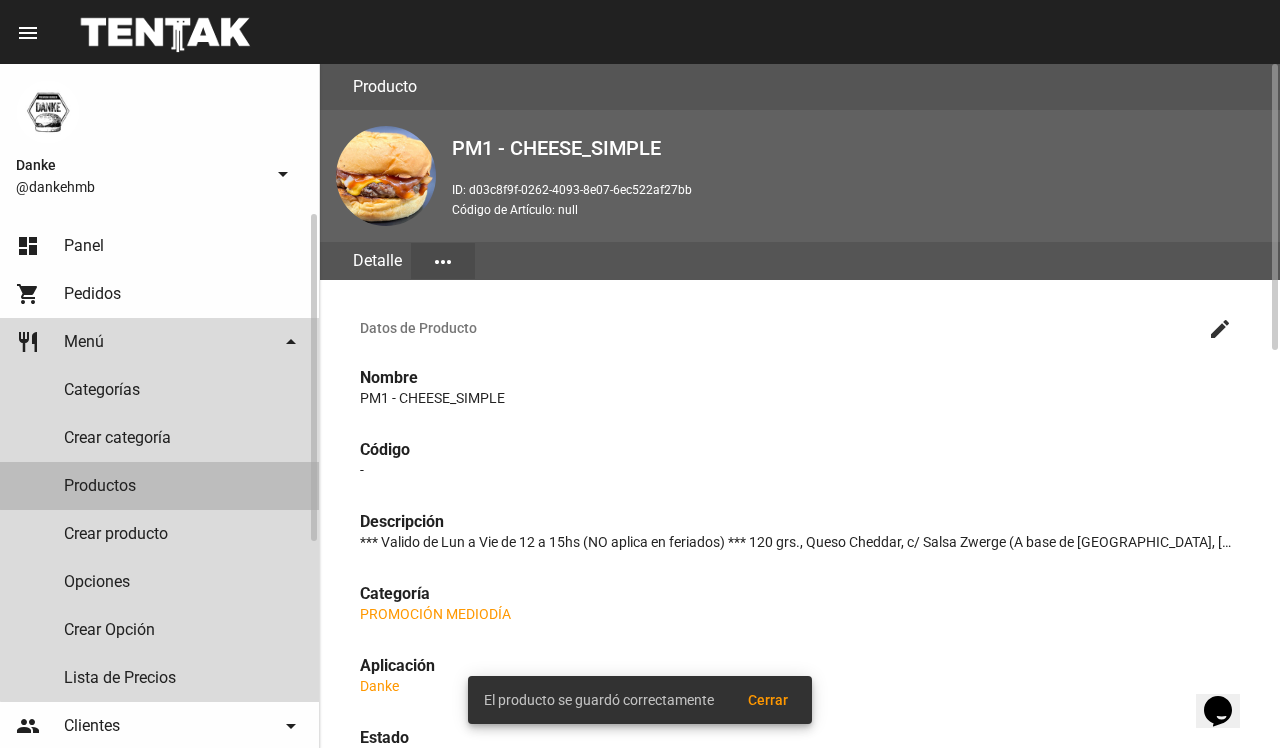click on "Productos" 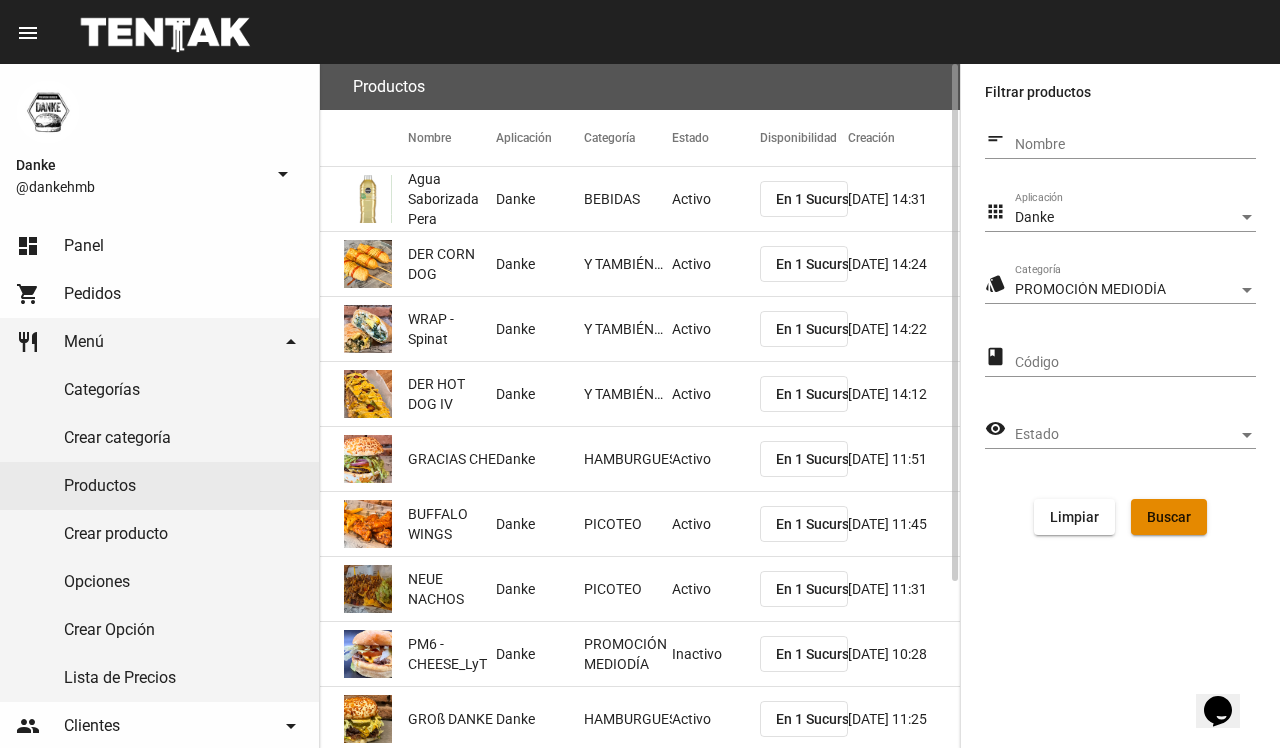 click on "Buscar" 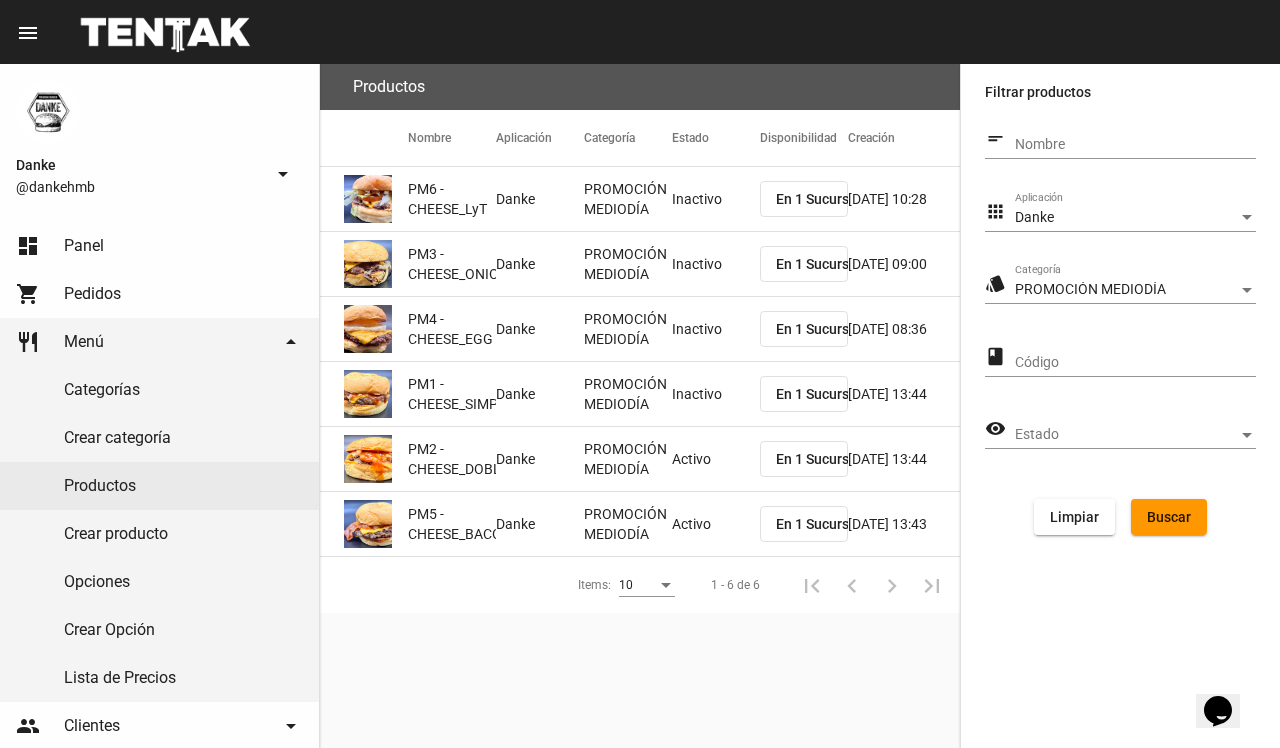 click on "Activo" 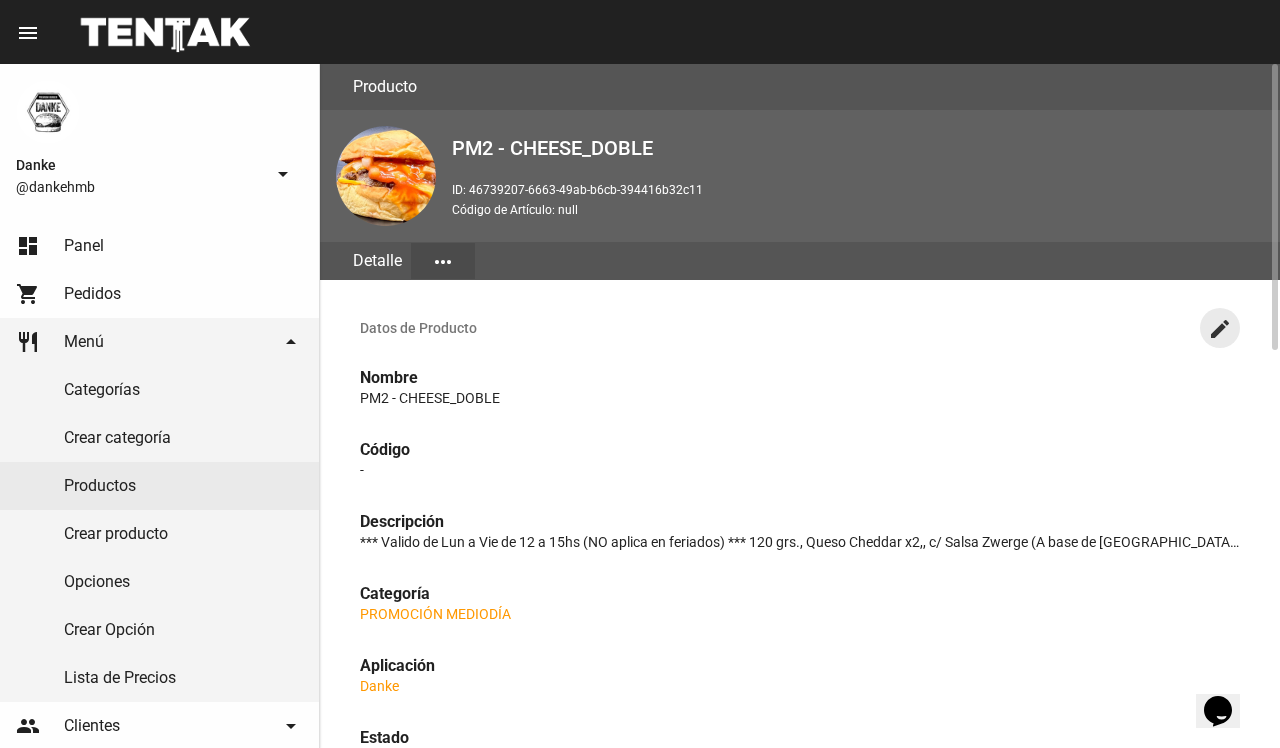 click on "create" 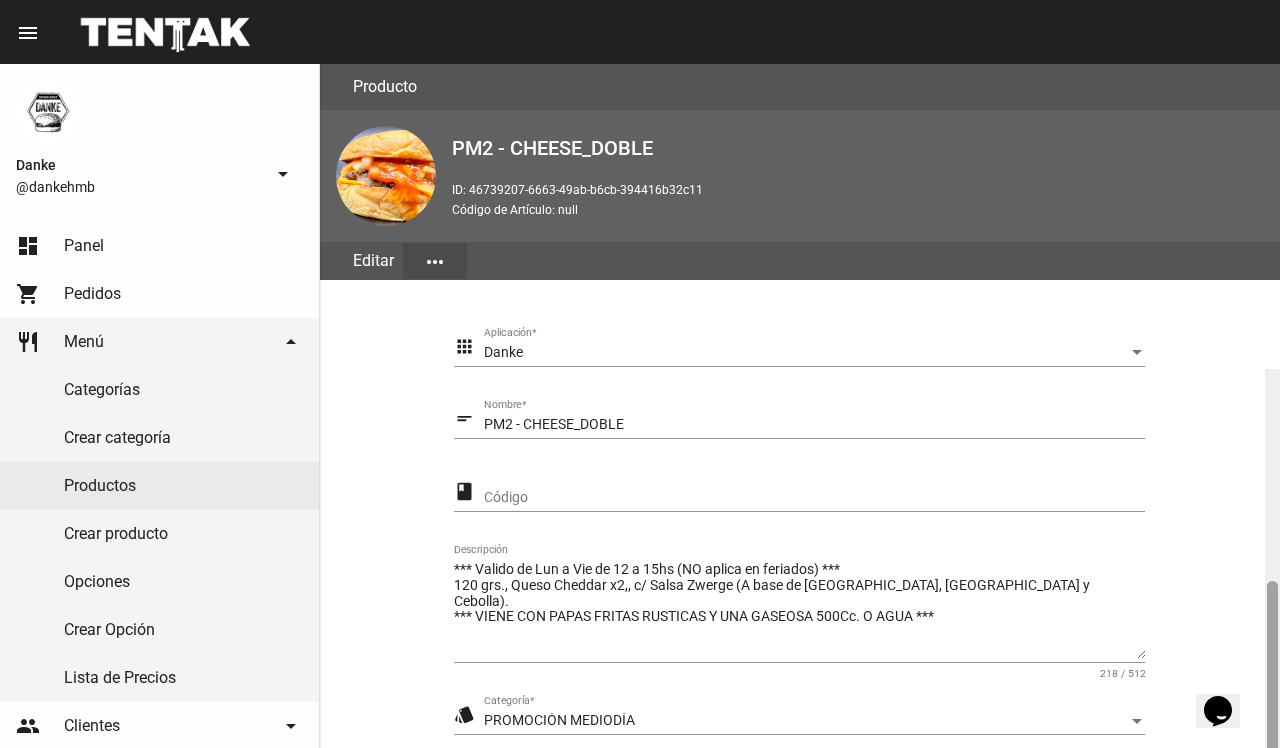 scroll, scrollTop: 305, scrollLeft: 0, axis: vertical 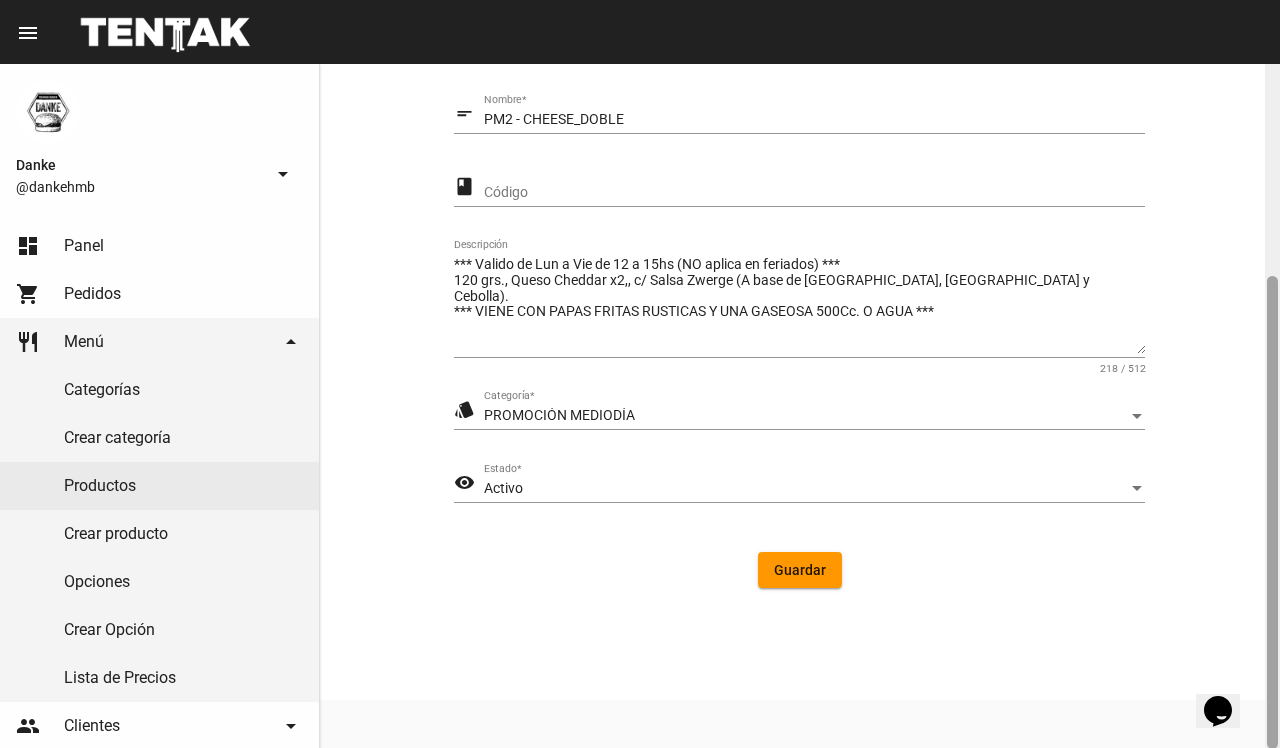 click 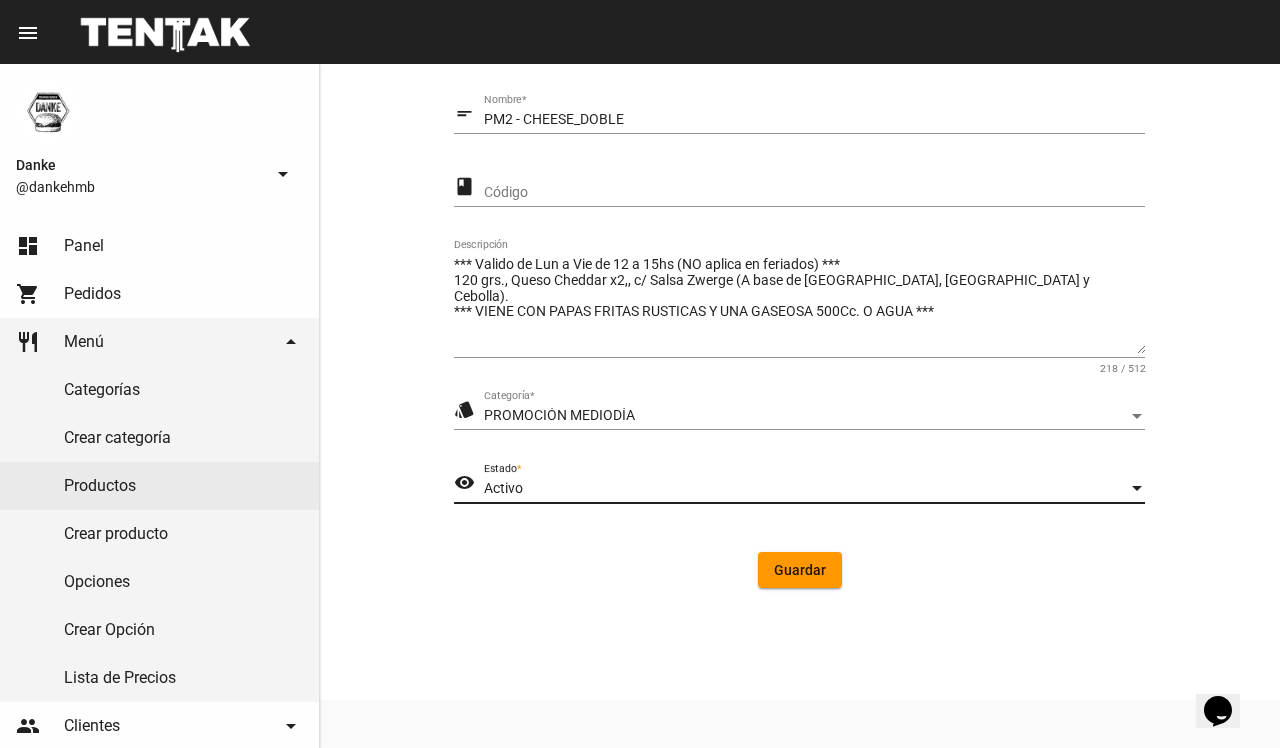 click on "Activo" at bounding box center [805, 489] 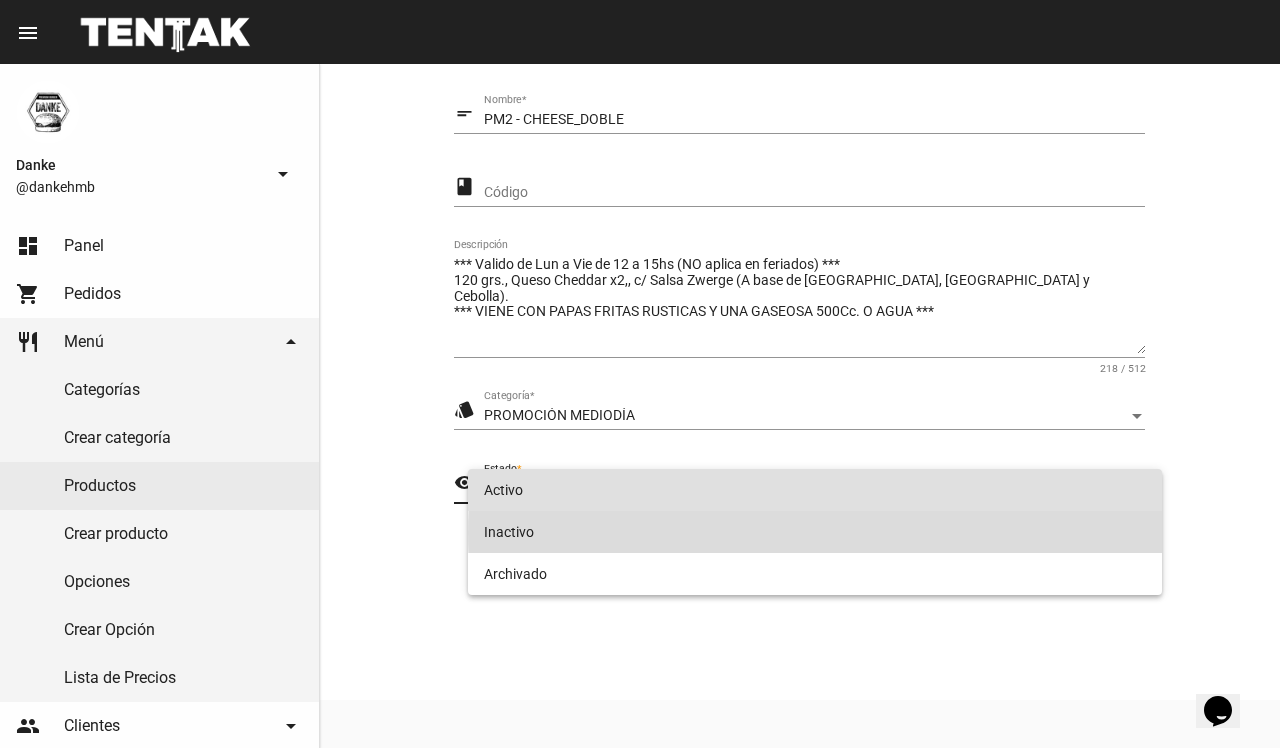 click on "Inactivo" at bounding box center (814, 532) 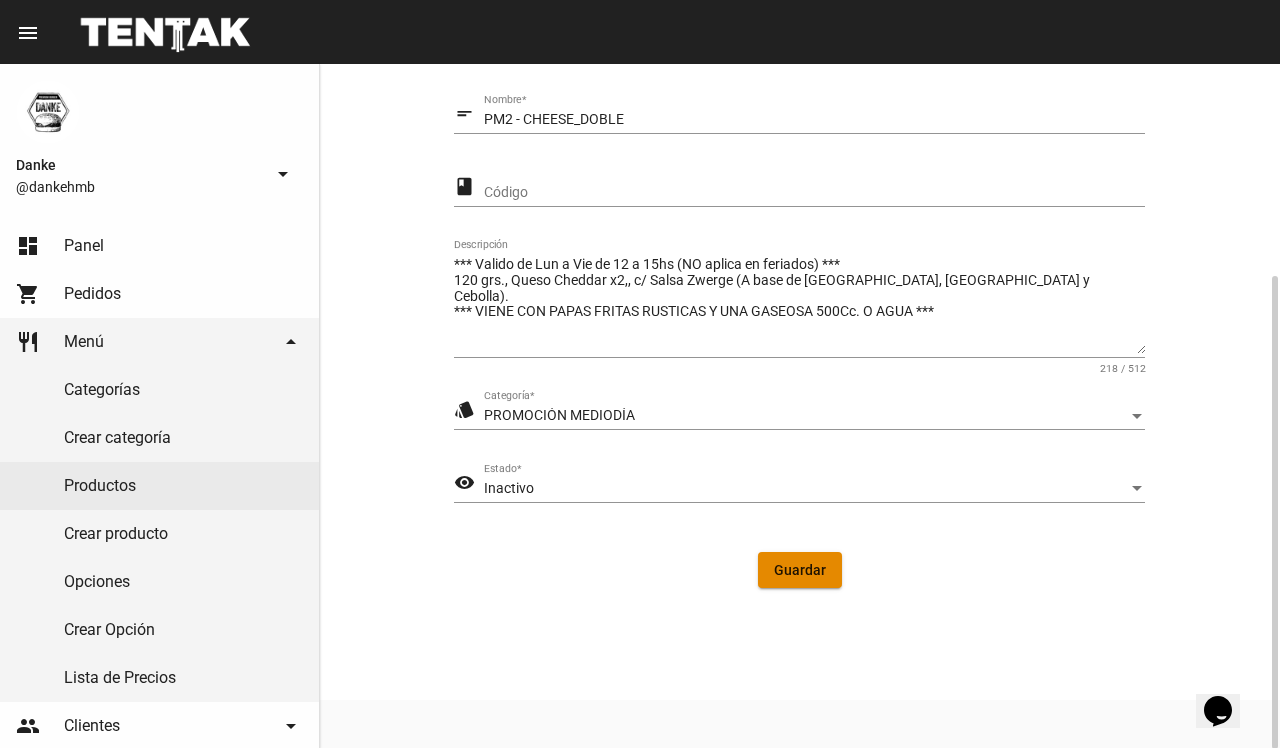 click on "Guardar" 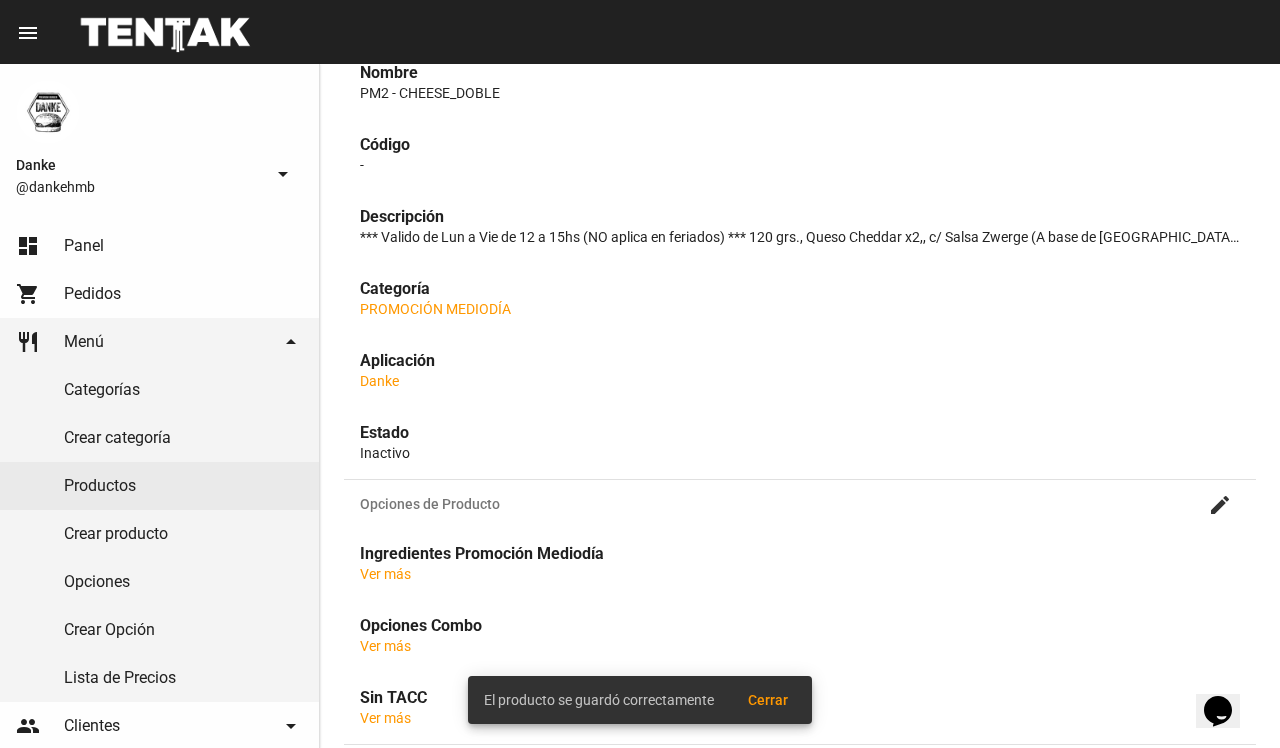 scroll, scrollTop: 0, scrollLeft: 0, axis: both 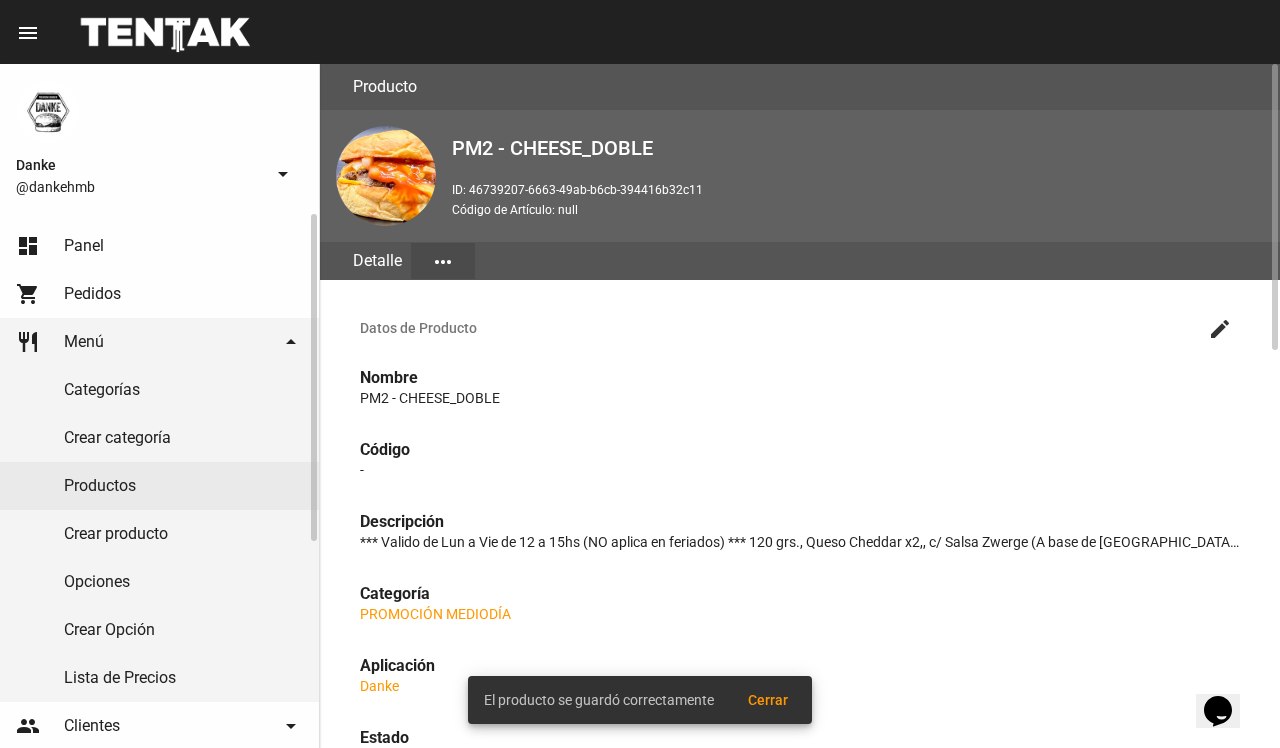 click on "Productos" 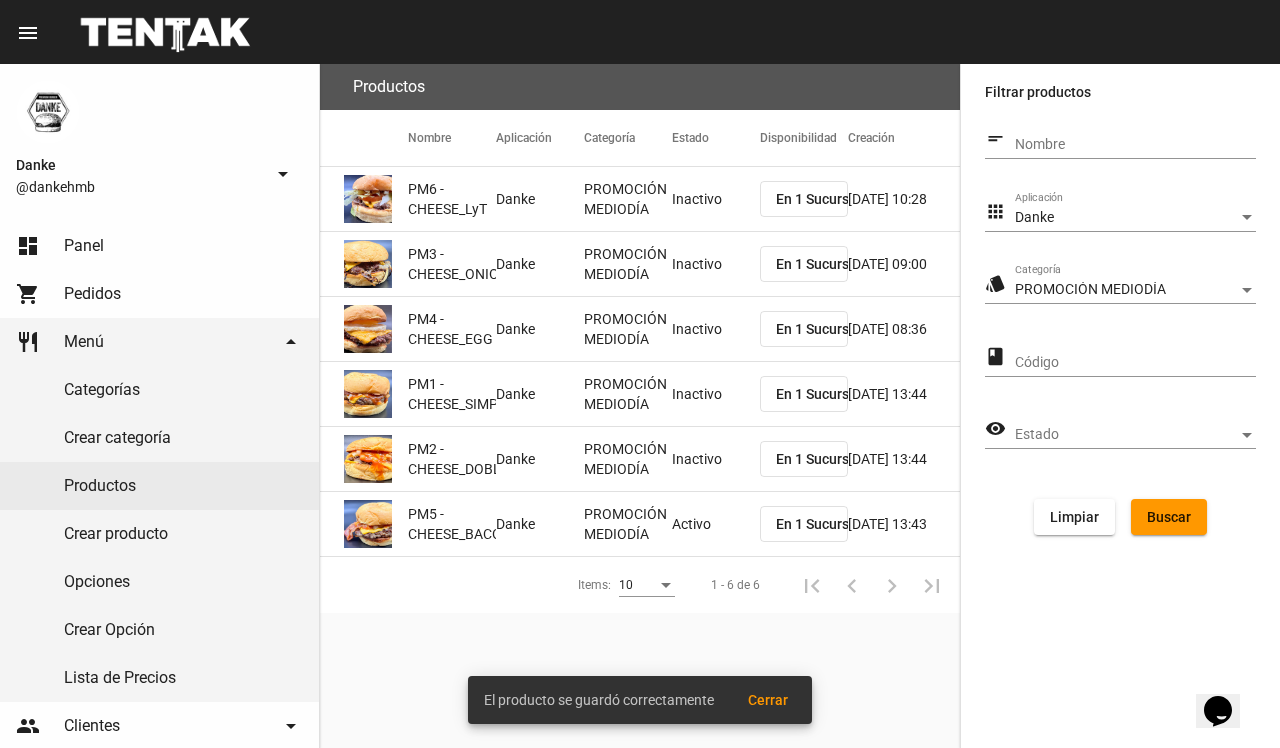 click on "Activo" 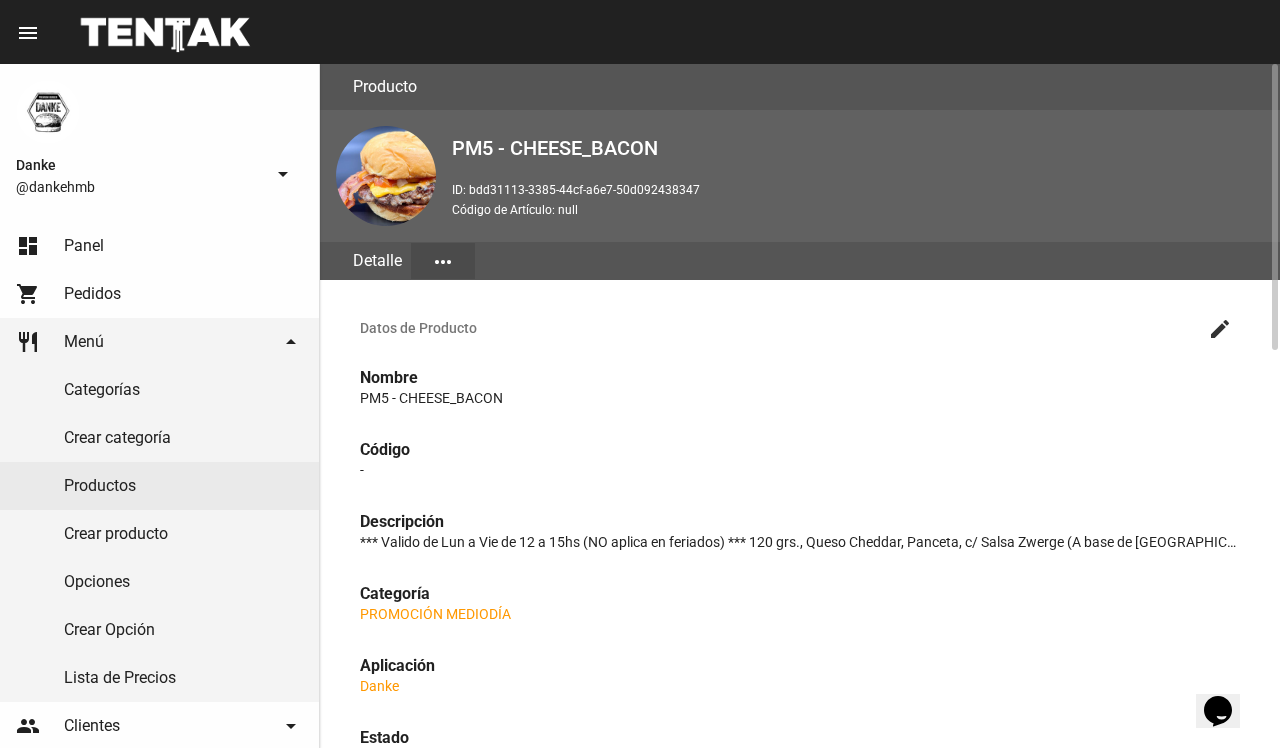 click on "create" 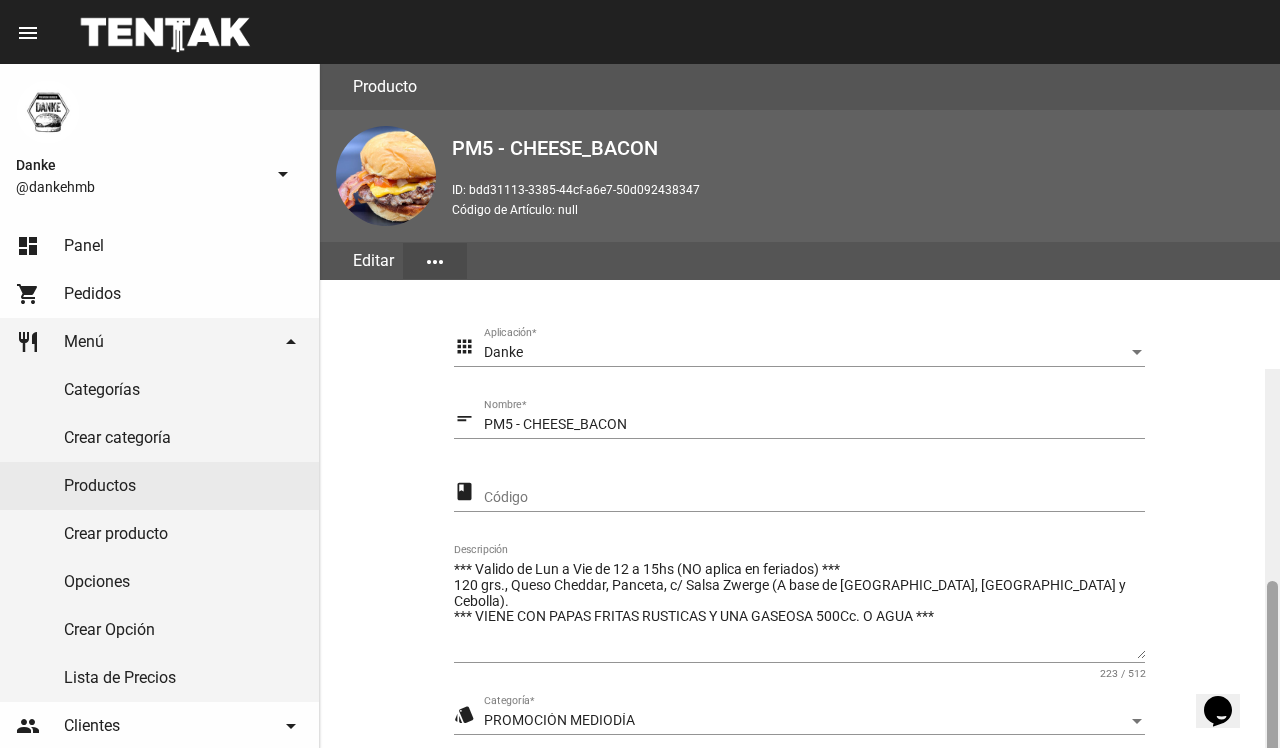 scroll, scrollTop: 305, scrollLeft: 0, axis: vertical 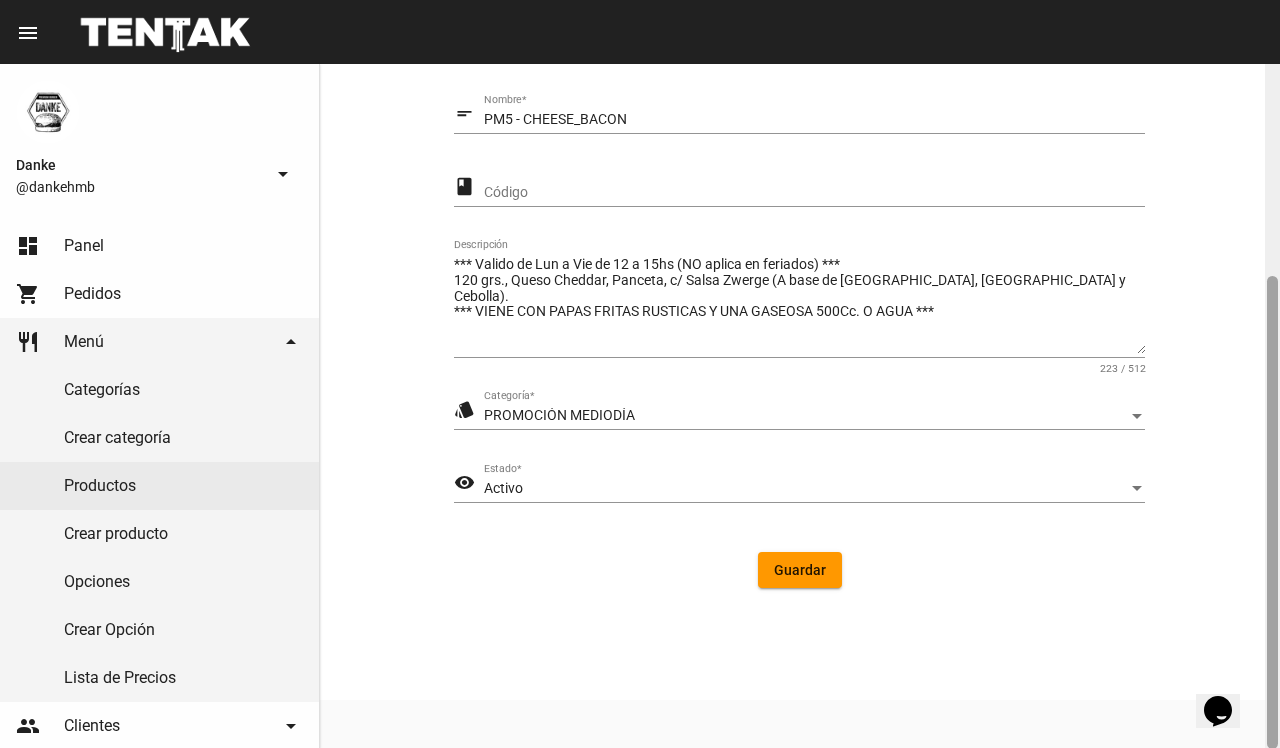 click 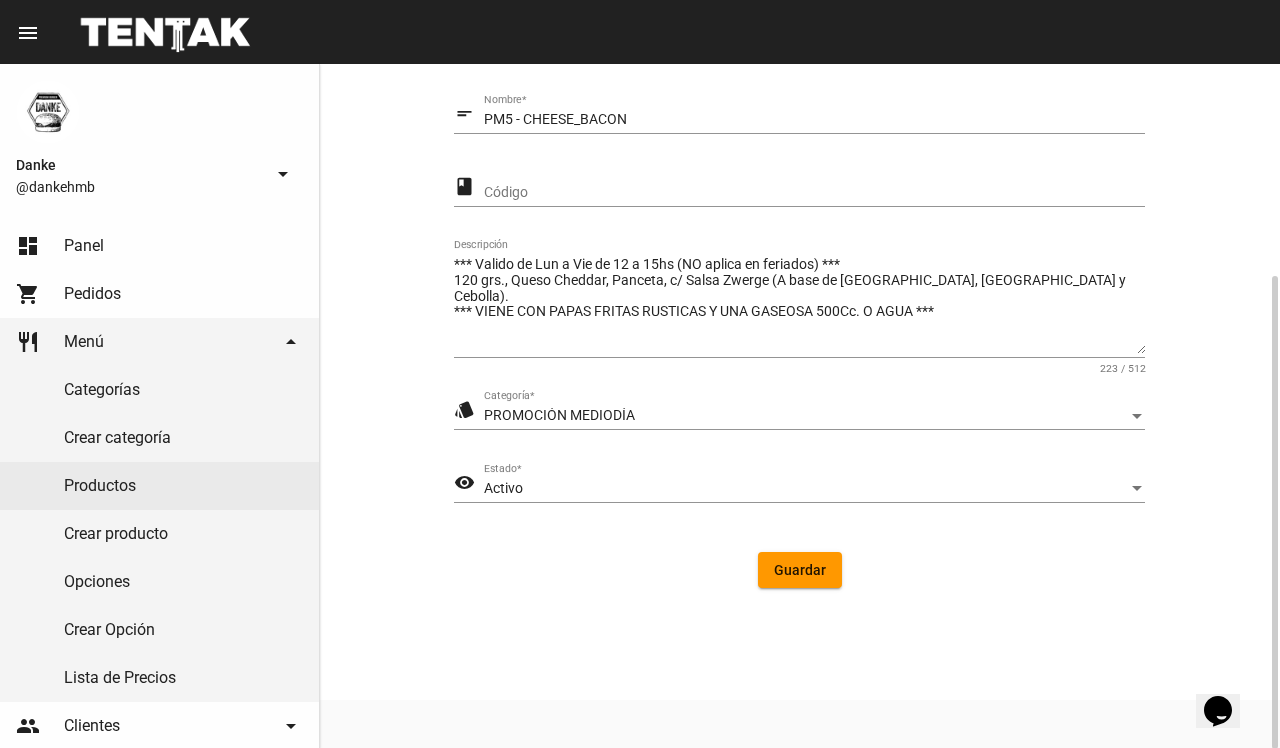 click on "Activo" at bounding box center (805, 489) 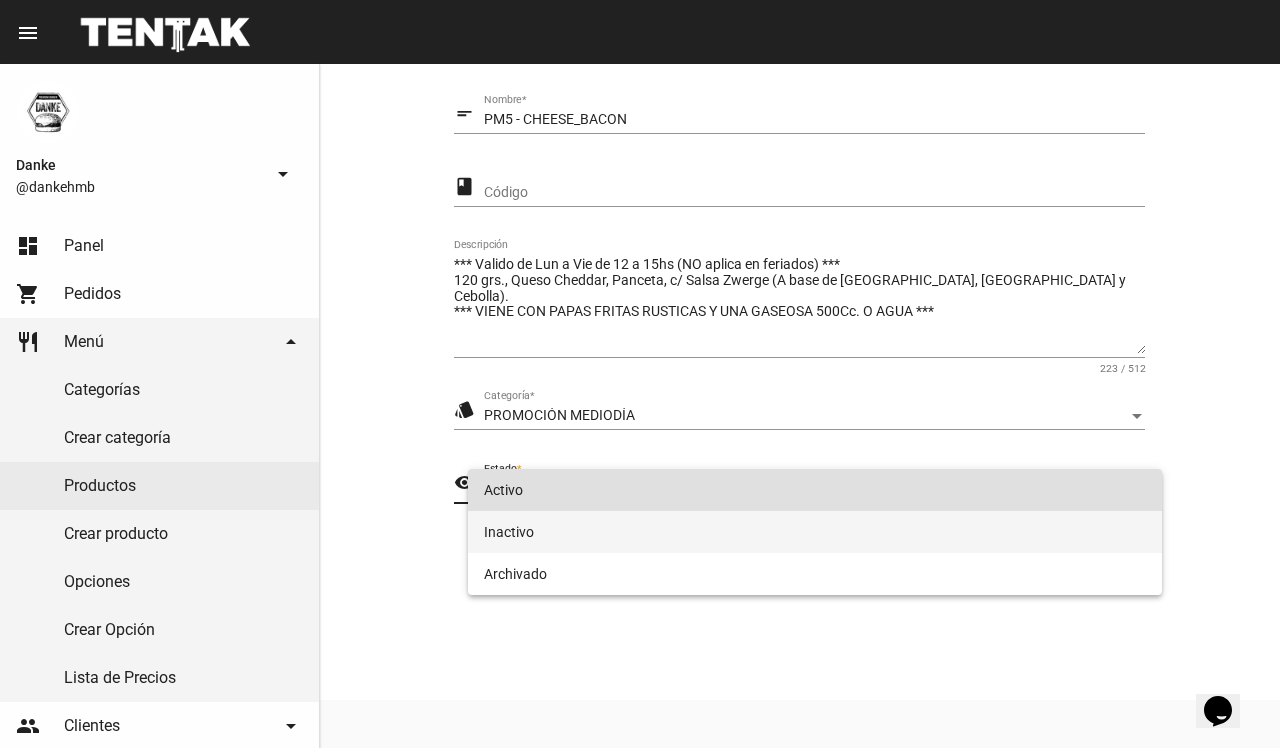 click on "Inactivo" at bounding box center (814, 532) 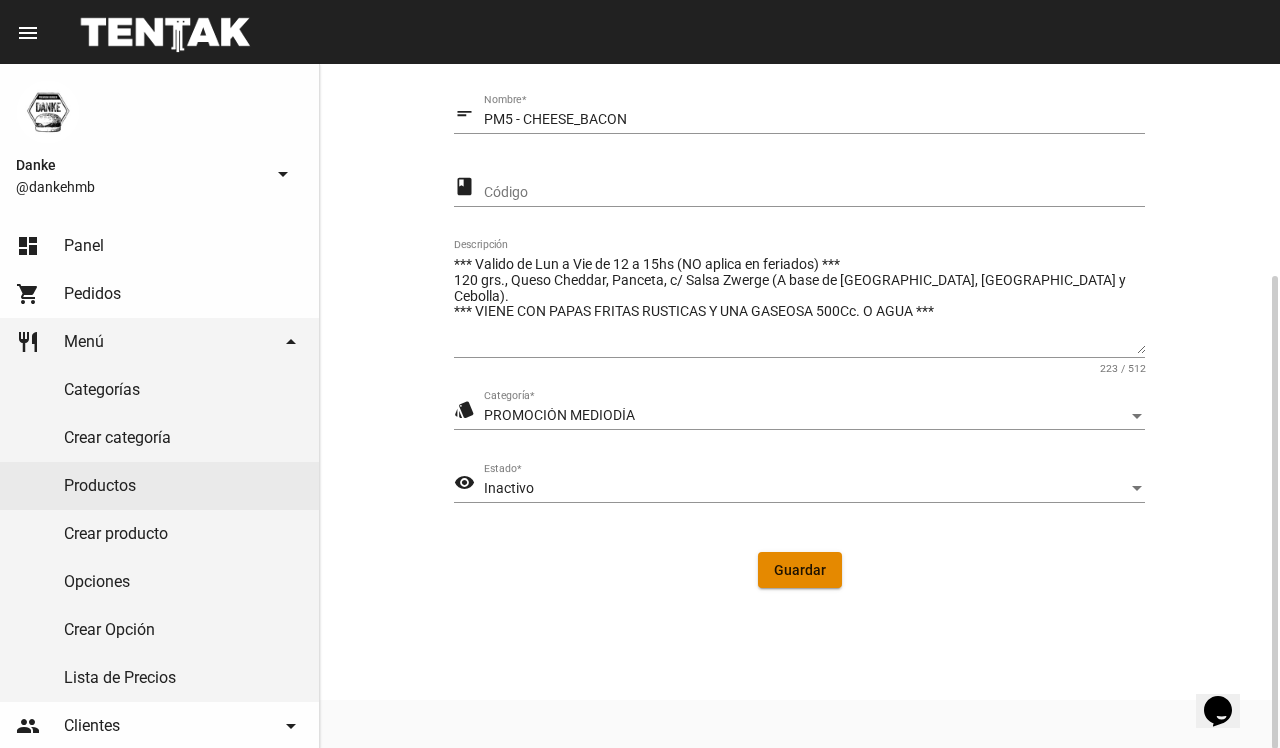 click on "Guardar" 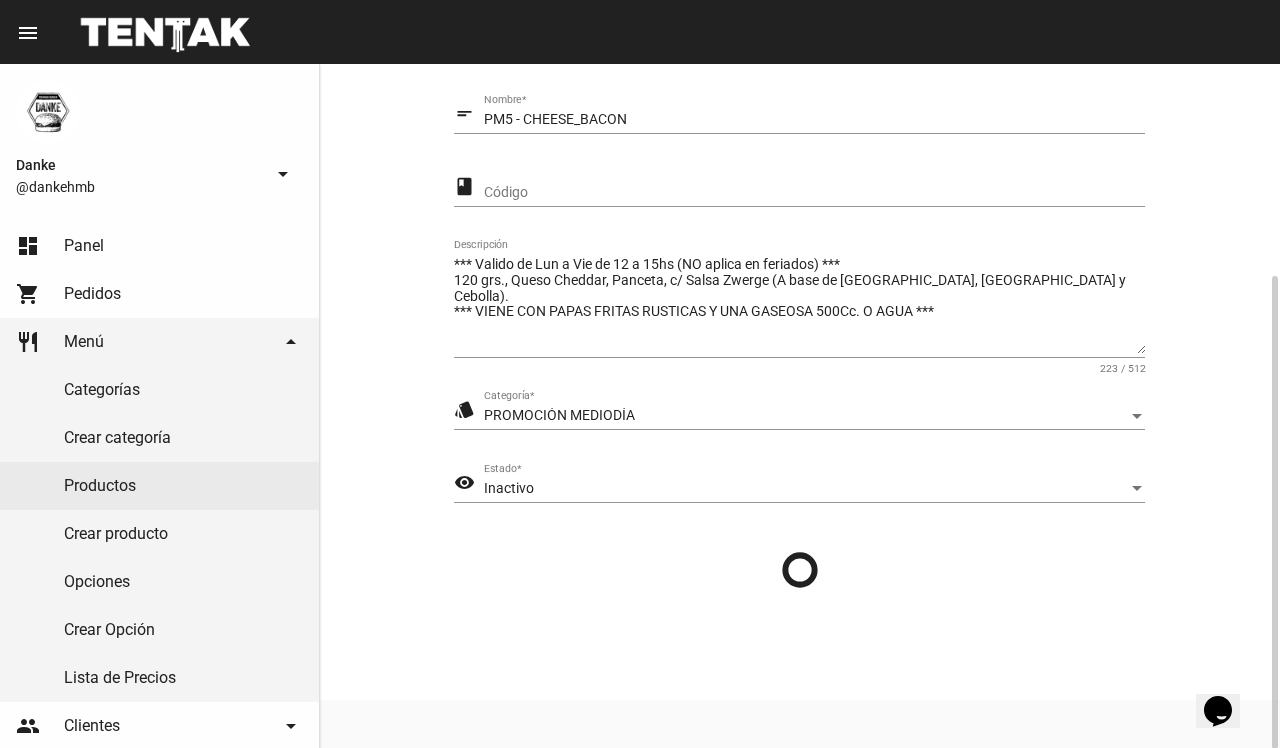 scroll, scrollTop: 0, scrollLeft: 0, axis: both 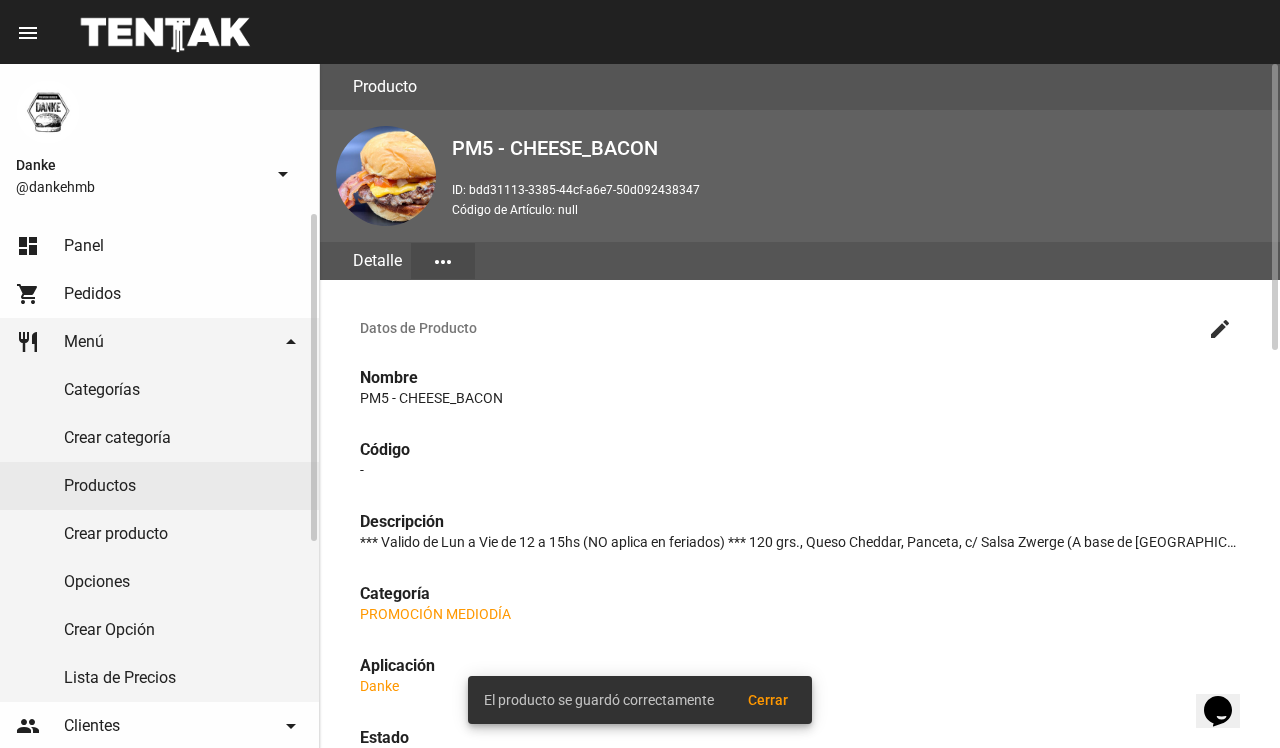 click on "dashboard Panel" 